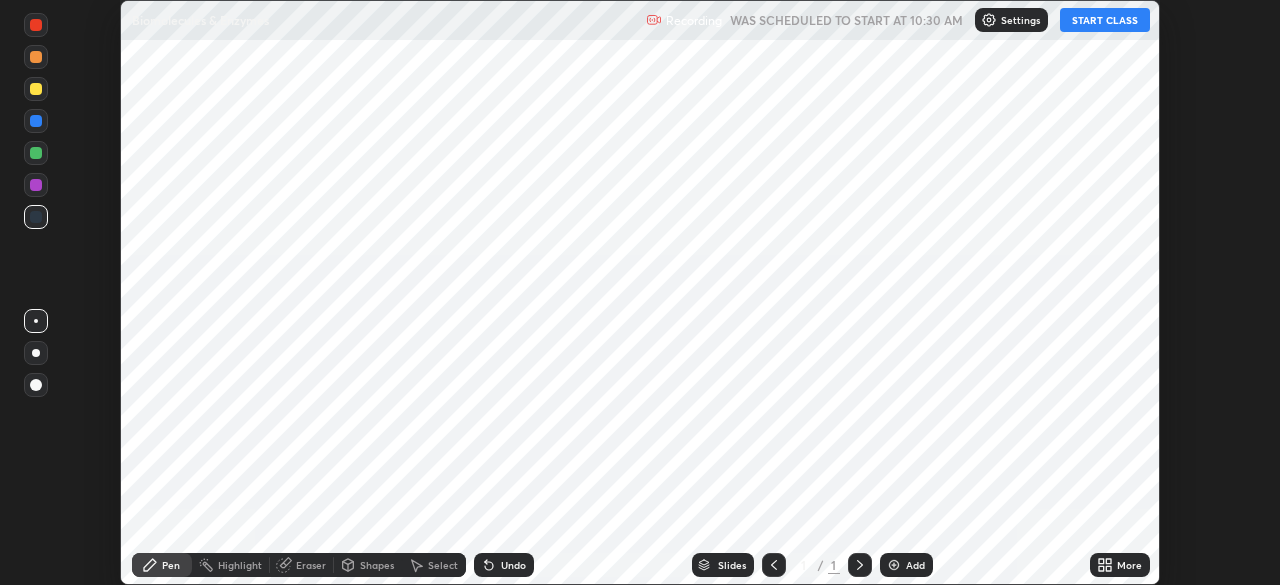 scroll, scrollTop: 0, scrollLeft: 0, axis: both 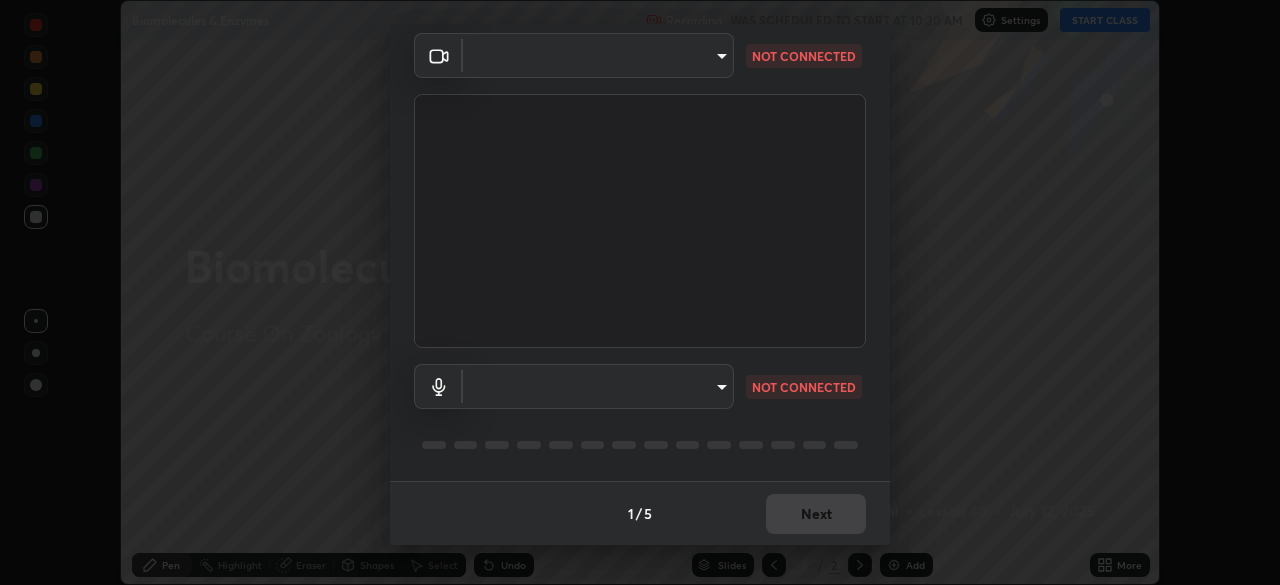 click on "Erase all Biomolecules & Enzymes Recording WAS SCHEDULED TO START AT  10:30 AM Settings START CLASS Setting up your live class Biomolecules & Enzymes • L40 of Course On Zoology for NEET Conquer 1 2026 [PERSON_NAME] Pen Highlight Eraser Shapes Select Undo Slides 2 / 2 Add More No doubts shared Encourage your learners to ask a doubt for better clarity Report an issue Reason for reporting Buffering Chat not working Audio - Video sync issue Educator video quality low ​ Attach an image Report Media settings ​ NOT CONNECTED ​ NOT CONNECTED 1 / 5 Next" at bounding box center (640, 292) 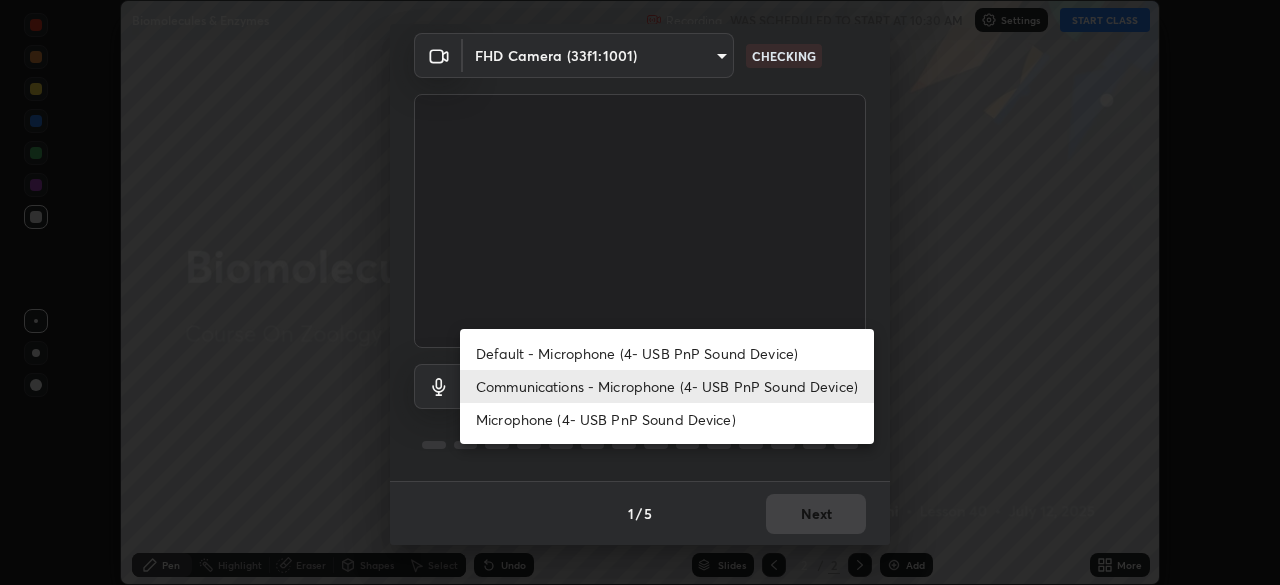 type on "5607bcfbd967db3bf5f76de58c8b00fc12754f2471884d1aaf72f2f6a5703857" 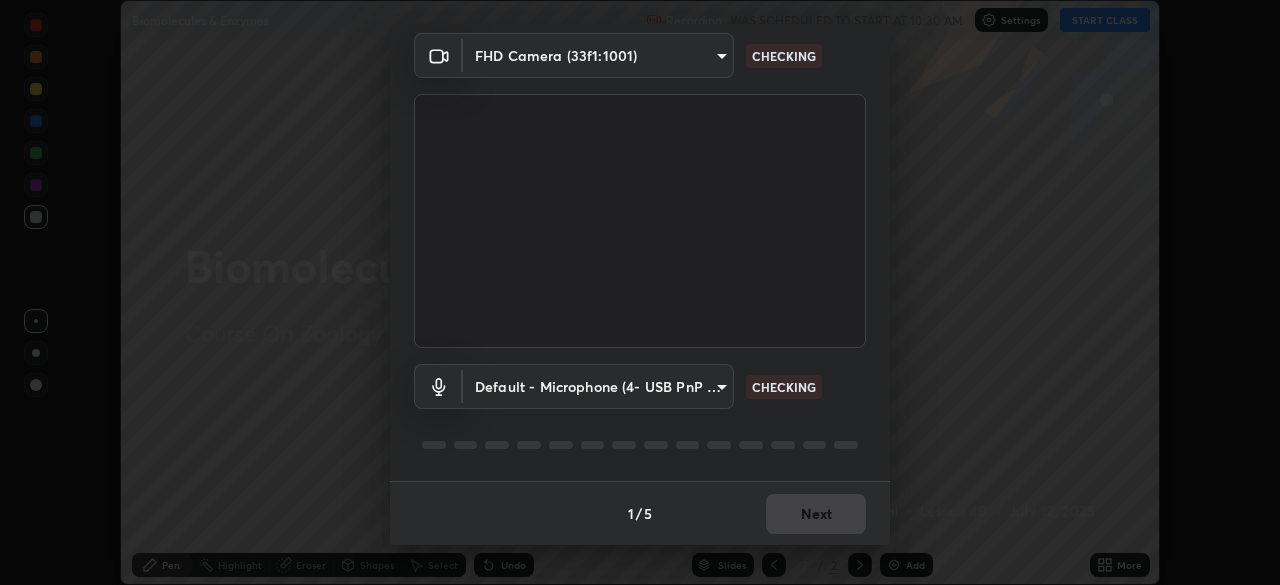 click on "Erase all Biomolecules & Enzymes Recording WAS SCHEDULED TO START AT  10:30 AM Settings START CLASS Setting up your live class Biomolecules & Enzymes • L40 of Course On Zoology for NEET Conquer 1 2026 [PERSON_NAME] Pen Highlight Eraser Shapes Select Undo Slides 2 / 2 Add More No doubts shared Encourage your learners to ask a doubt for better clarity Report an issue Reason for reporting Buffering Chat not working Audio - Video sync issue Educator video quality low ​ Attach an image Report Media settings FHD Camera (33f1:1001) 5607bcfbd967db3bf5f76de58c8b00fc12754f2471884d1aaf72f2f6a5703857 CHECKING Default - Microphone (4- USB PnP Sound Device) default CHECKING 1 / 5 Next" at bounding box center (640, 292) 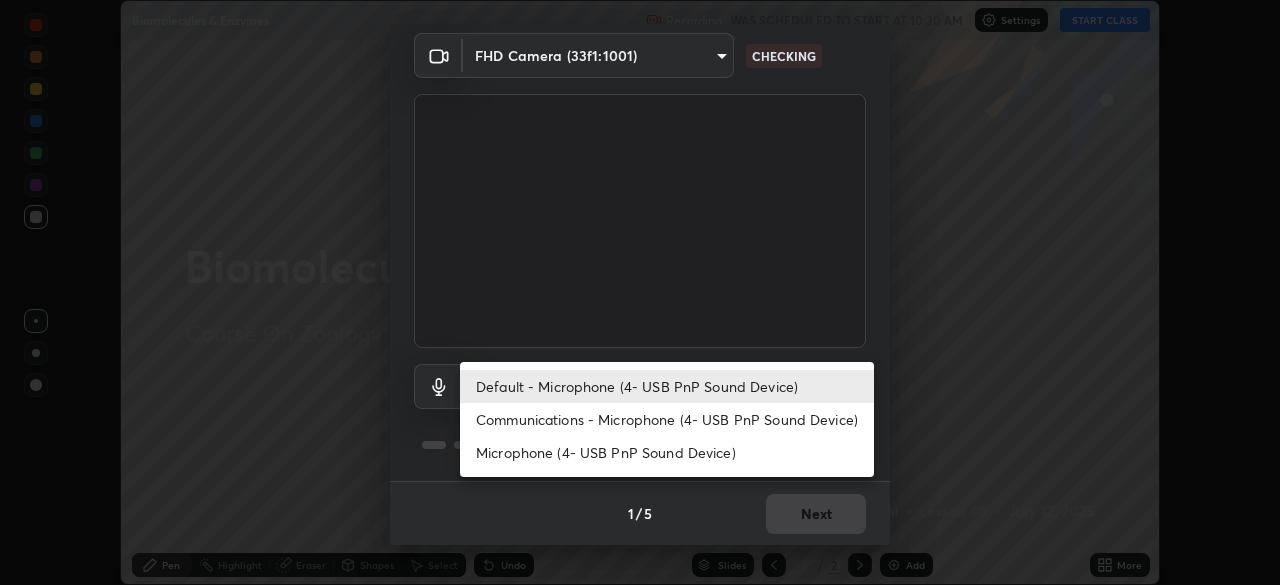 click on "Communications - Microphone (4- USB PnP Sound Device)" at bounding box center (667, 419) 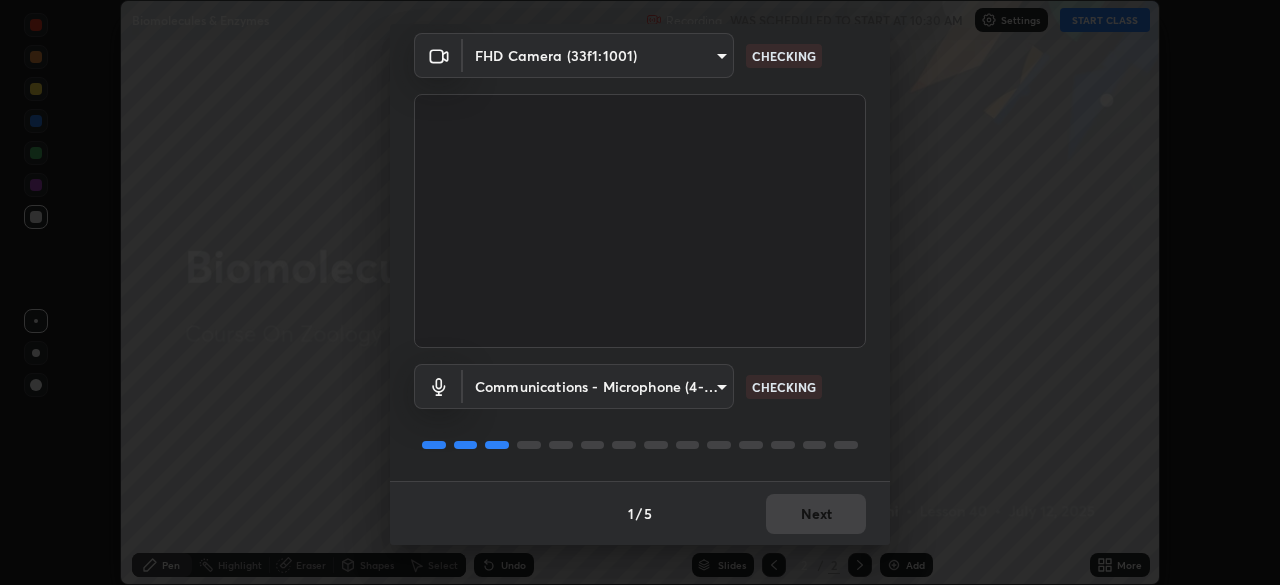 type on "communications" 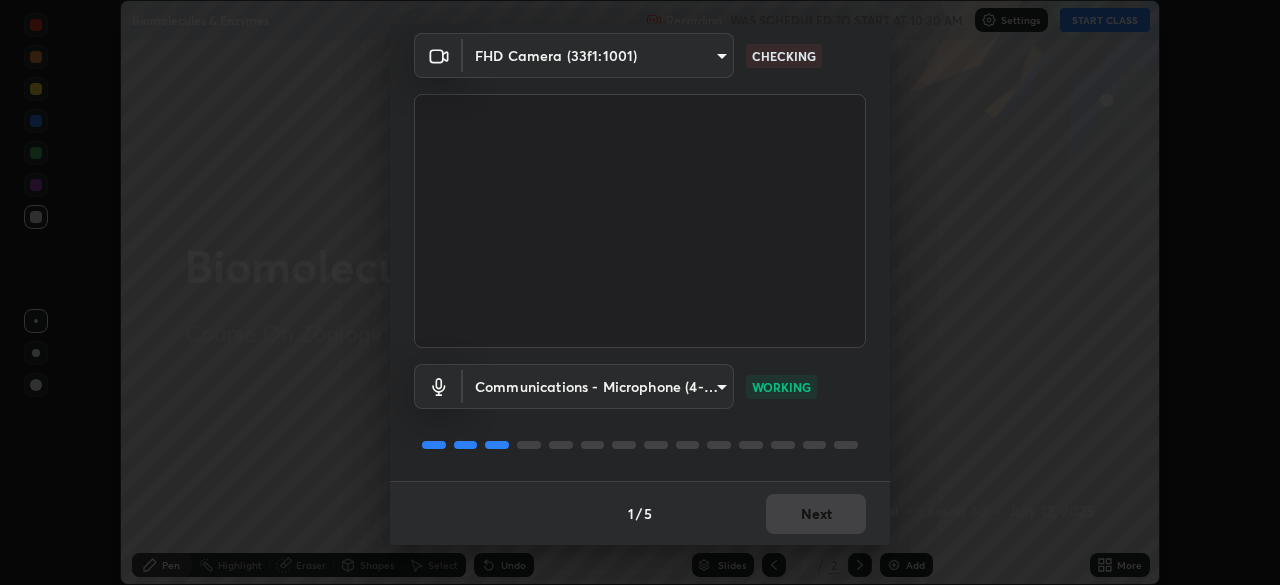 click on "1 / 5 Next" at bounding box center (640, 513) 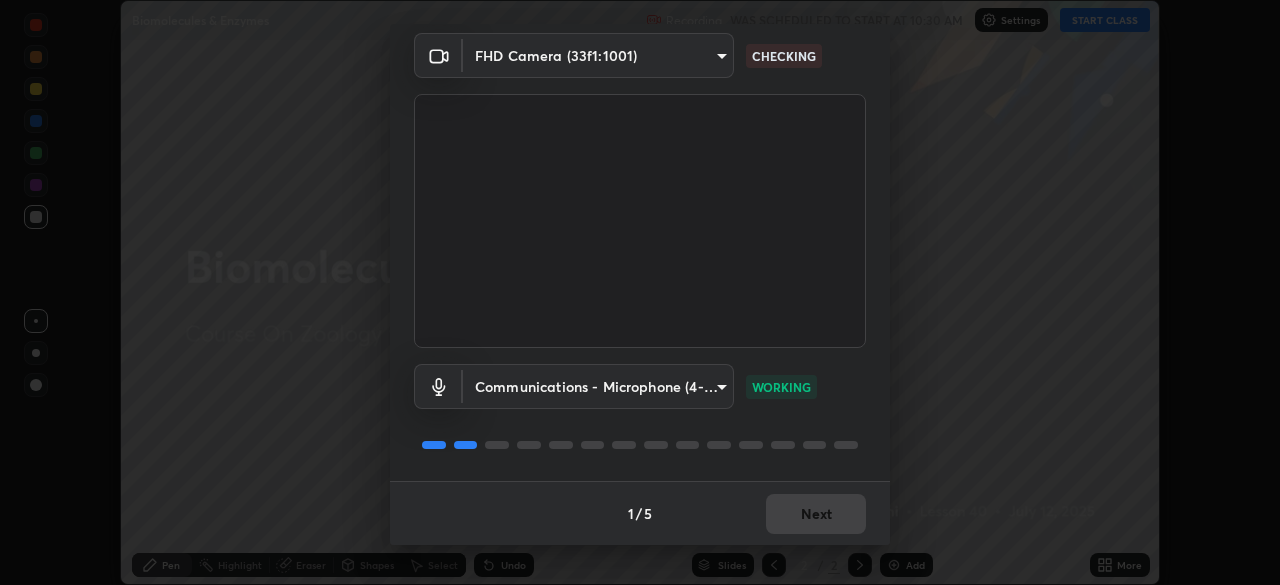 click on "1 / 5 Next" at bounding box center (640, 513) 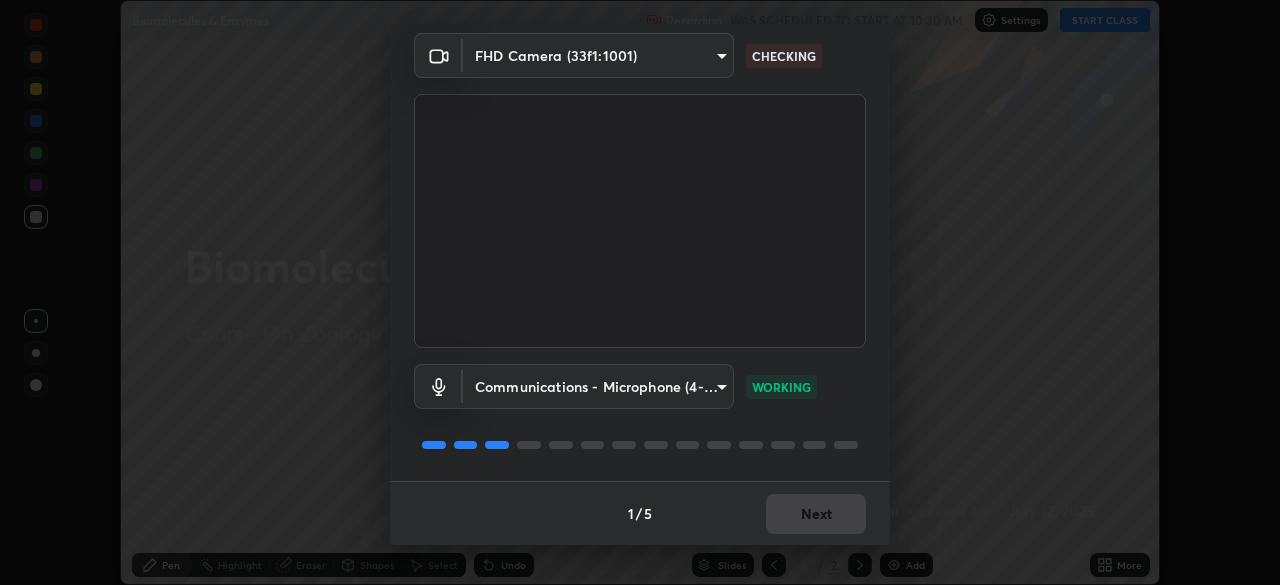 click on "1 / 5 Next" at bounding box center (640, 513) 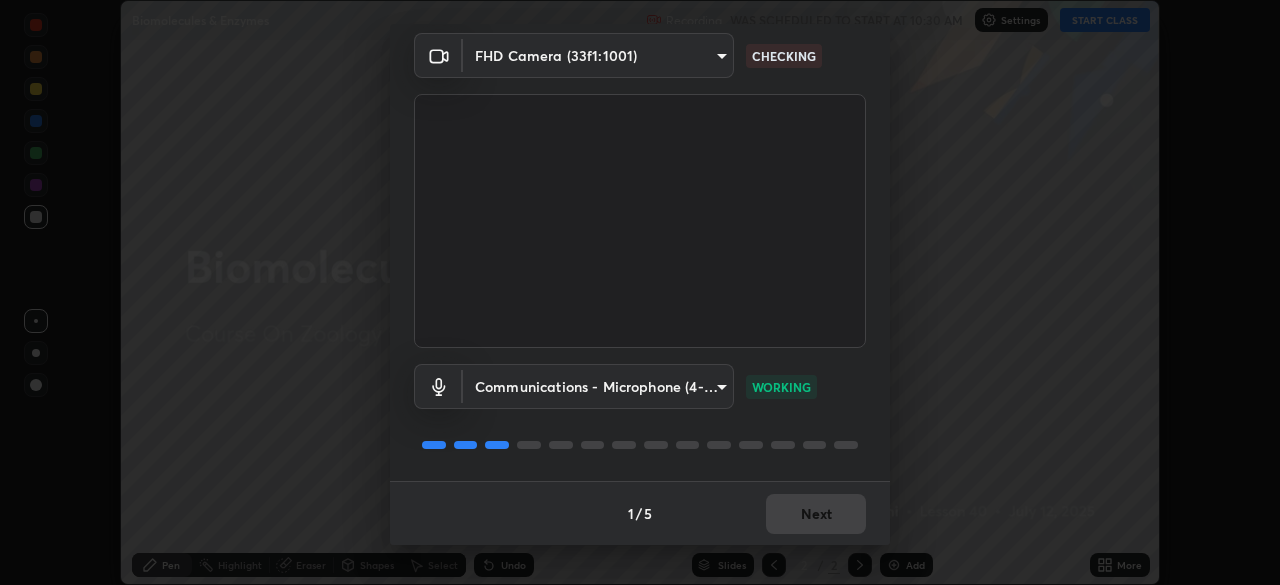 click on "1 / 5 Next" at bounding box center (640, 513) 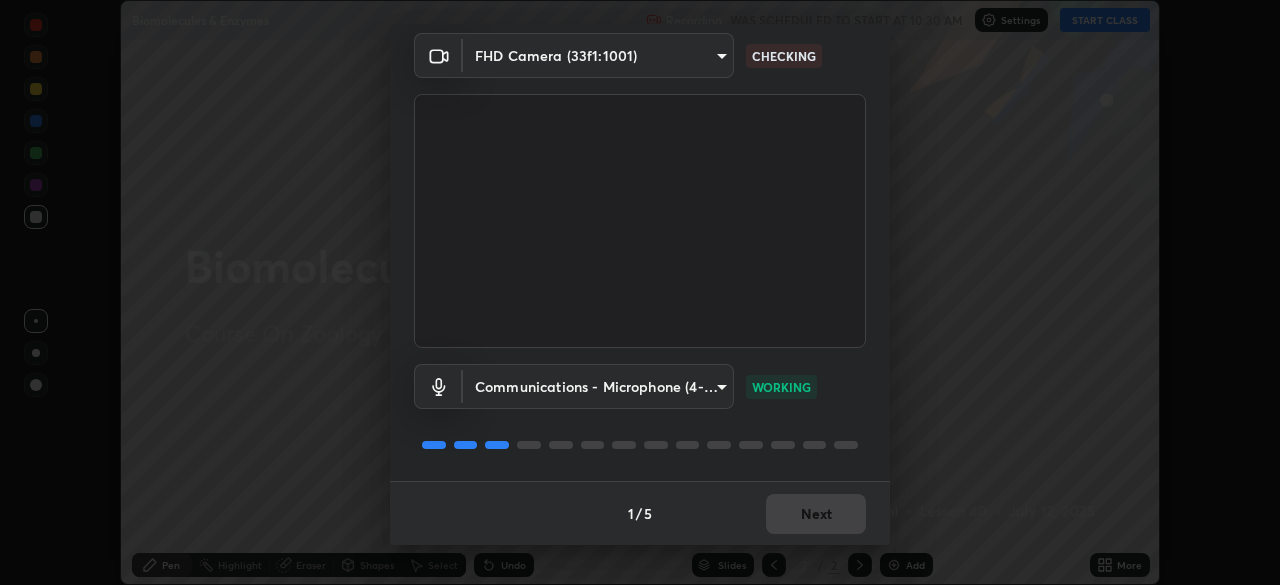 click on "Next" at bounding box center (816, 514) 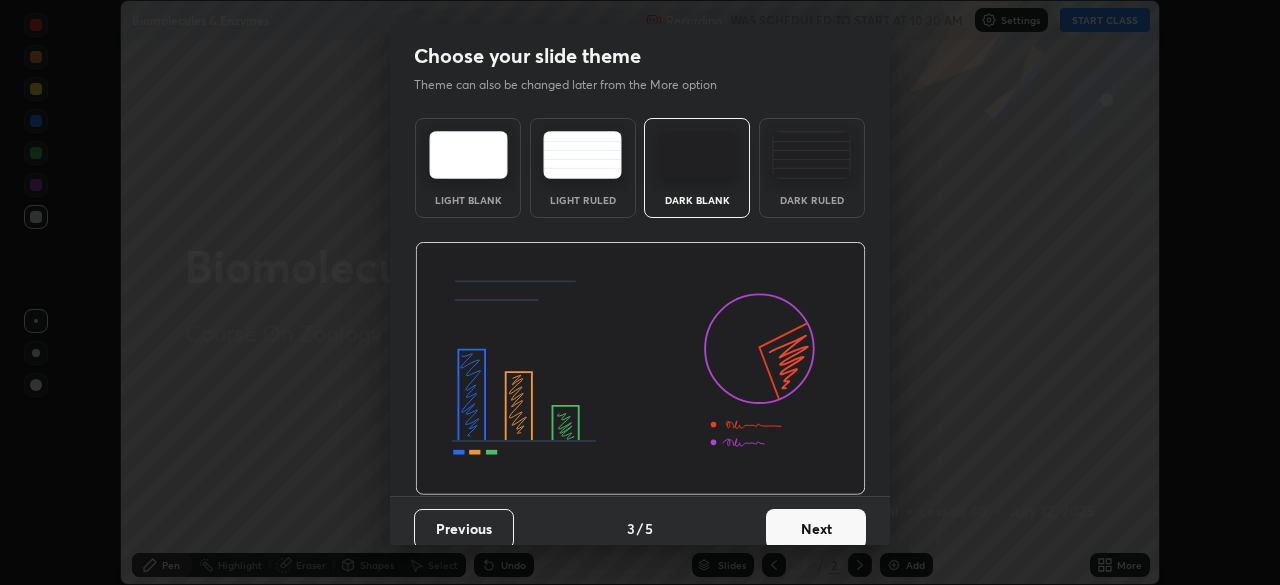 click on "Next" at bounding box center [816, 529] 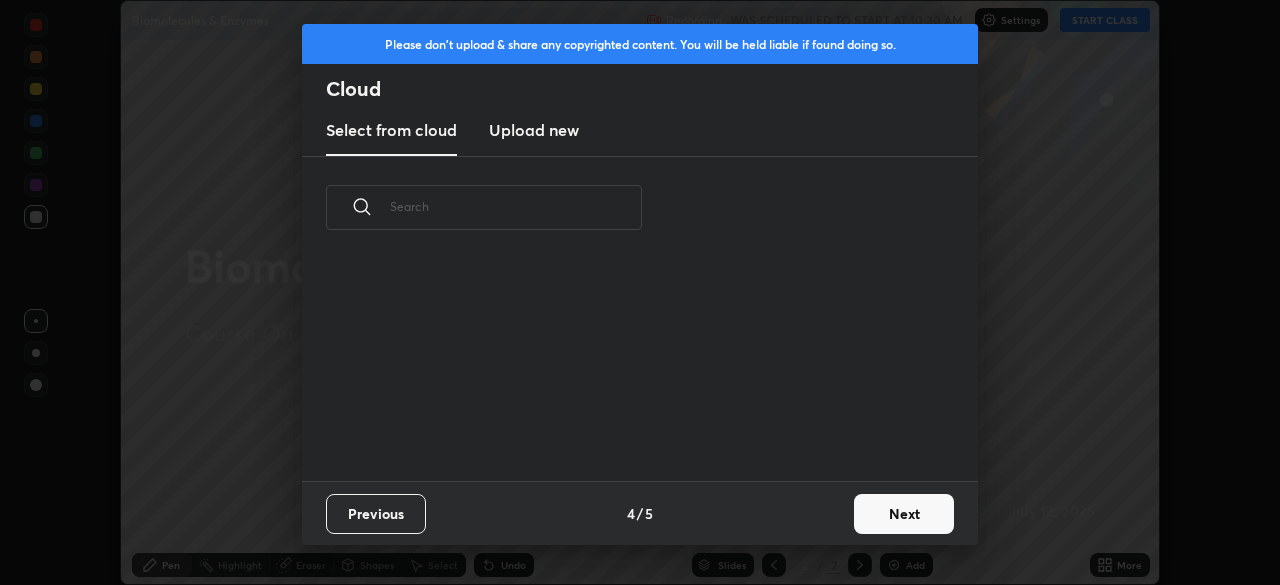 click on "Previous 4 / 5 Next" at bounding box center (640, 513) 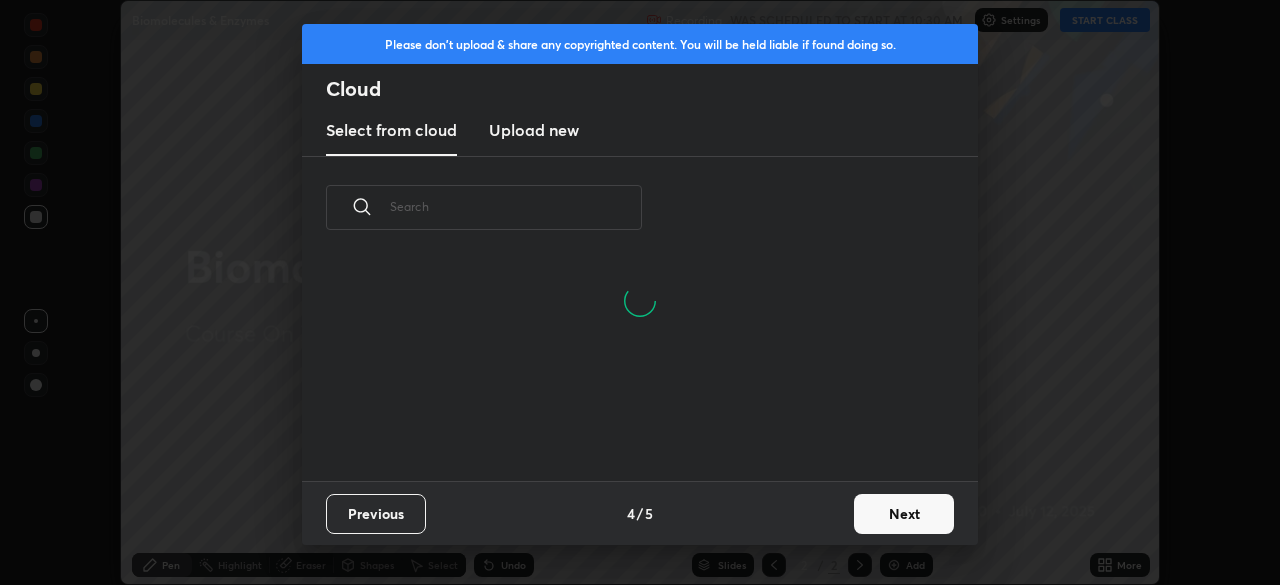 scroll, scrollTop: 7, scrollLeft: 11, axis: both 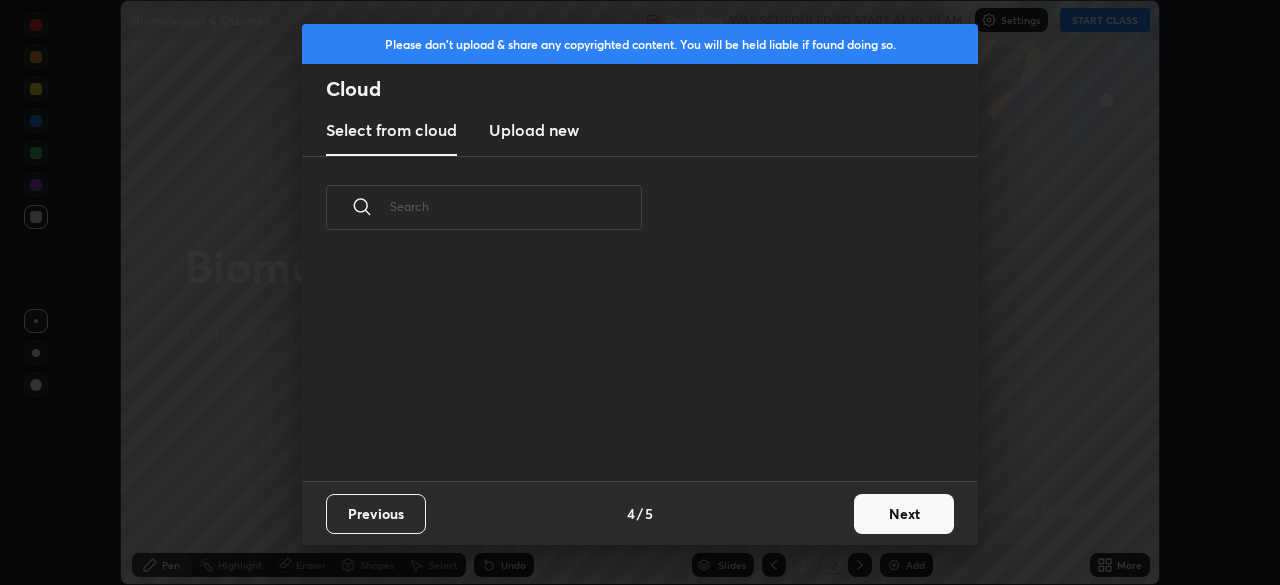click on "Next" at bounding box center [904, 514] 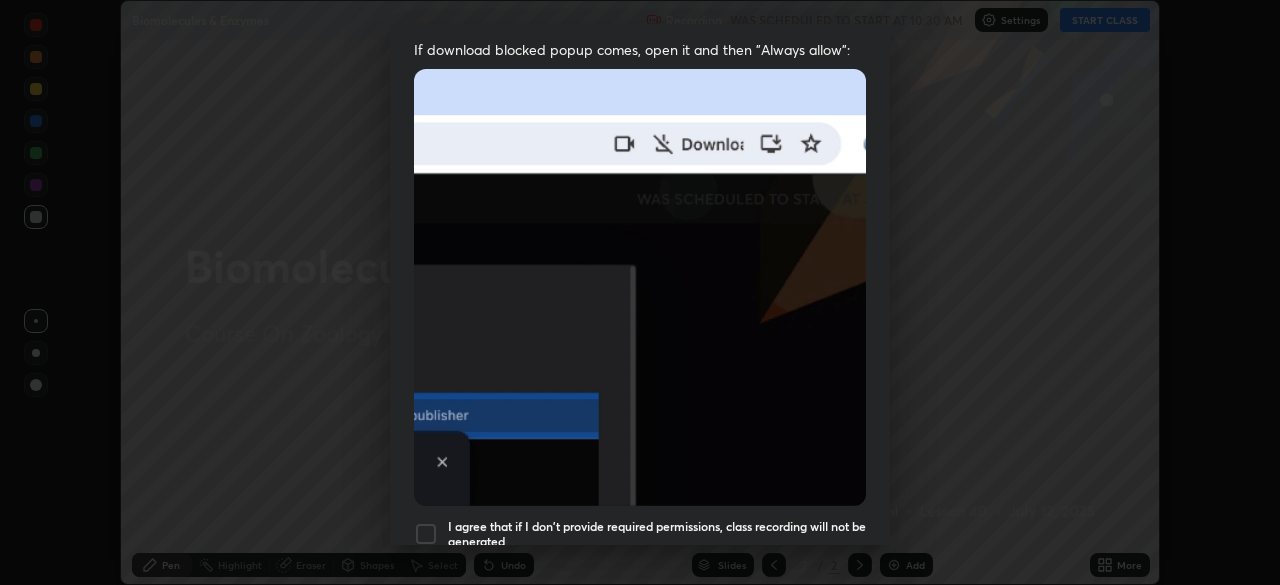 scroll, scrollTop: 465, scrollLeft: 0, axis: vertical 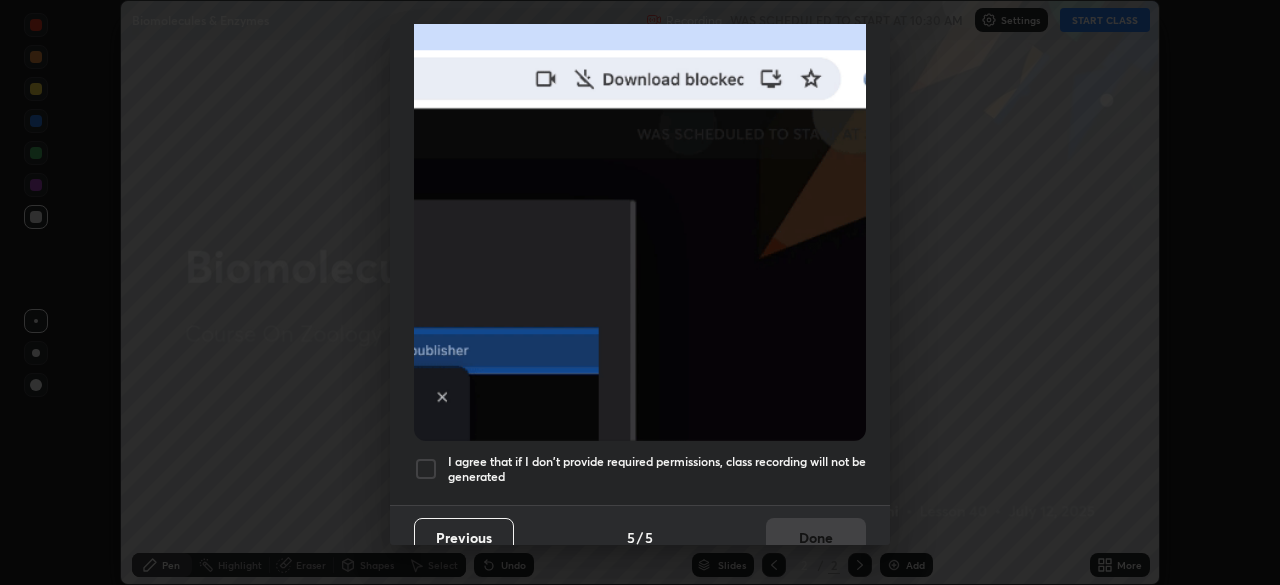 click on "I agree that if I don't provide required permissions, class recording will not be generated" at bounding box center (657, 469) 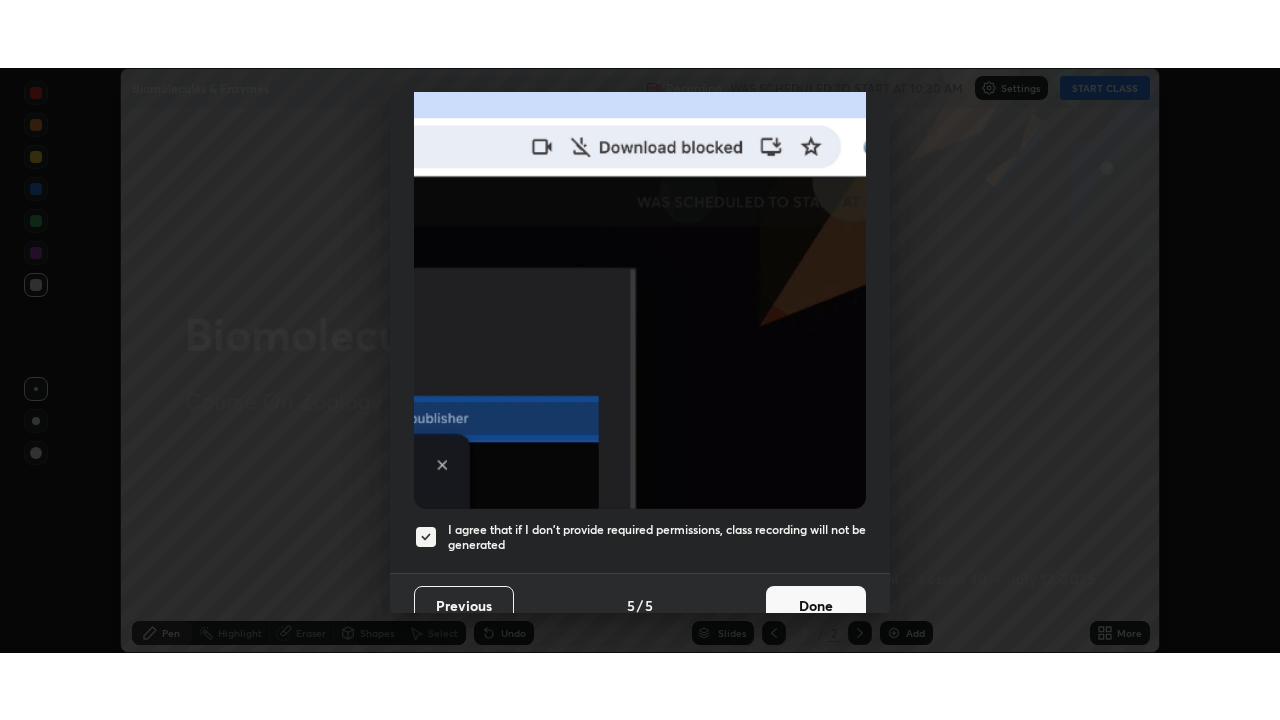 scroll, scrollTop: 479, scrollLeft: 0, axis: vertical 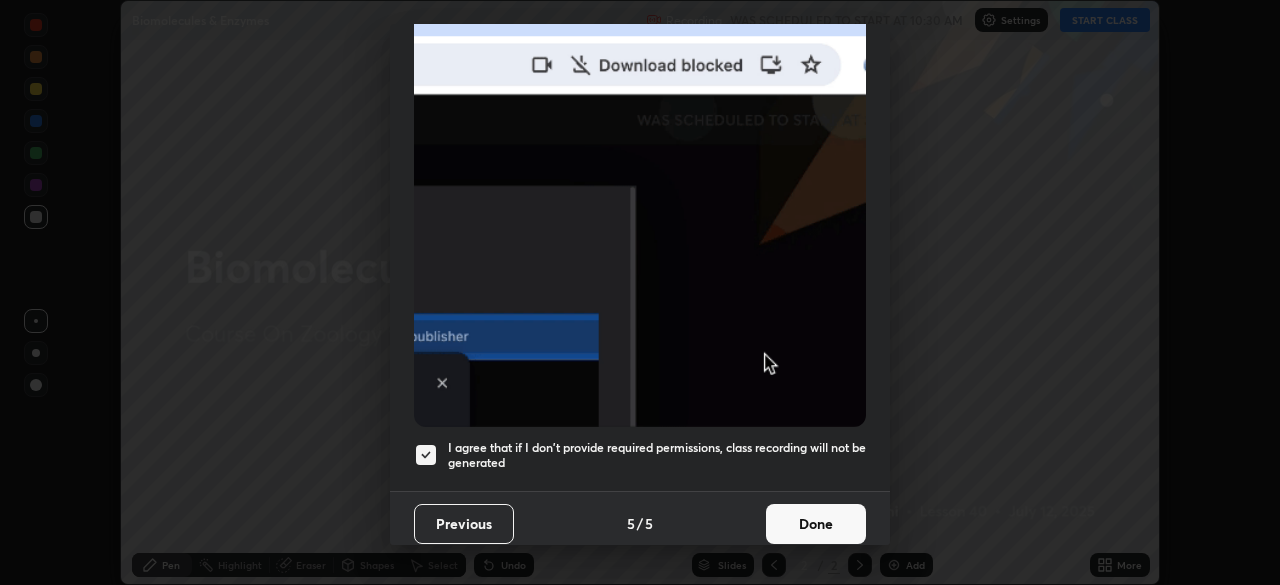 click on "Done" at bounding box center [816, 524] 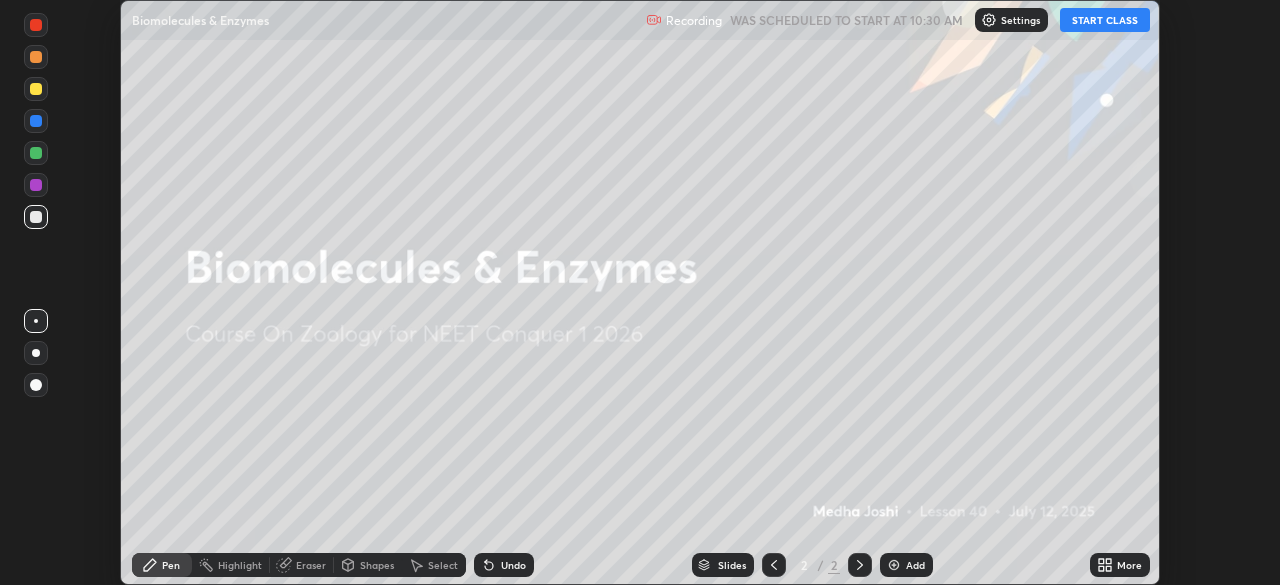 click 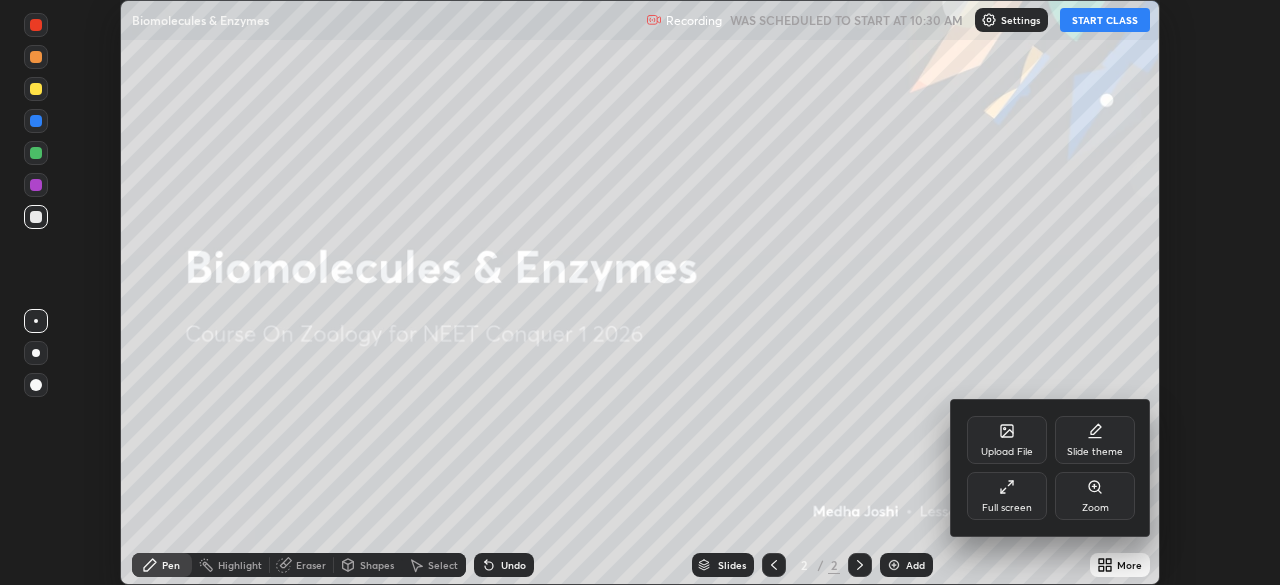 click on "Full screen" at bounding box center (1007, 496) 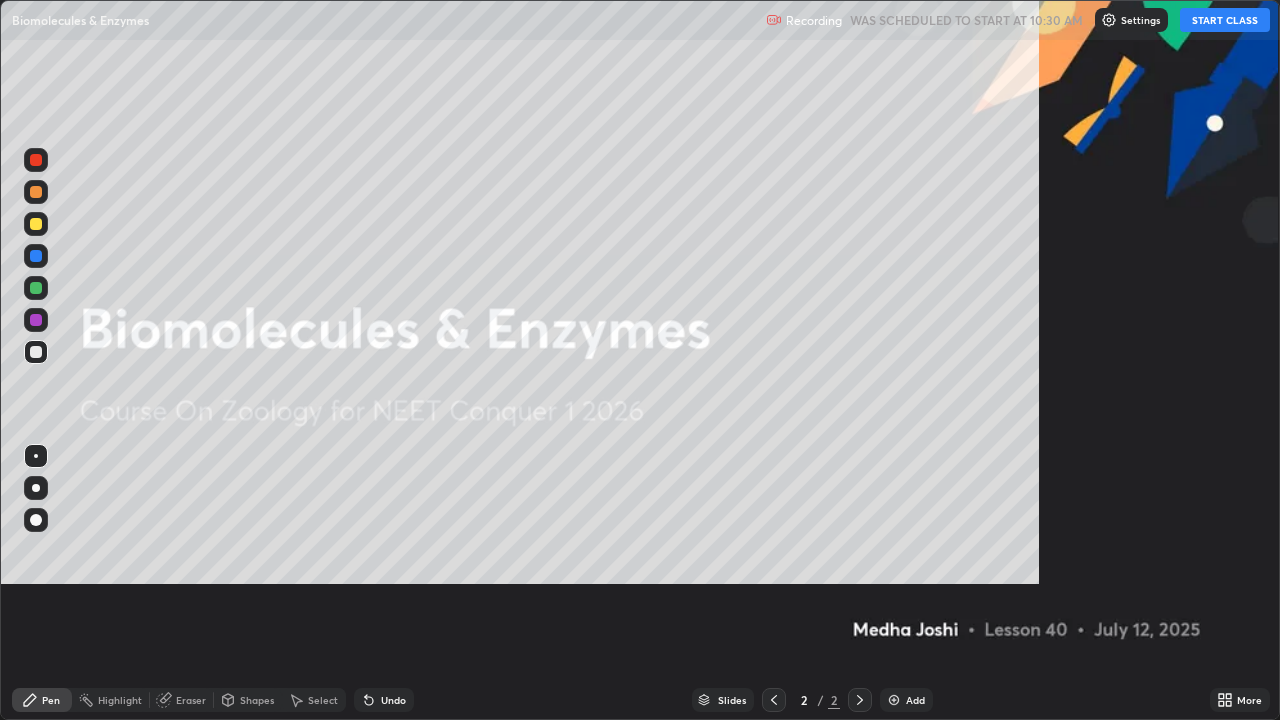 scroll, scrollTop: 99280, scrollLeft: 98720, axis: both 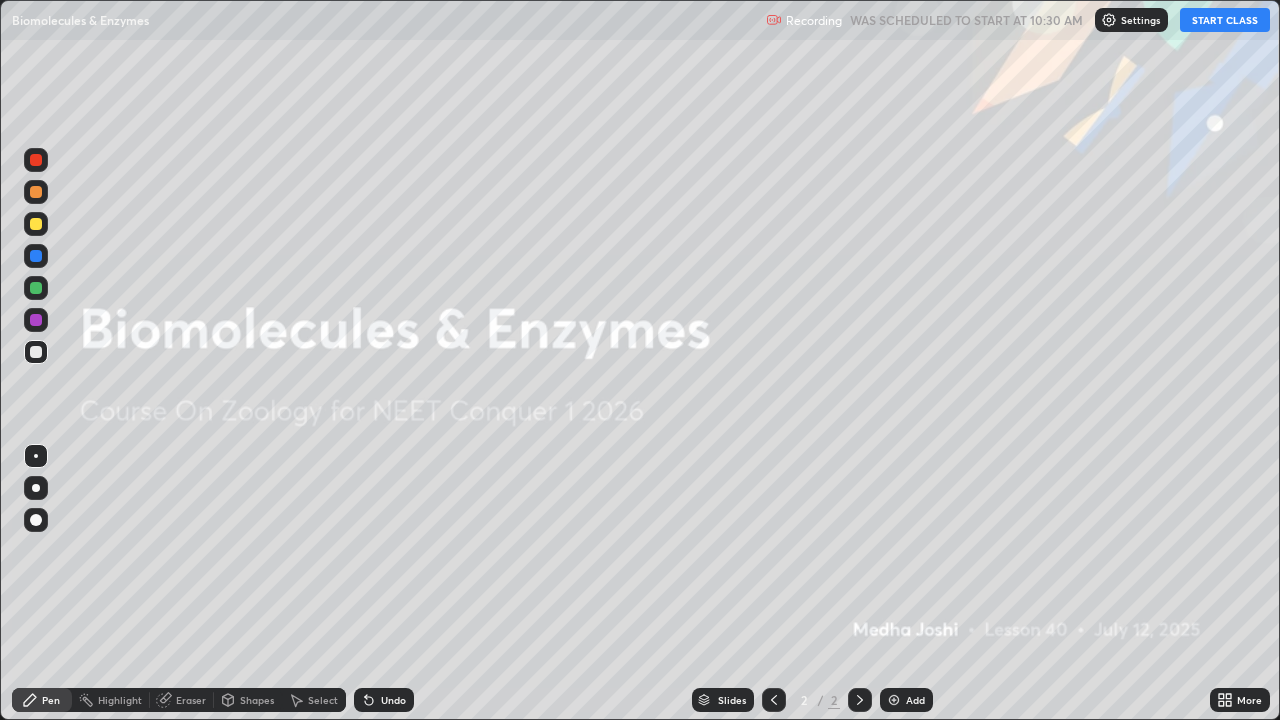 click on "START CLASS" at bounding box center [1225, 20] 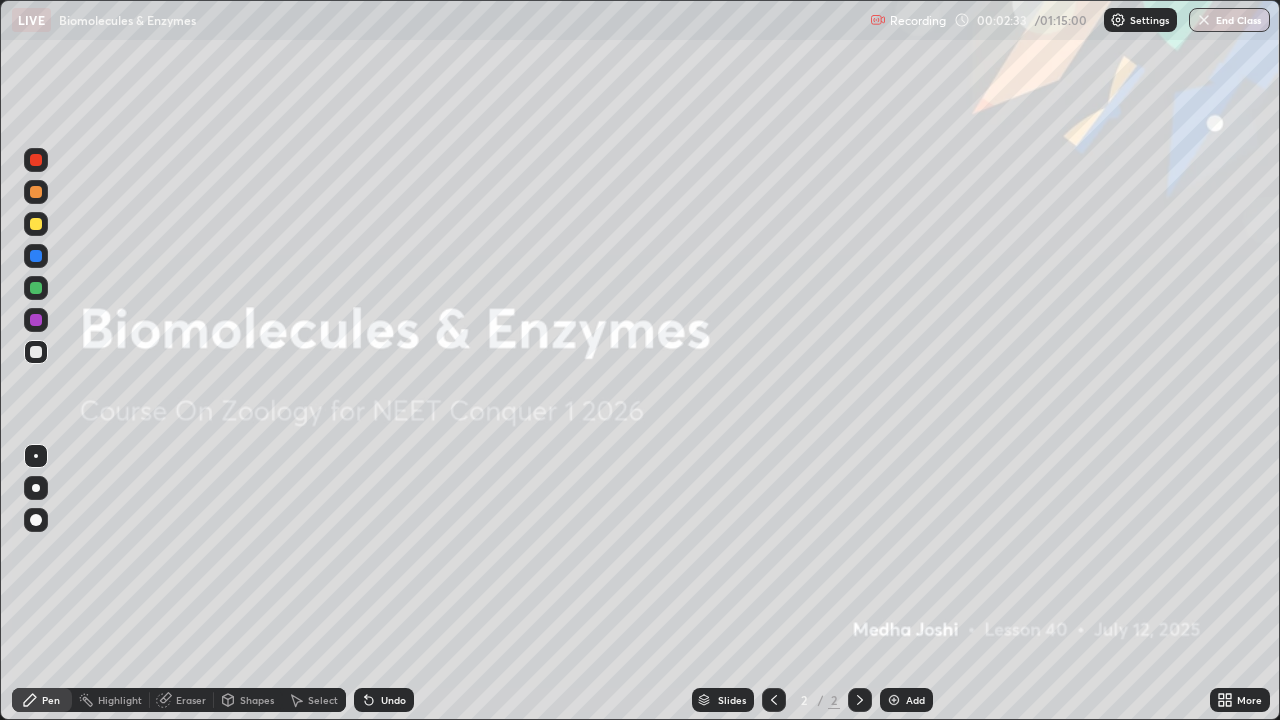 click on "Add" at bounding box center [915, 700] 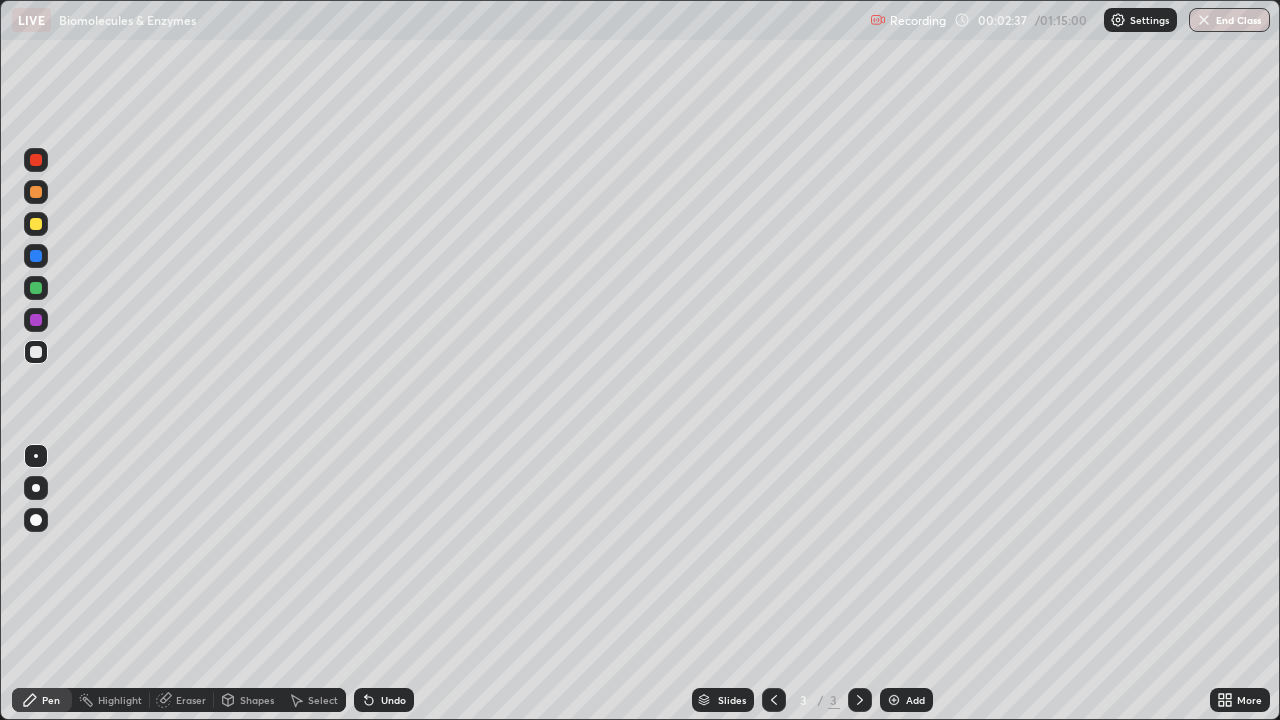 click at bounding box center (36, 192) 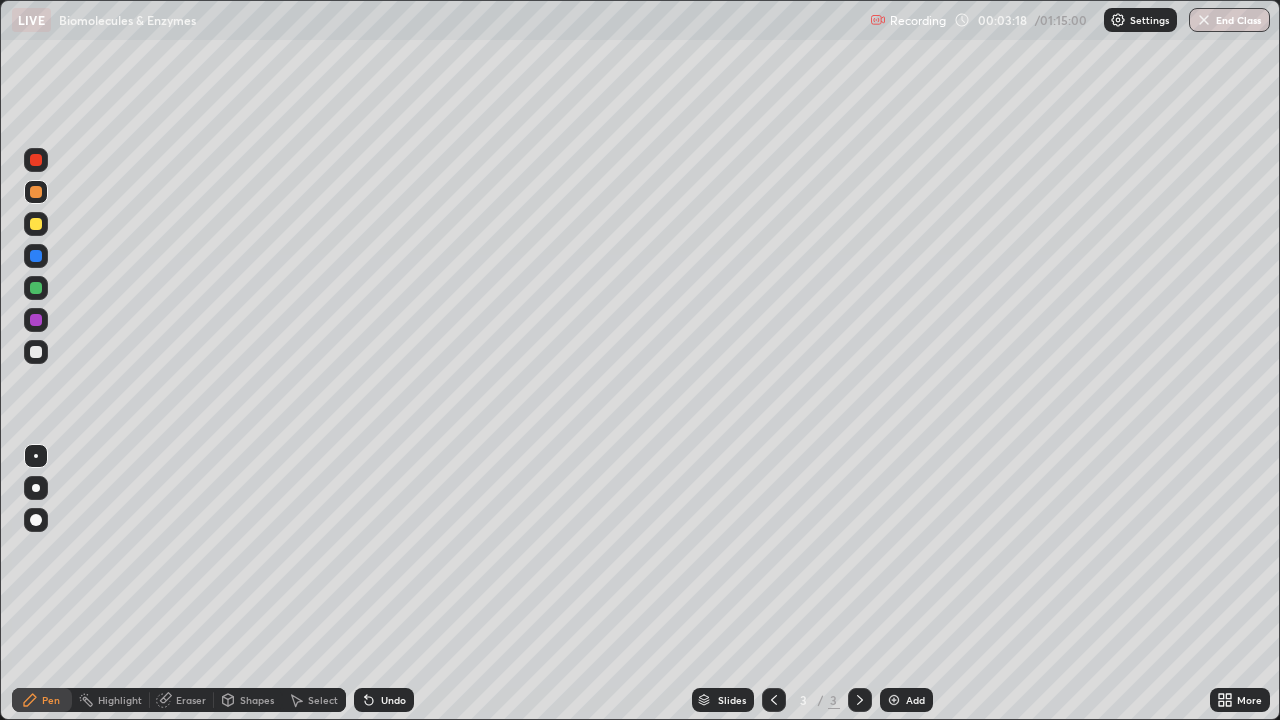click at bounding box center [36, 224] 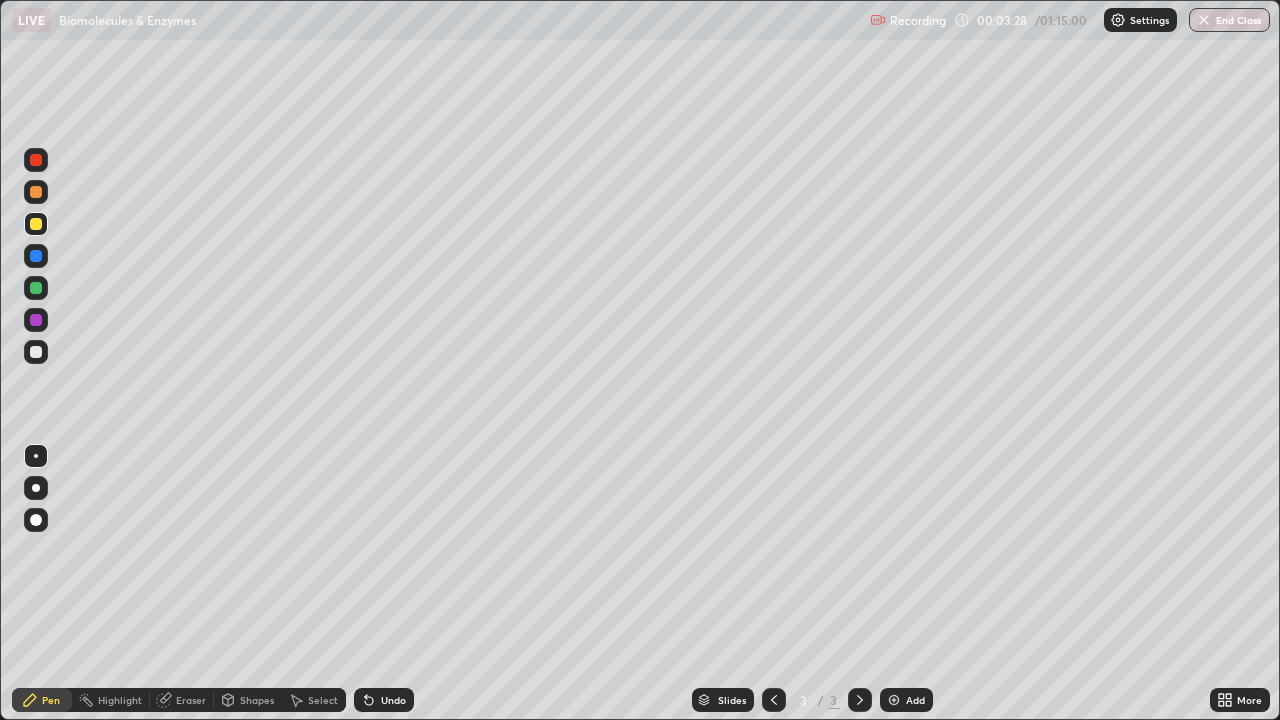 click at bounding box center [36, 352] 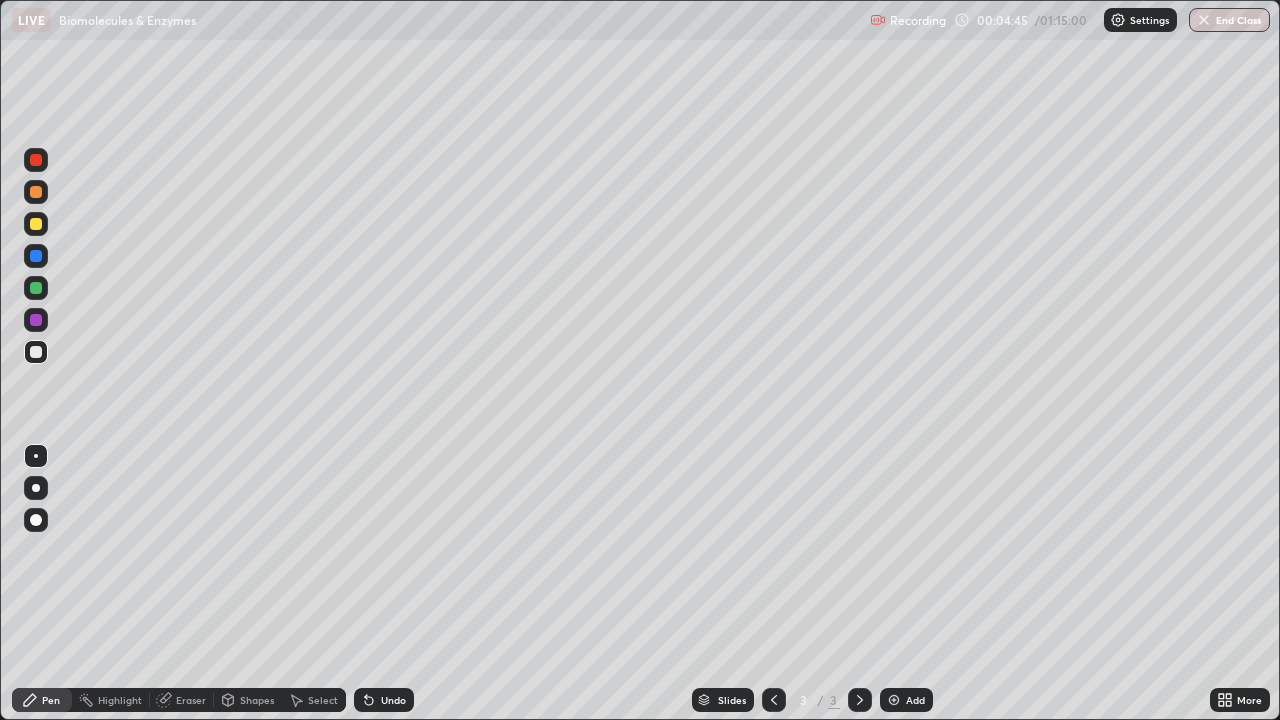 click at bounding box center [36, 256] 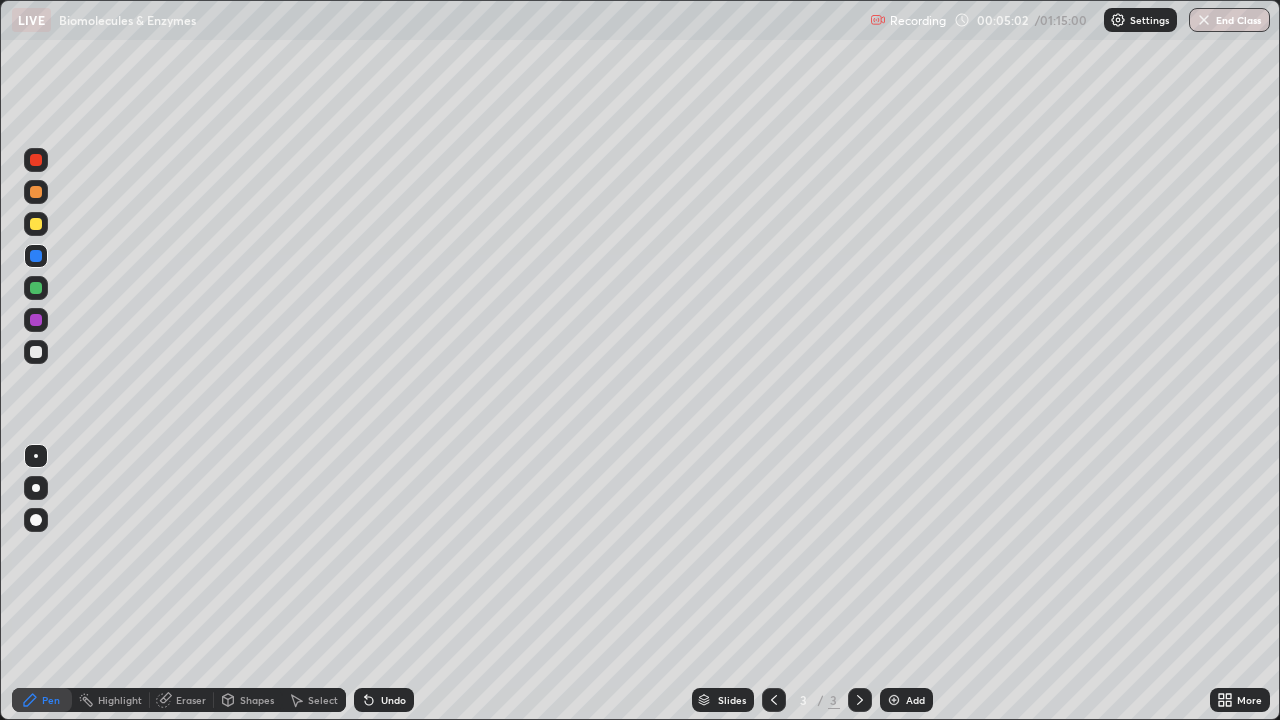 click at bounding box center (36, 352) 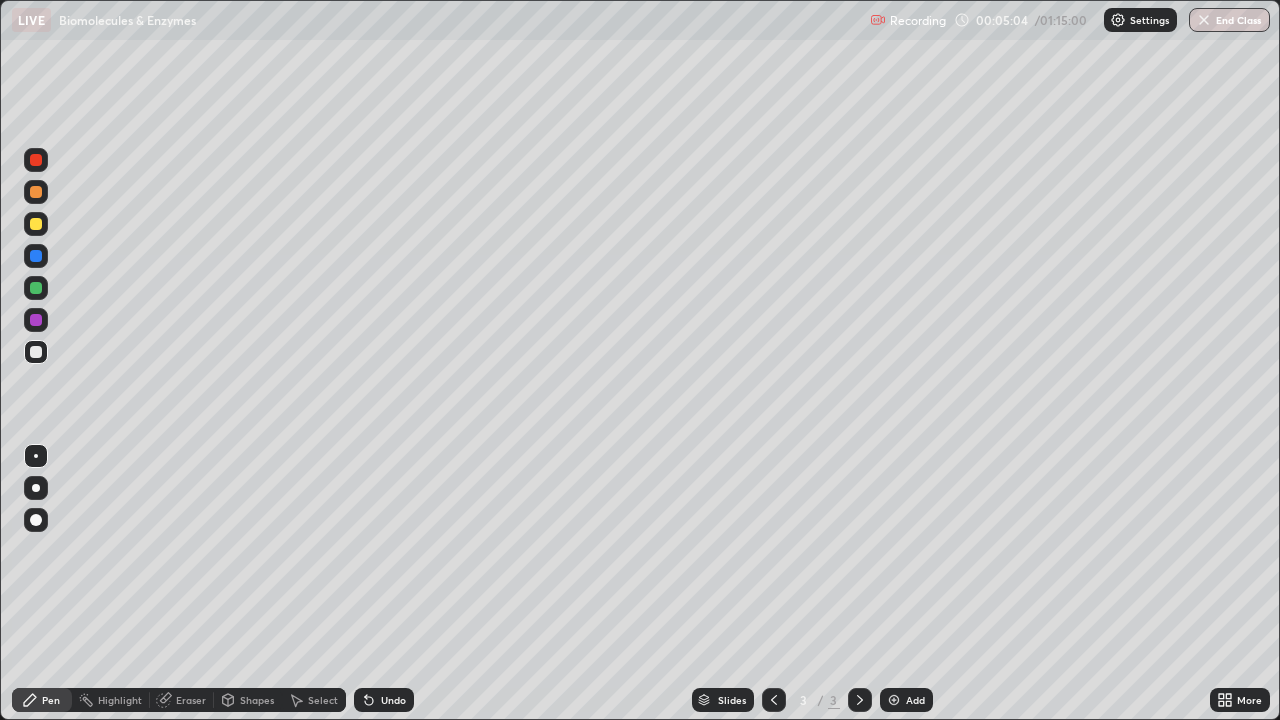 click at bounding box center (36, 288) 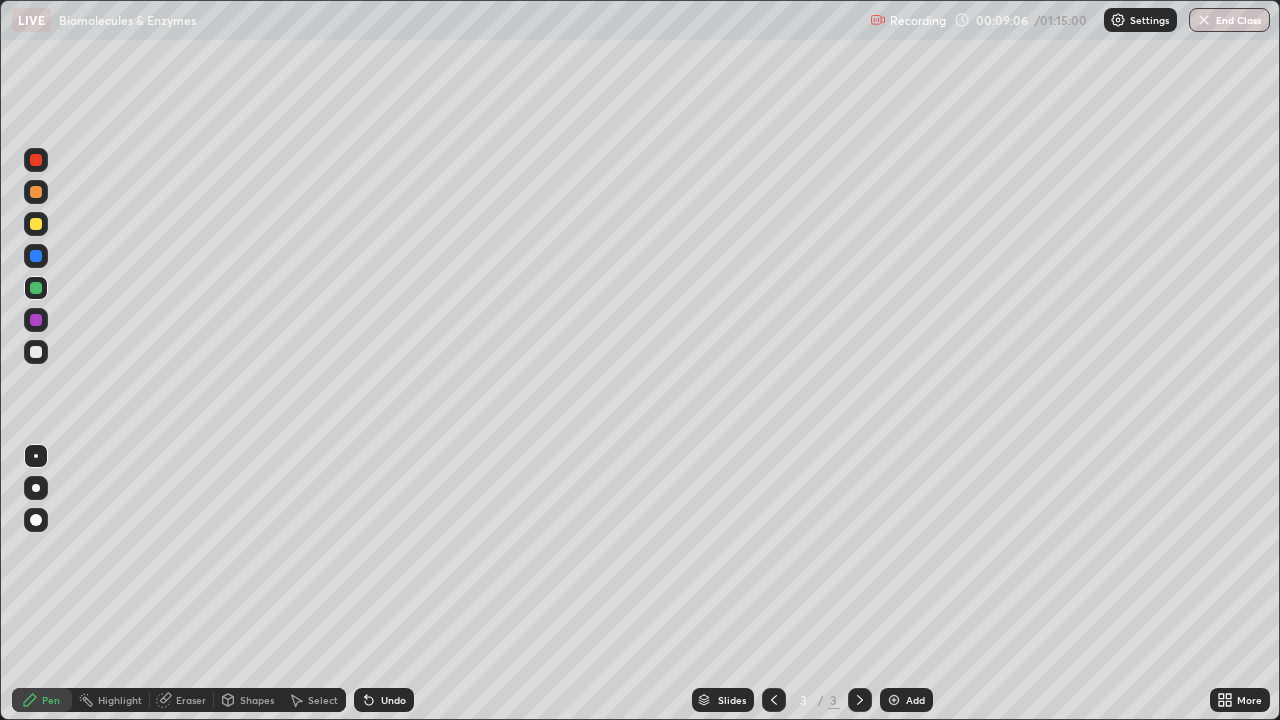 click on "Add" at bounding box center (906, 700) 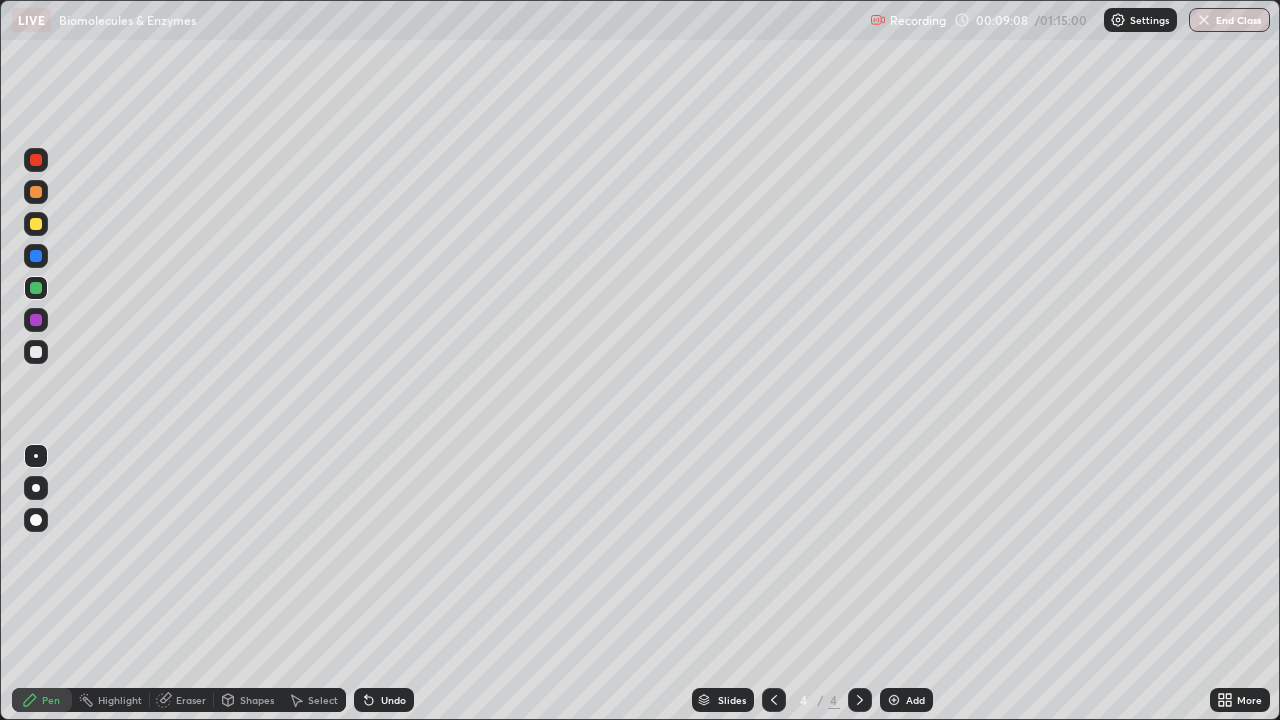 click at bounding box center [36, 224] 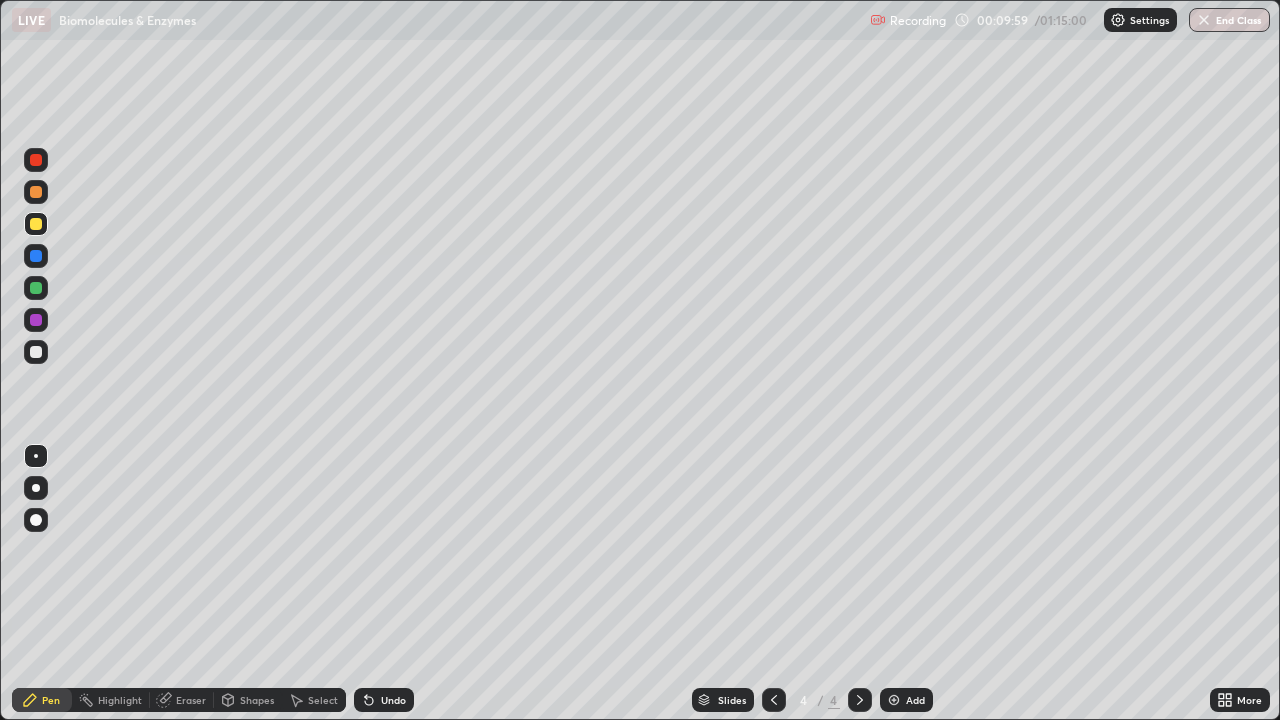 click at bounding box center (36, 288) 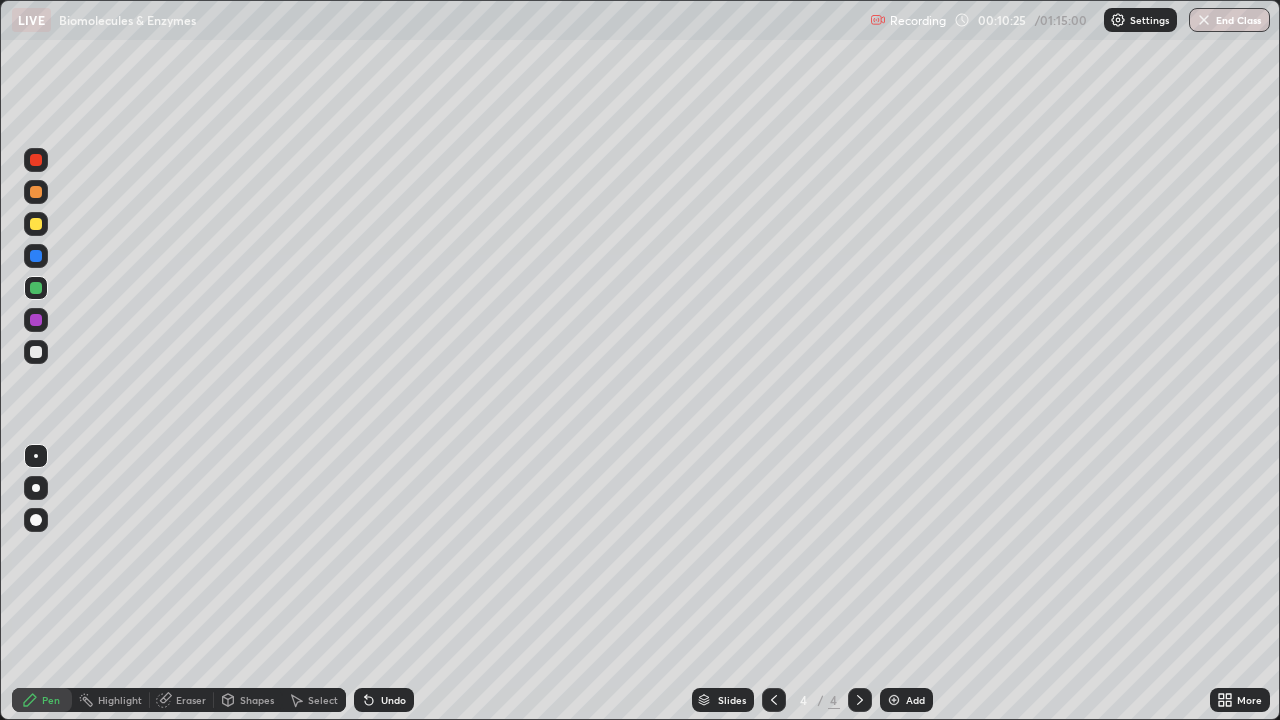 click at bounding box center (36, 352) 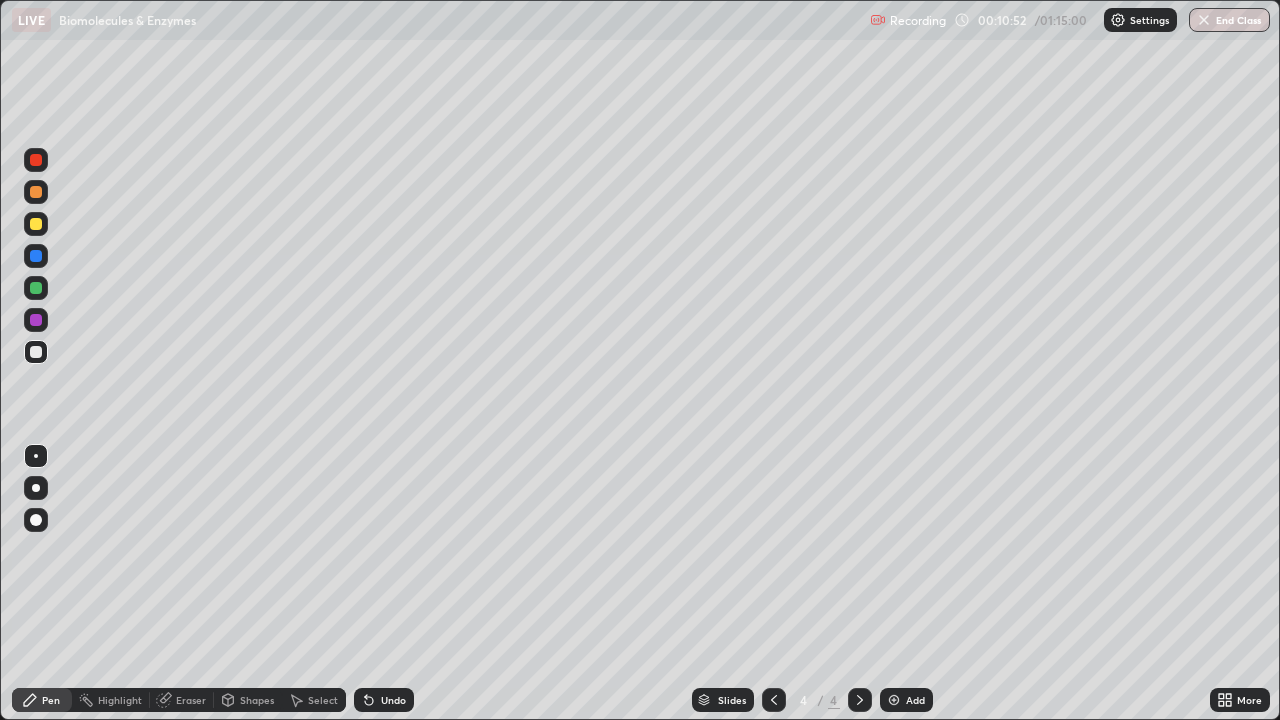 click at bounding box center (36, 256) 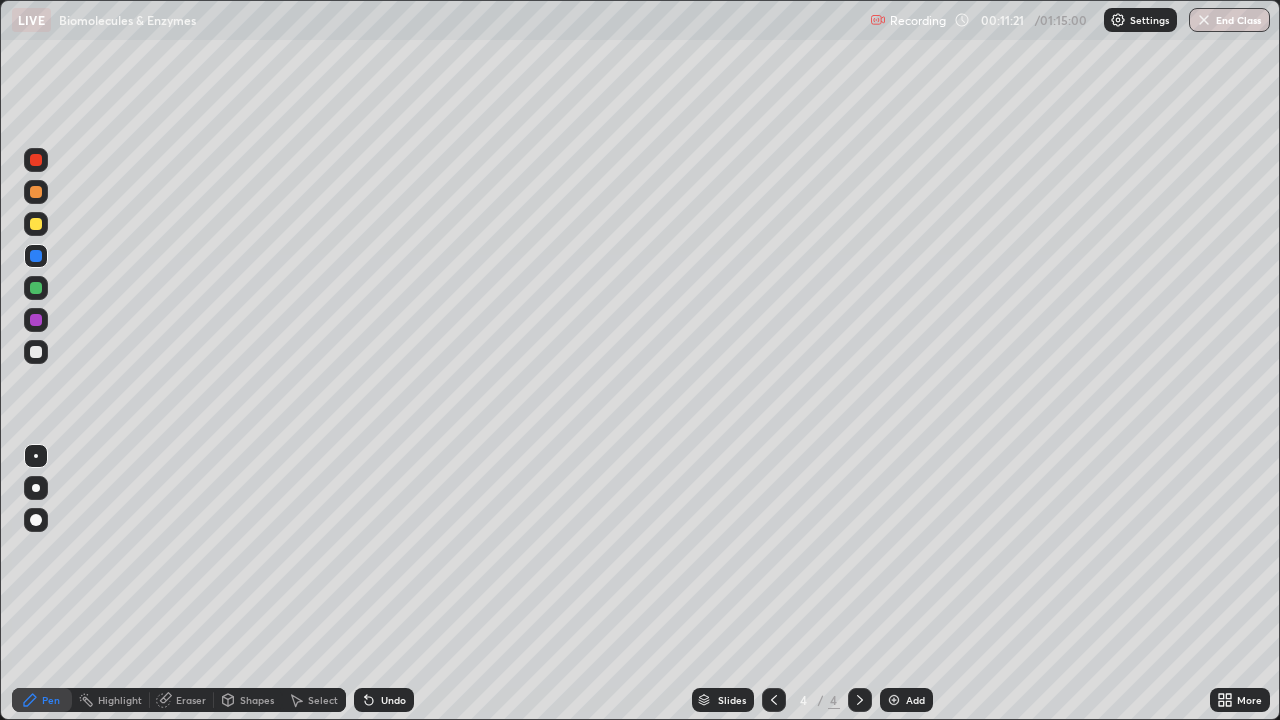 click at bounding box center [36, 288] 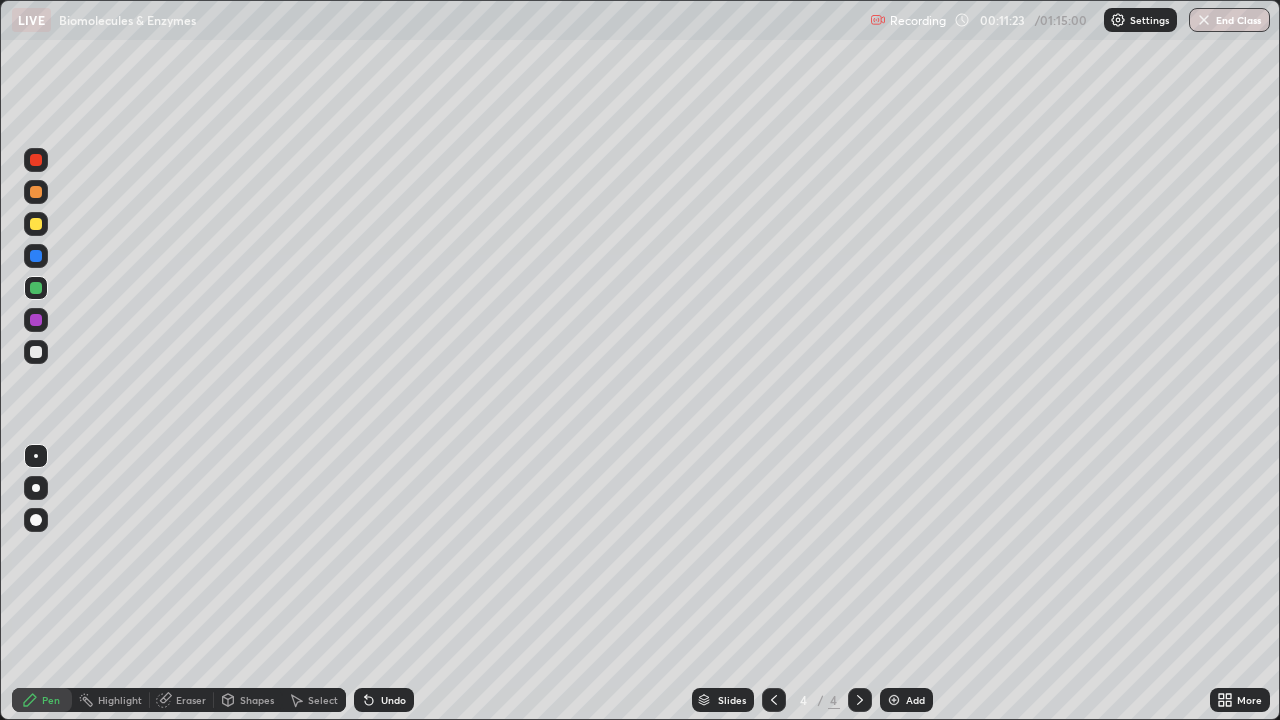 click at bounding box center (36, 192) 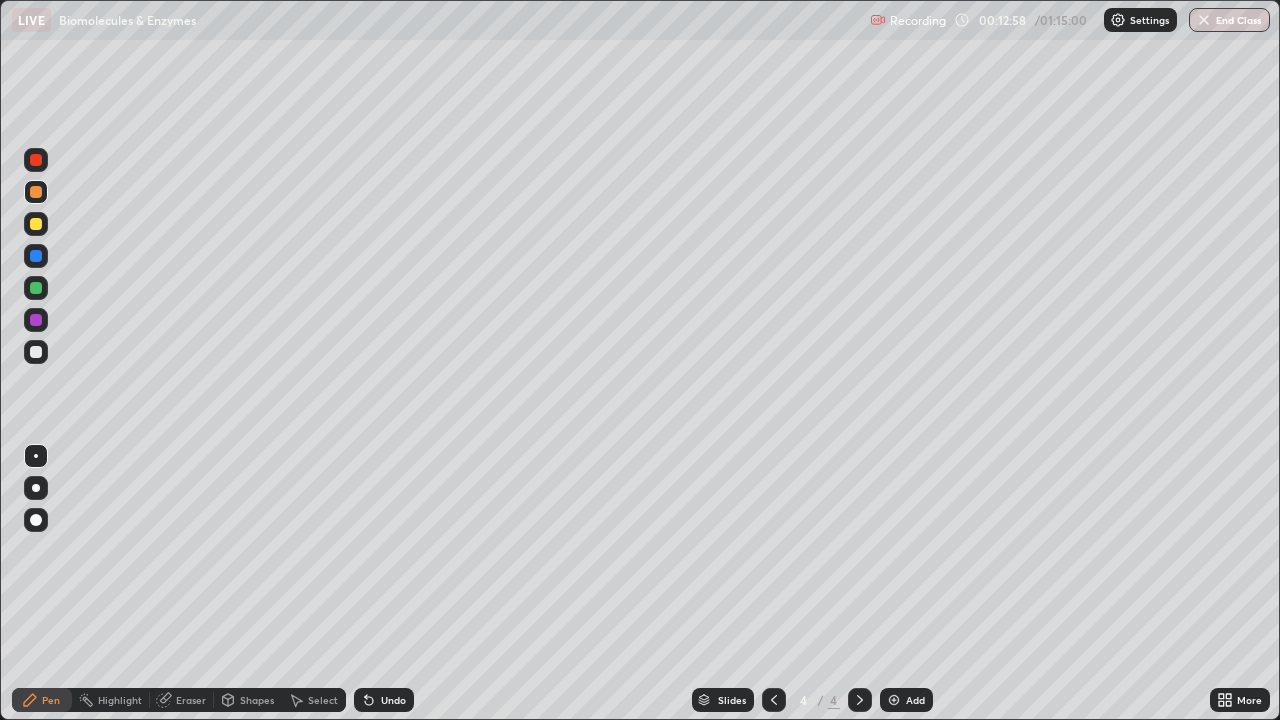 click at bounding box center [36, 352] 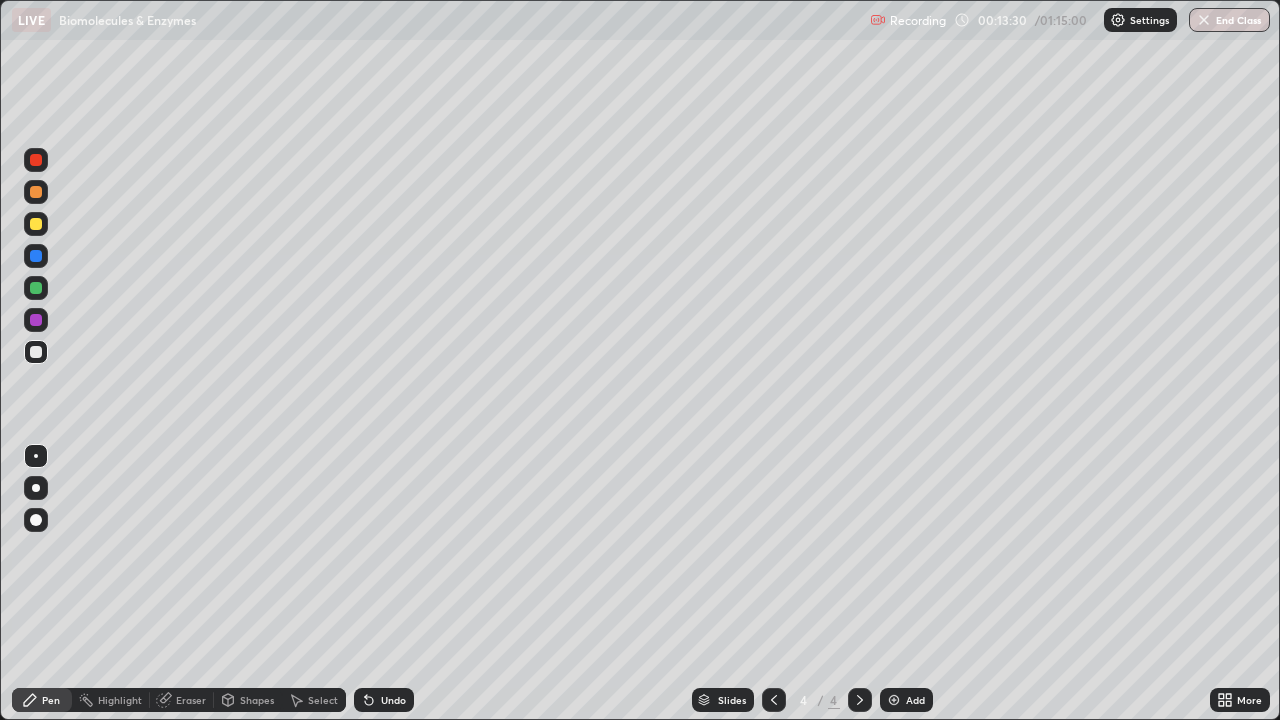 click at bounding box center (36, 256) 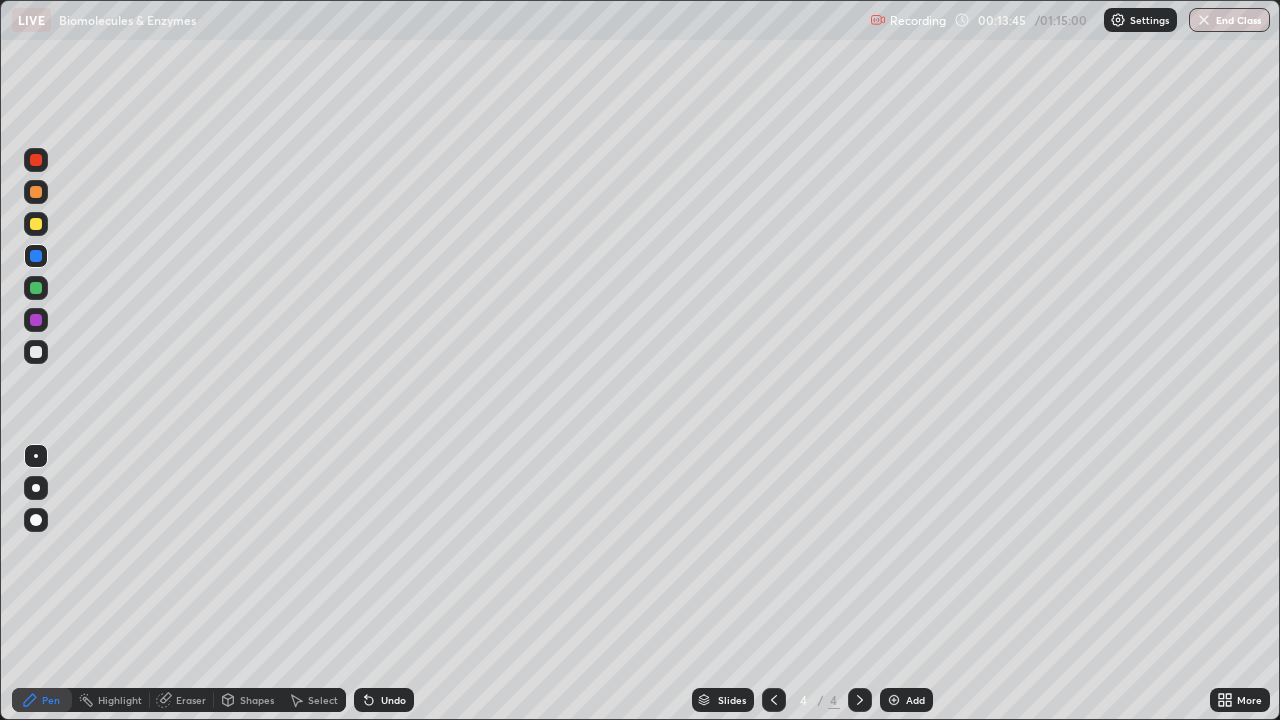 click at bounding box center [36, 192] 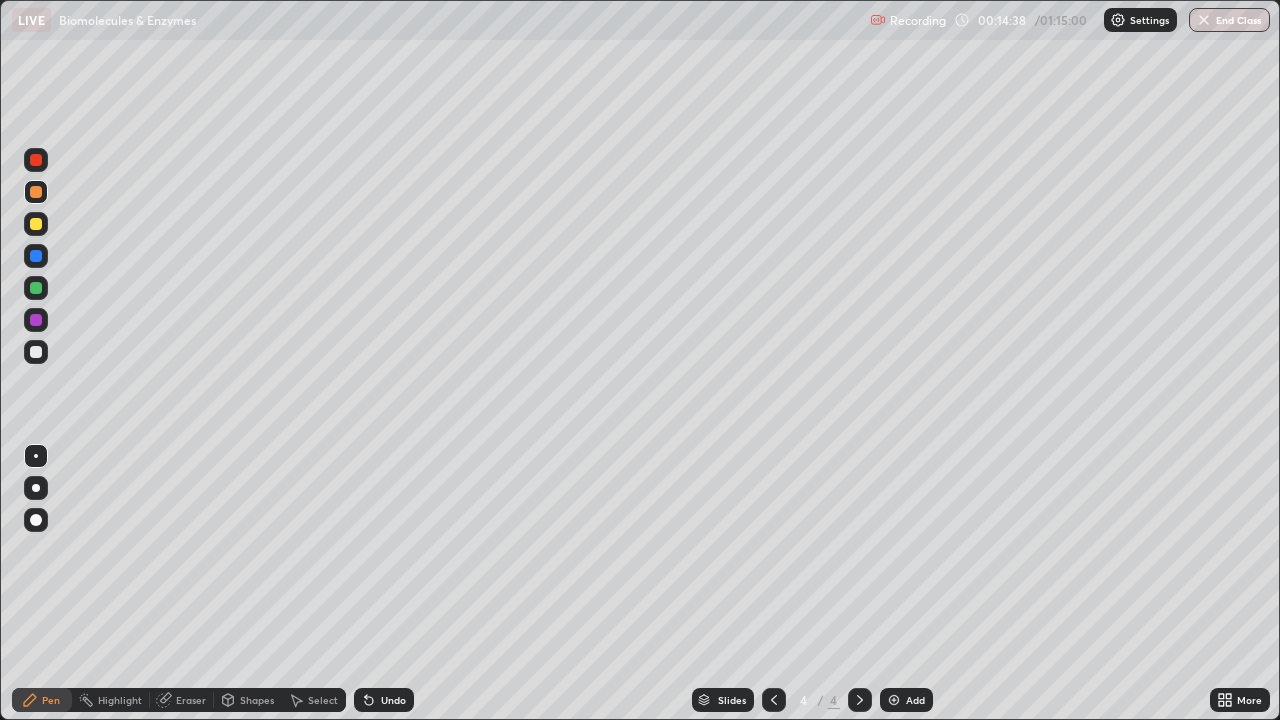 click at bounding box center (36, 320) 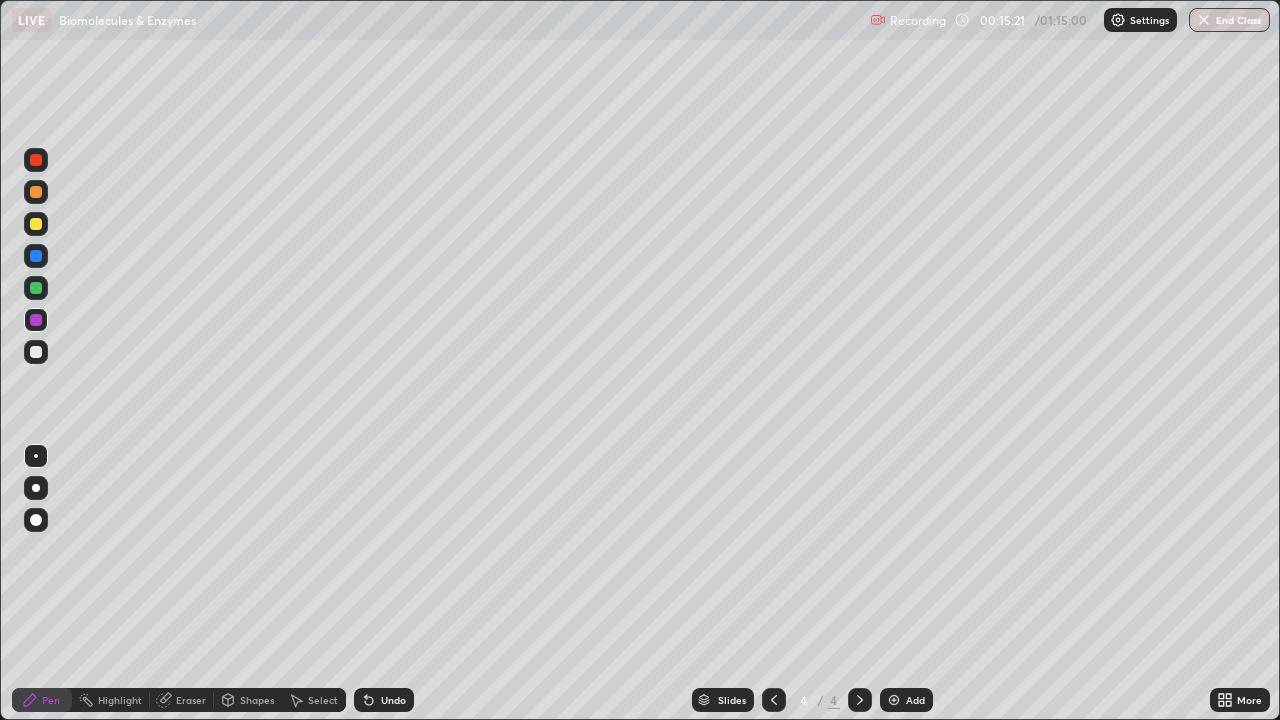 click 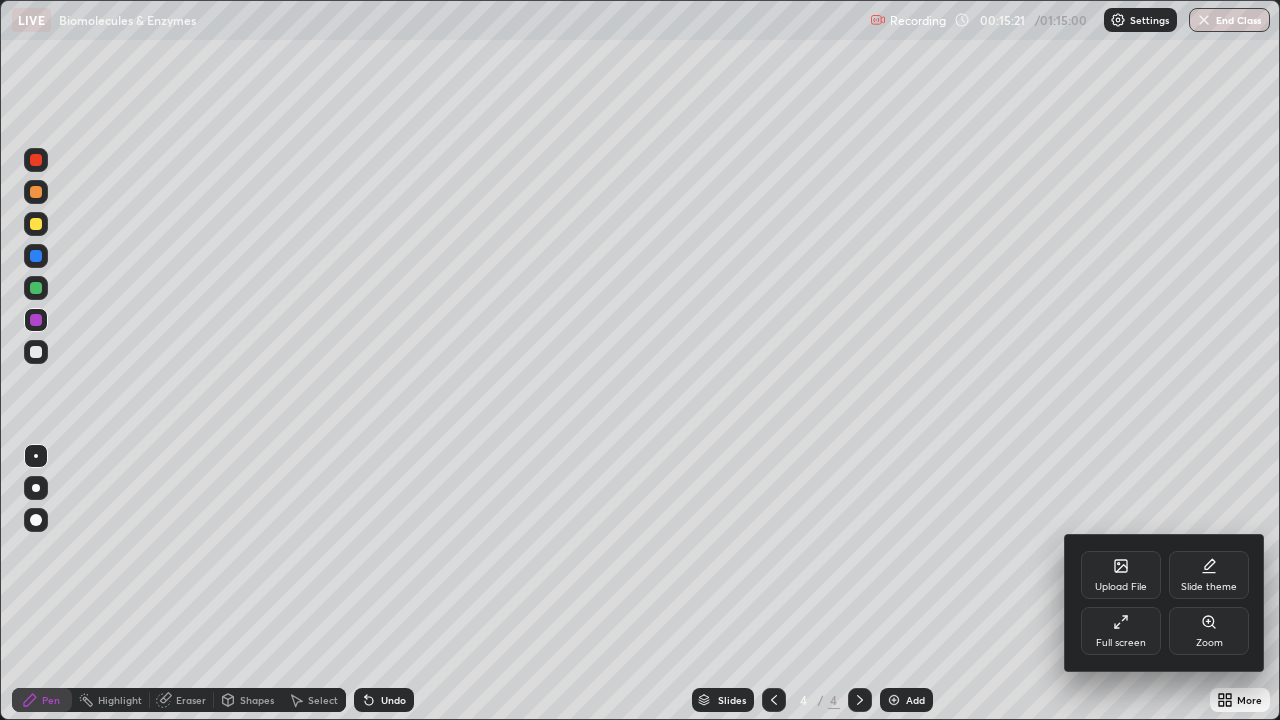 click on "Upload File" at bounding box center [1121, 575] 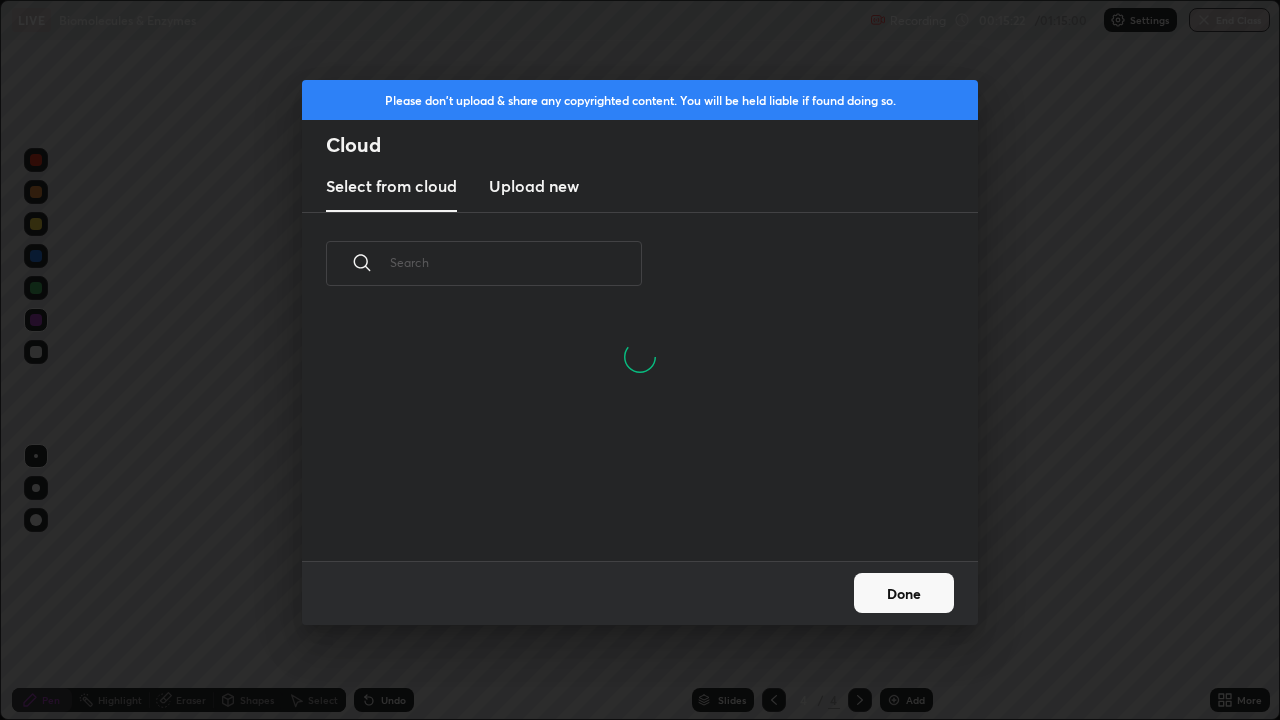 click on "Upload new" at bounding box center [534, 186] 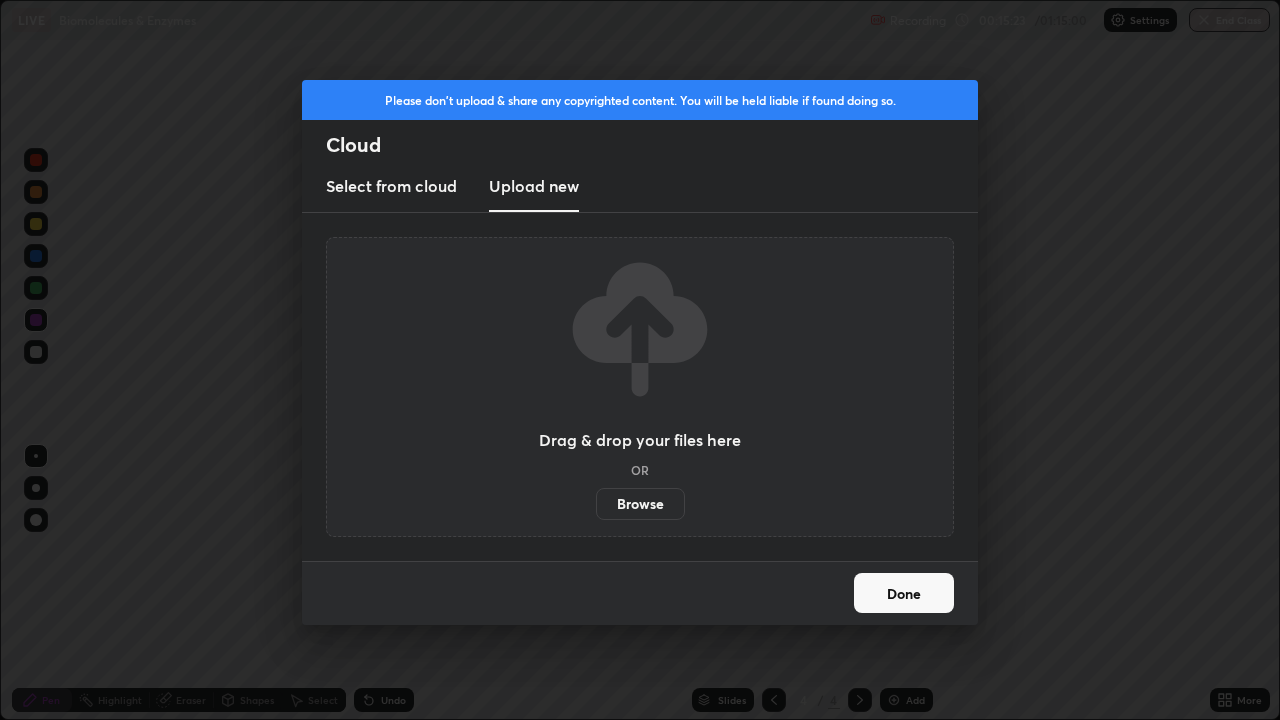 click on "Browse" at bounding box center (640, 504) 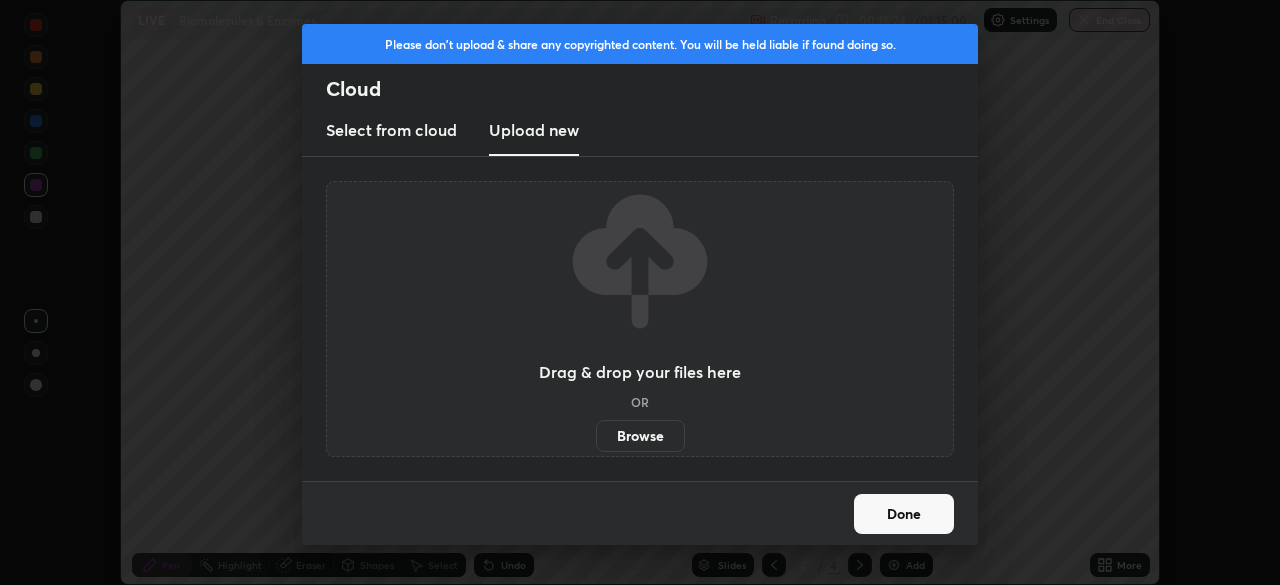 scroll, scrollTop: 585, scrollLeft: 1280, axis: both 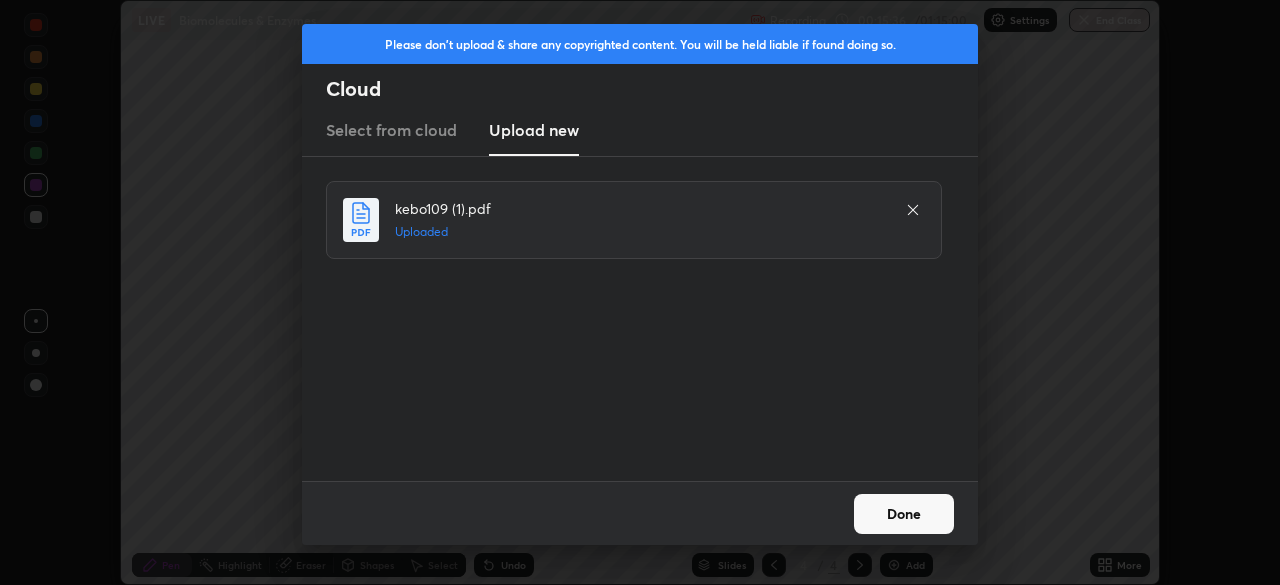 click on "Done" at bounding box center (904, 514) 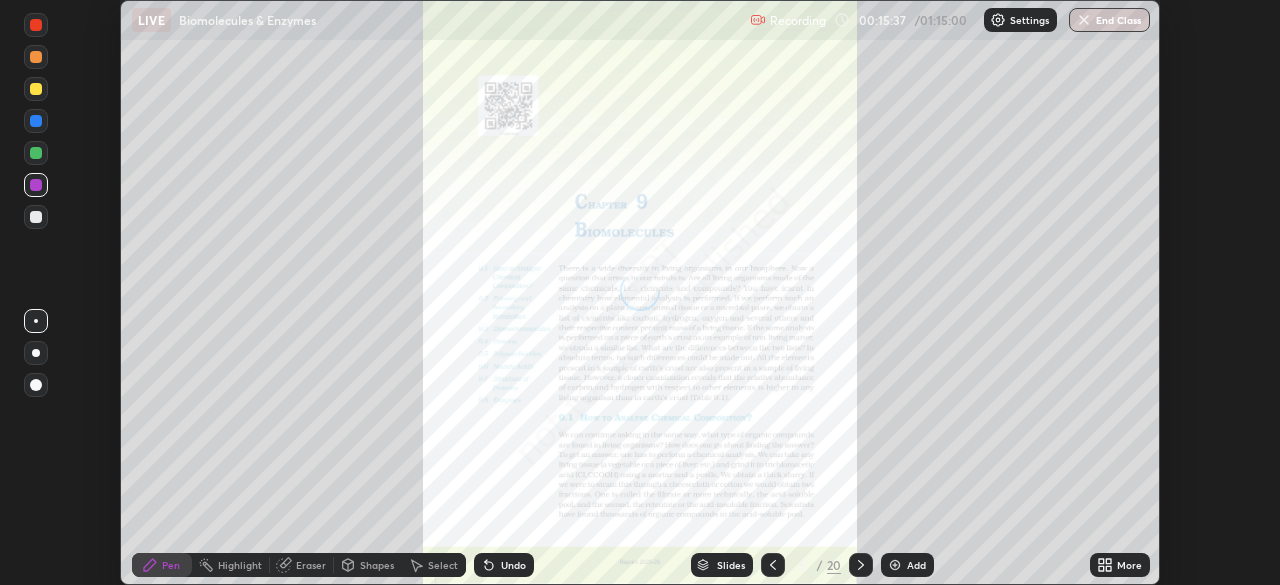 click on "More" at bounding box center (1120, 565) 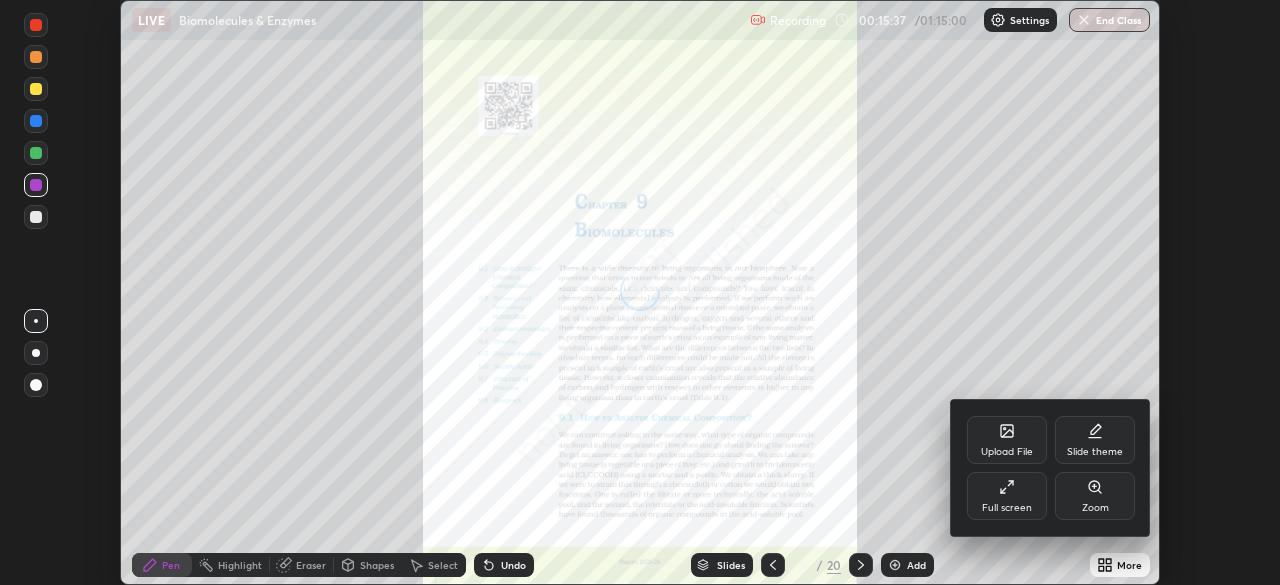 click on "Full screen" at bounding box center (1007, 496) 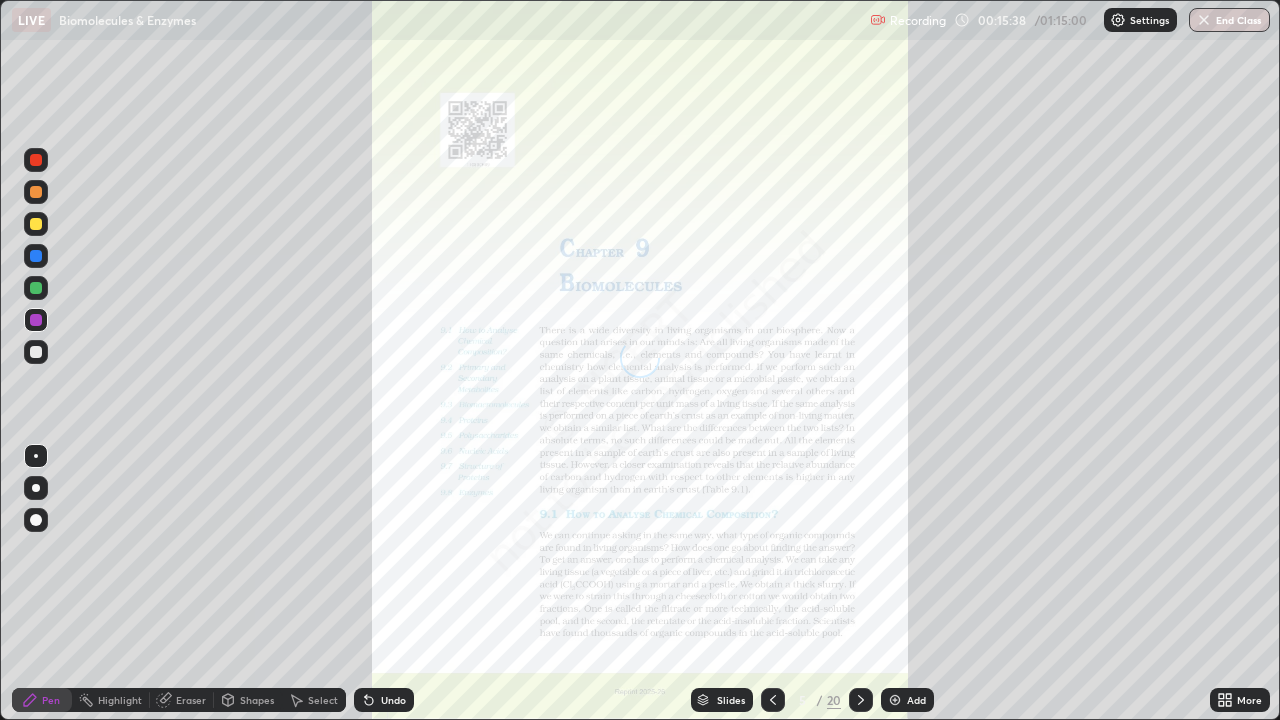 scroll, scrollTop: 99280, scrollLeft: 98720, axis: both 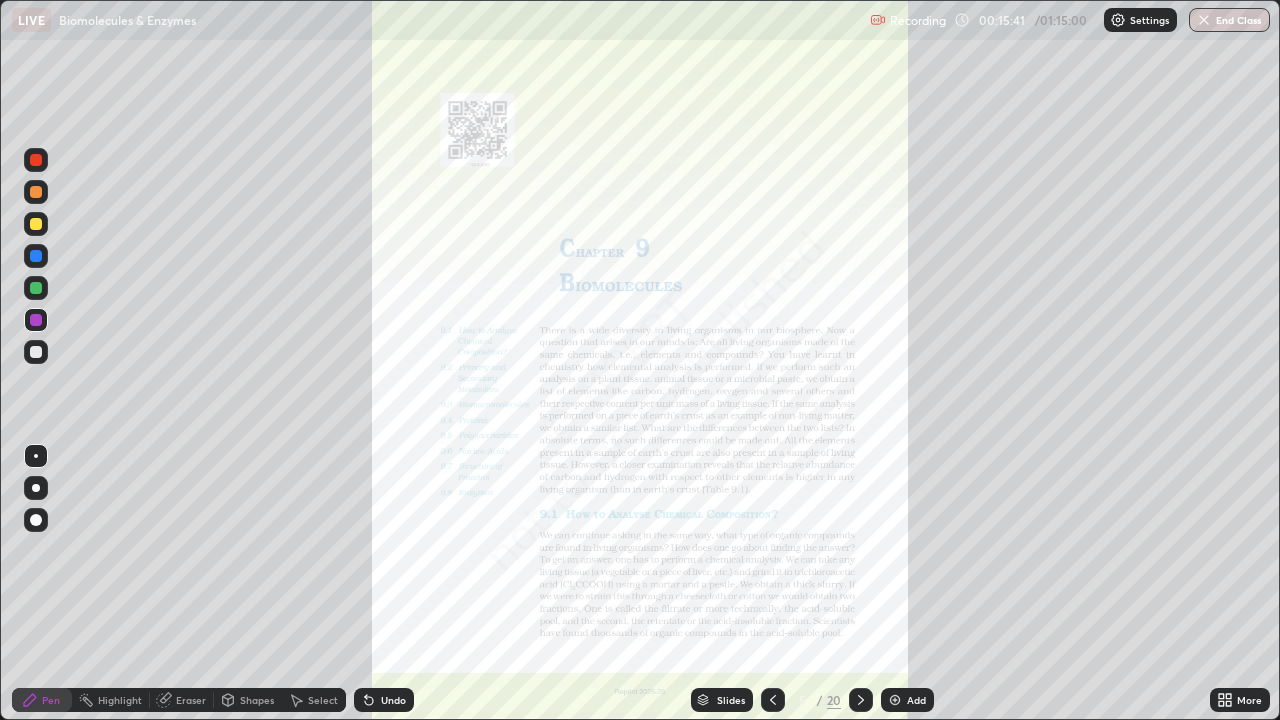 click on "Slides" at bounding box center [722, 700] 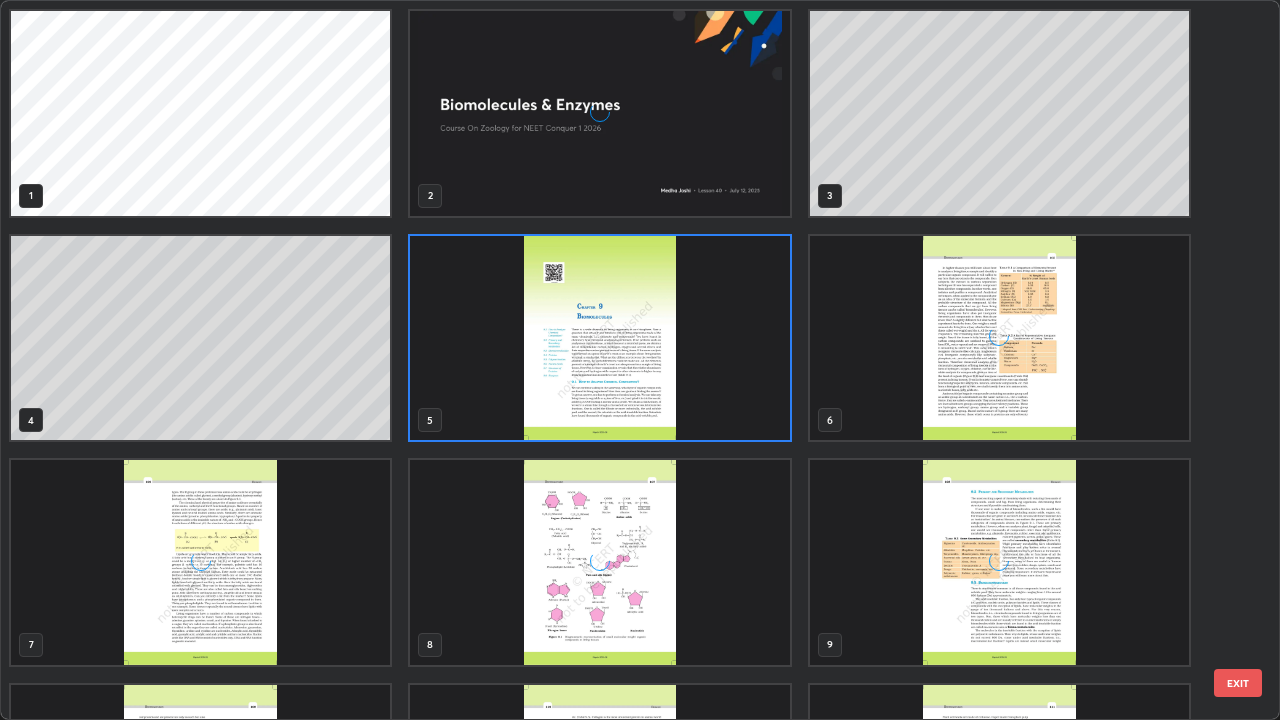 scroll, scrollTop: 7, scrollLeft: 11, axis: both 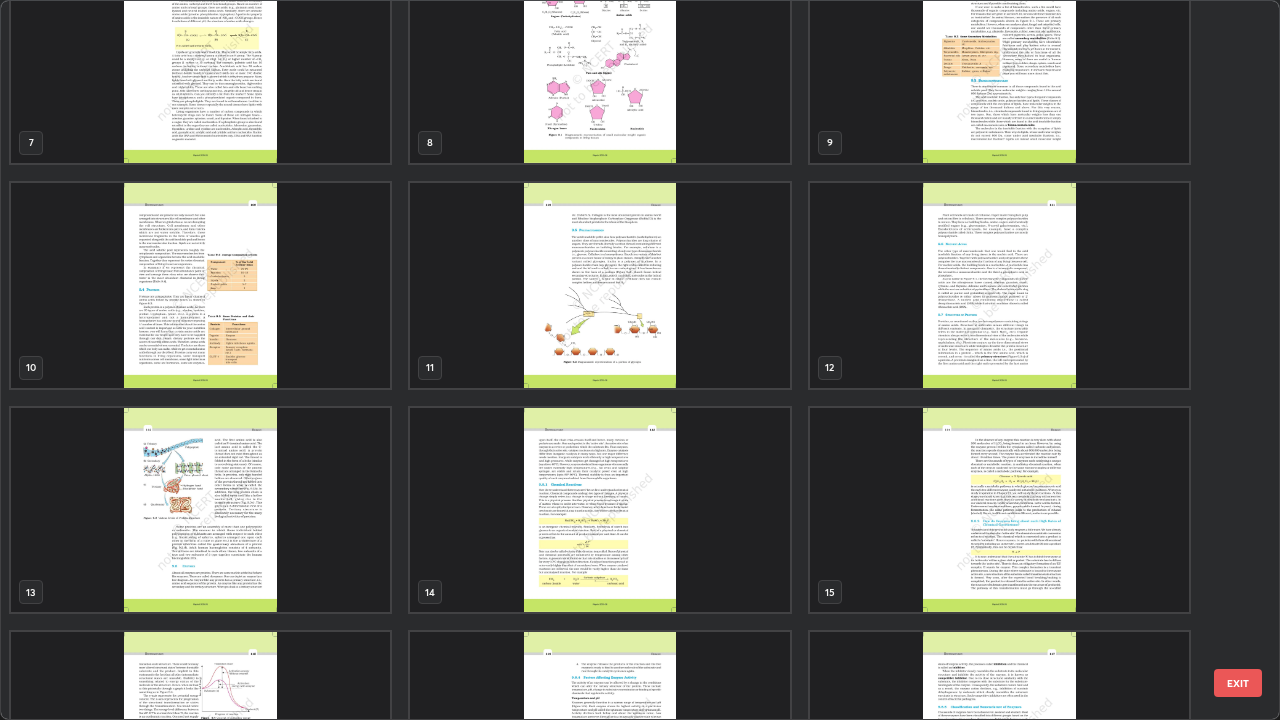 click at bounding box center (200, 510) 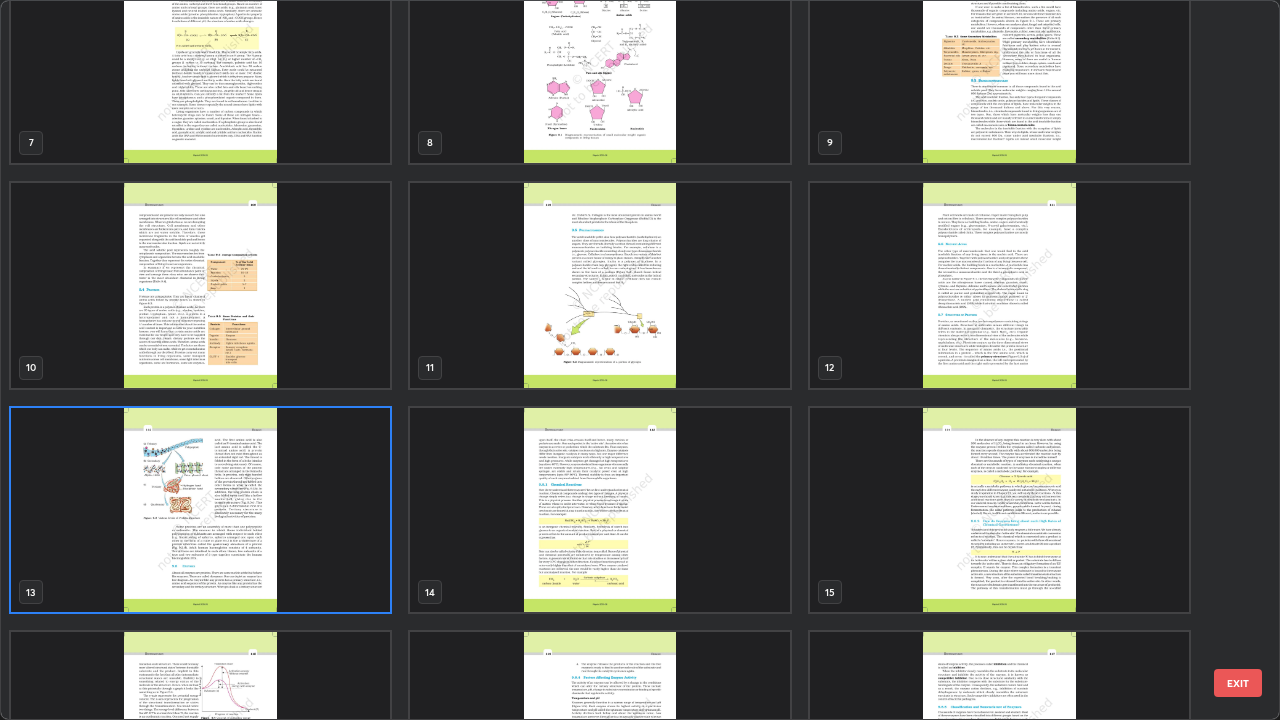 click at bounding box center [200, 510] 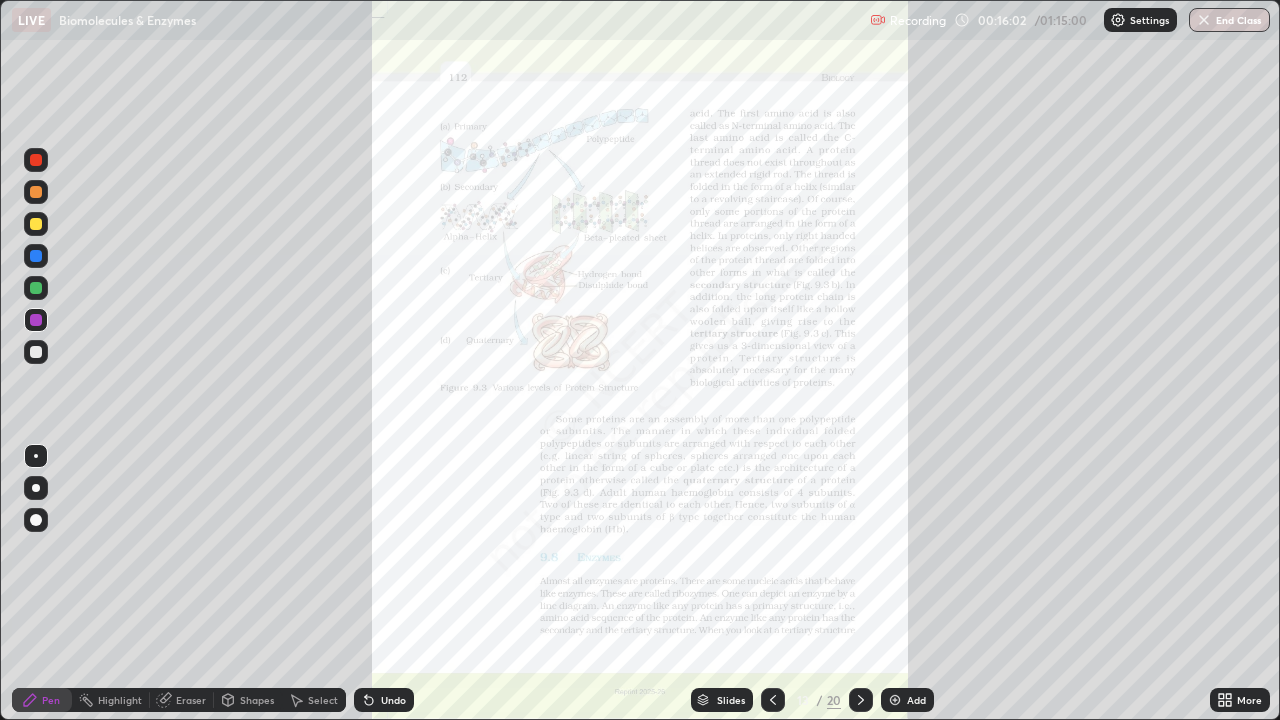 click 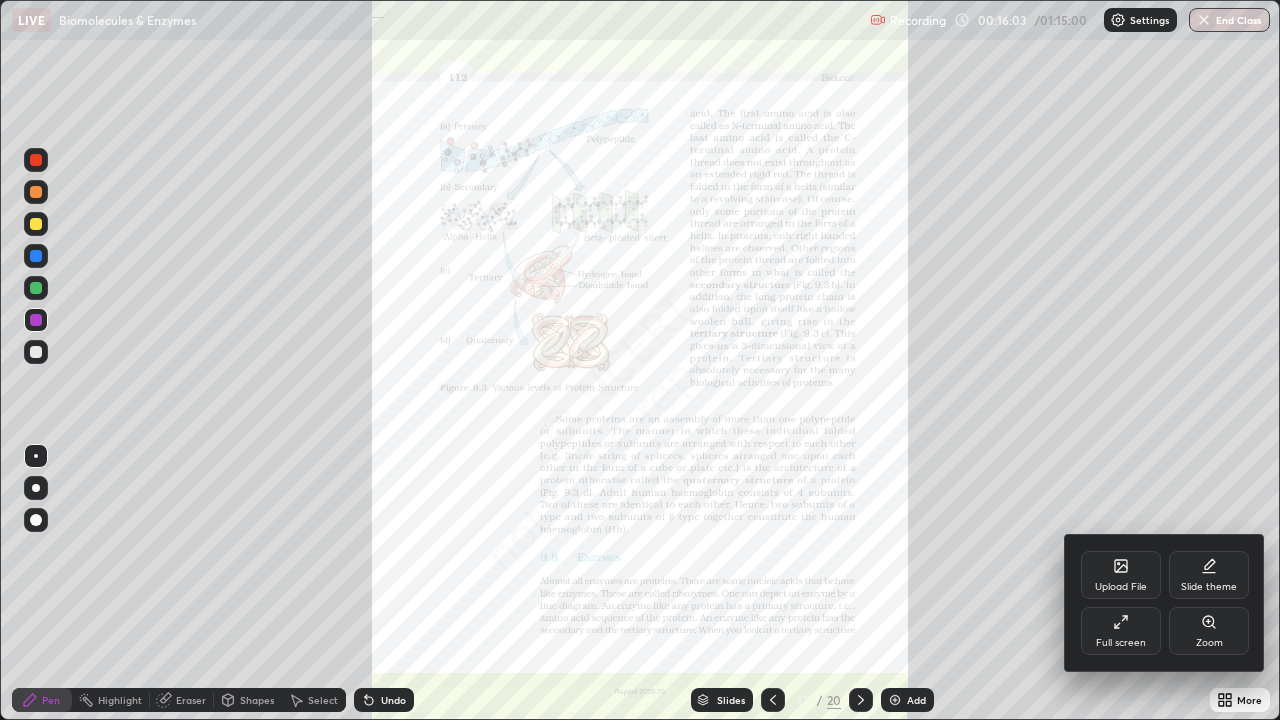 click on "Zoom" at bounding box center [1209, 643] 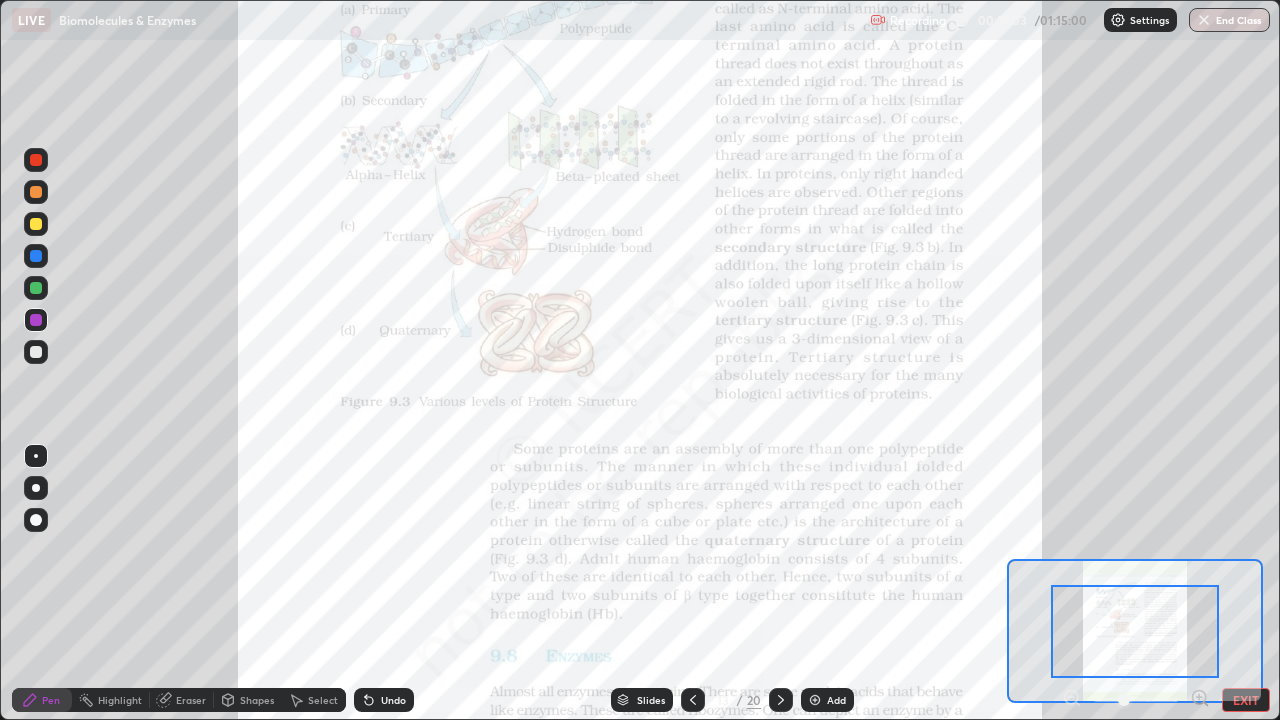 click 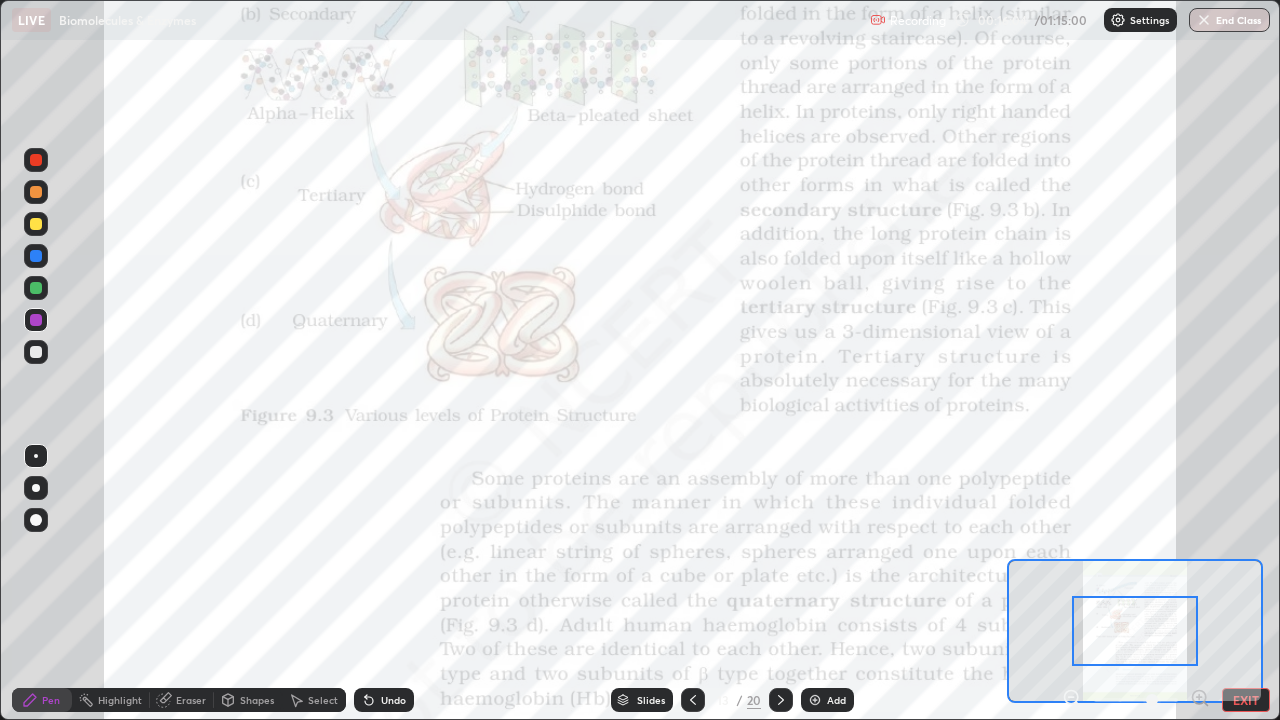 click 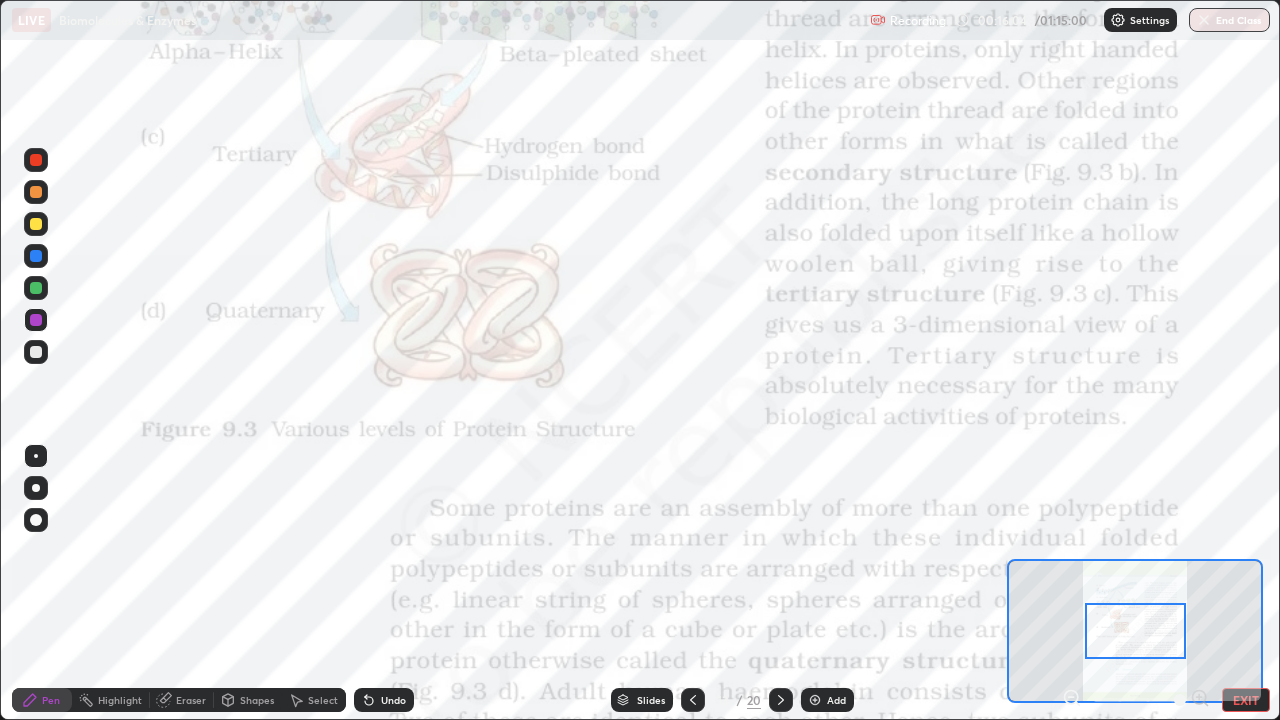 click at bounding box center [1136, 700] 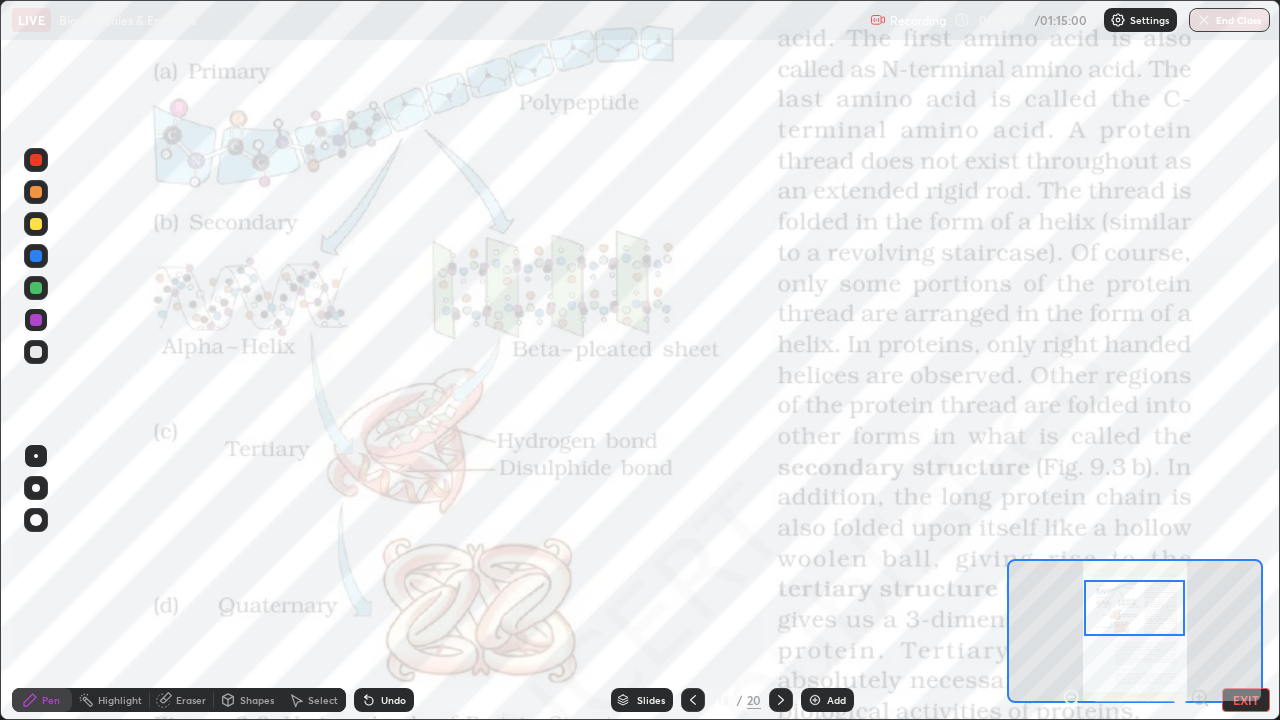 click at bounding box center [36, 160] 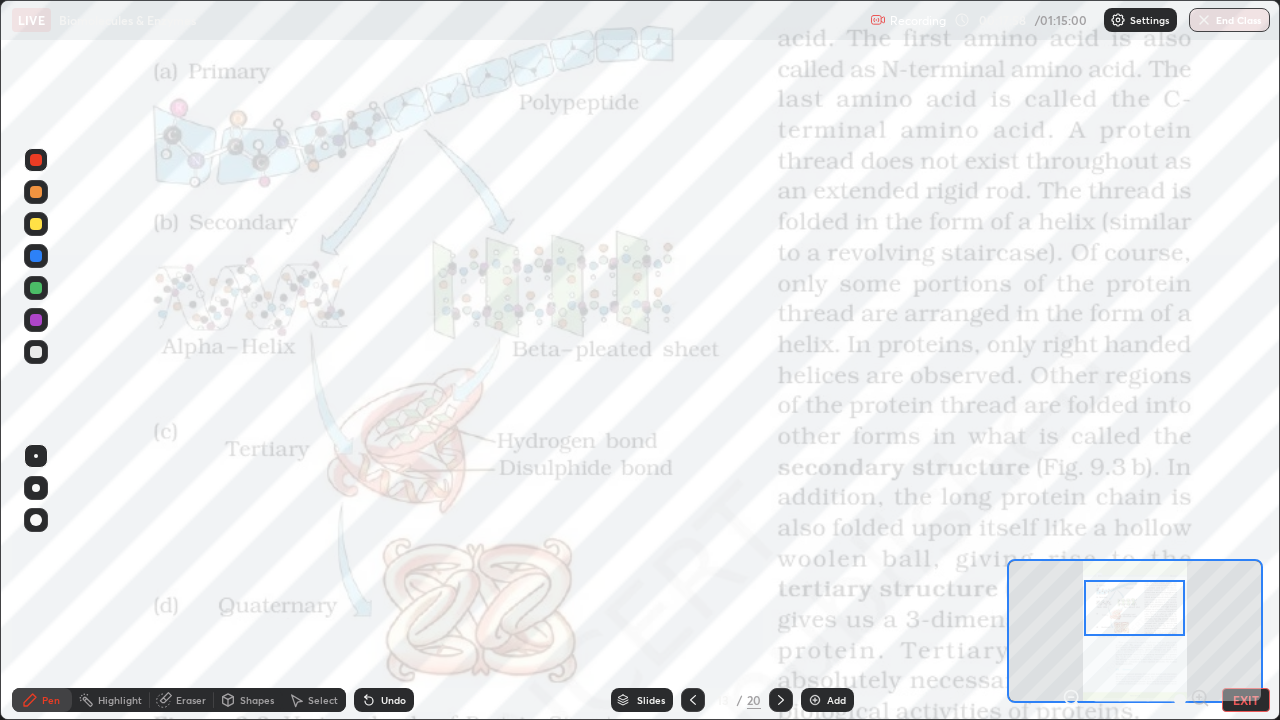 click 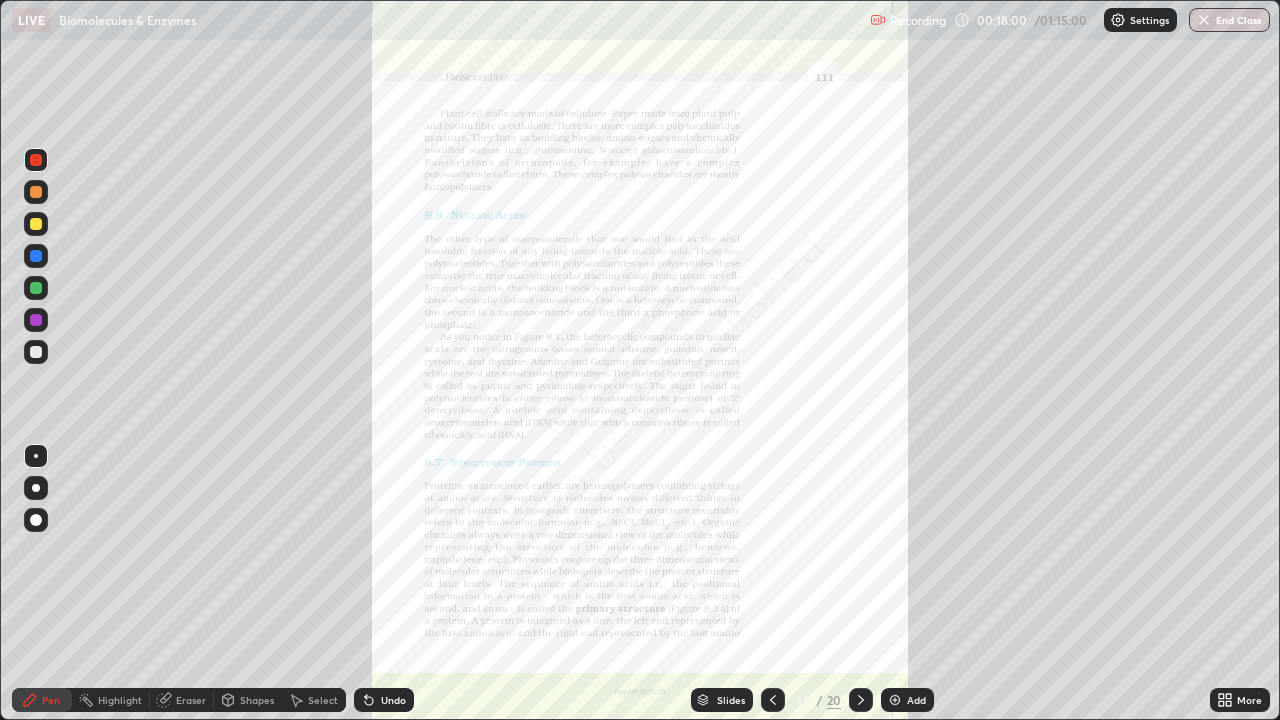 click on "More" at bounding box center [1249, 700] 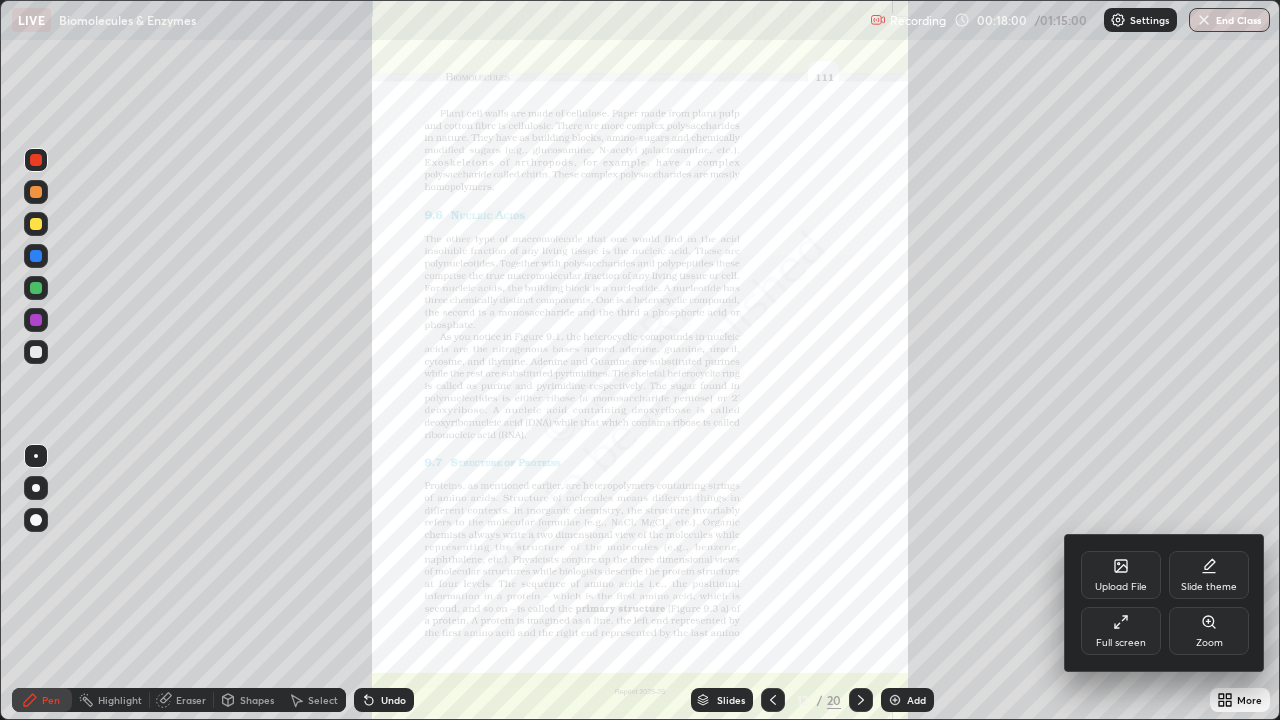 click on "Zoom" at bounding box center [1209, 631] 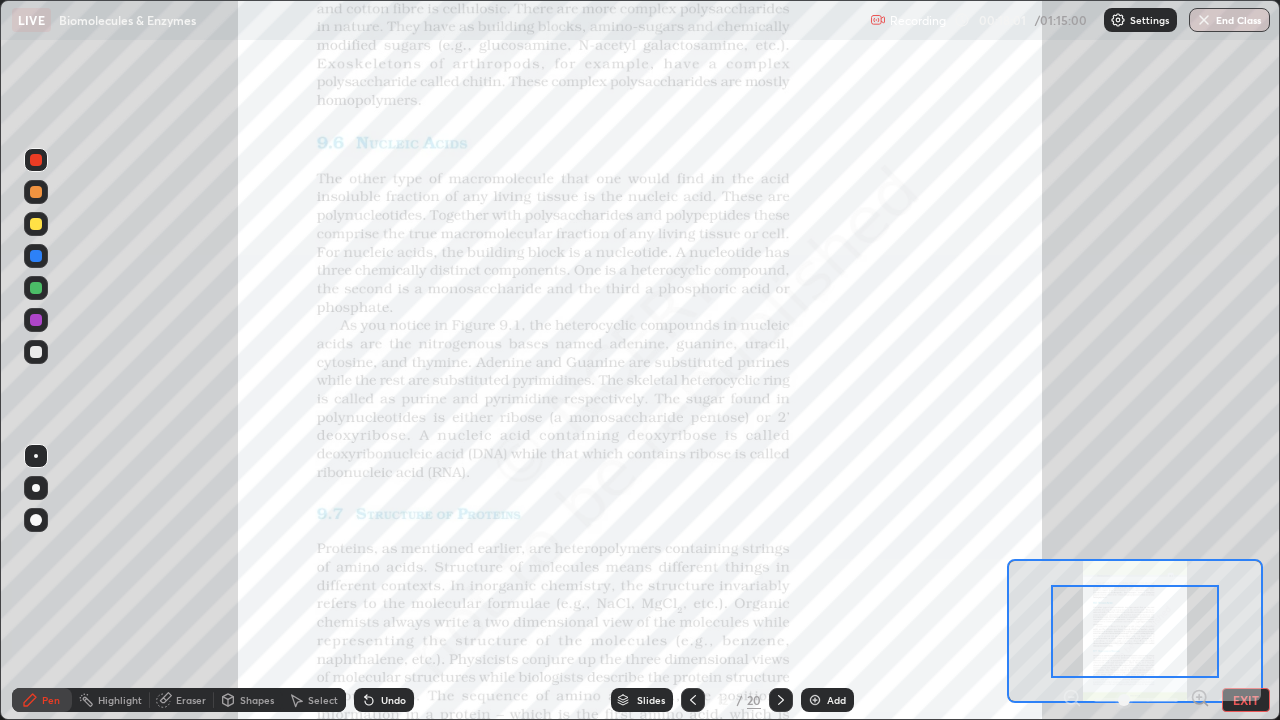 click 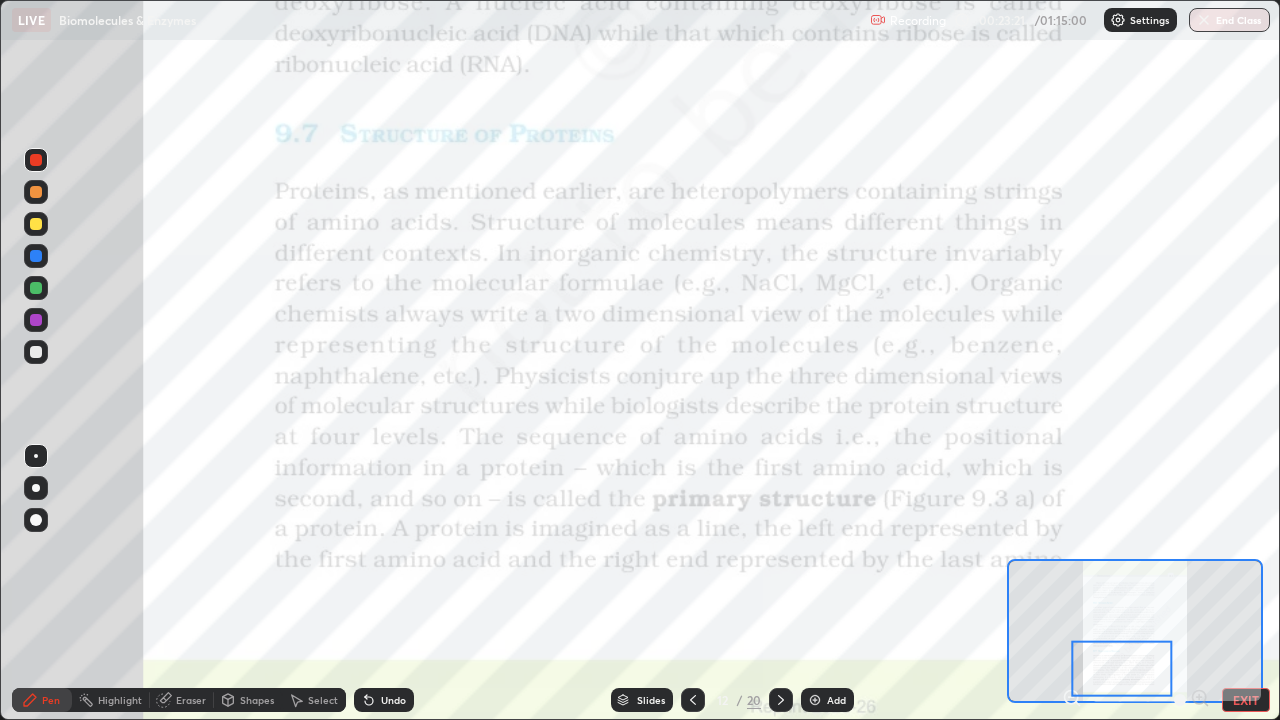 click 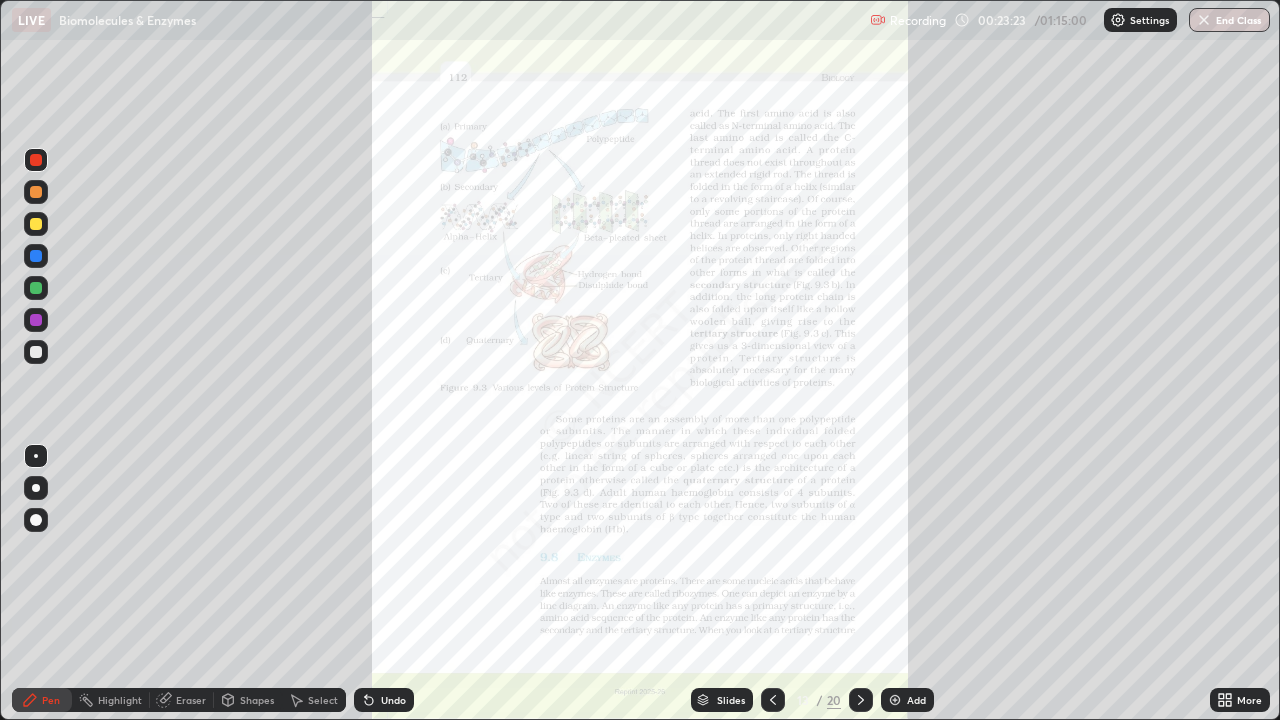 click on "More" at bounding box center (1249, 700) 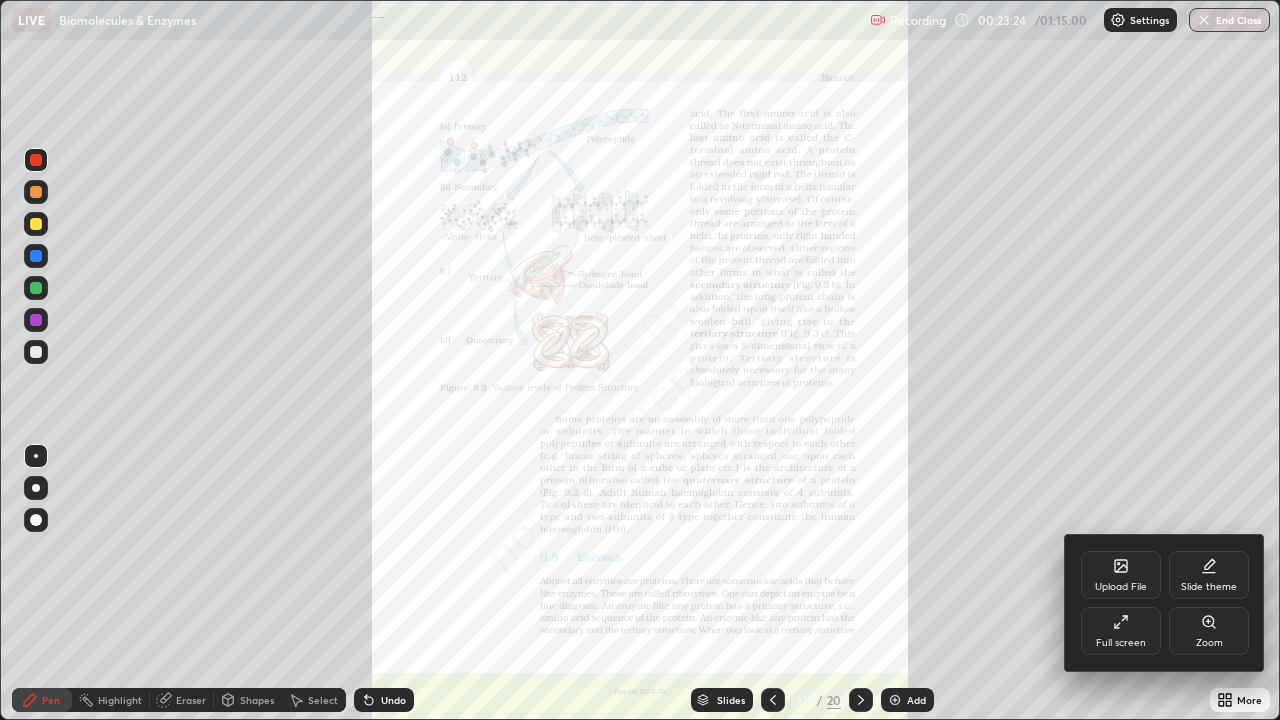 click on "Zoom" at bounding box center (1209, 643) 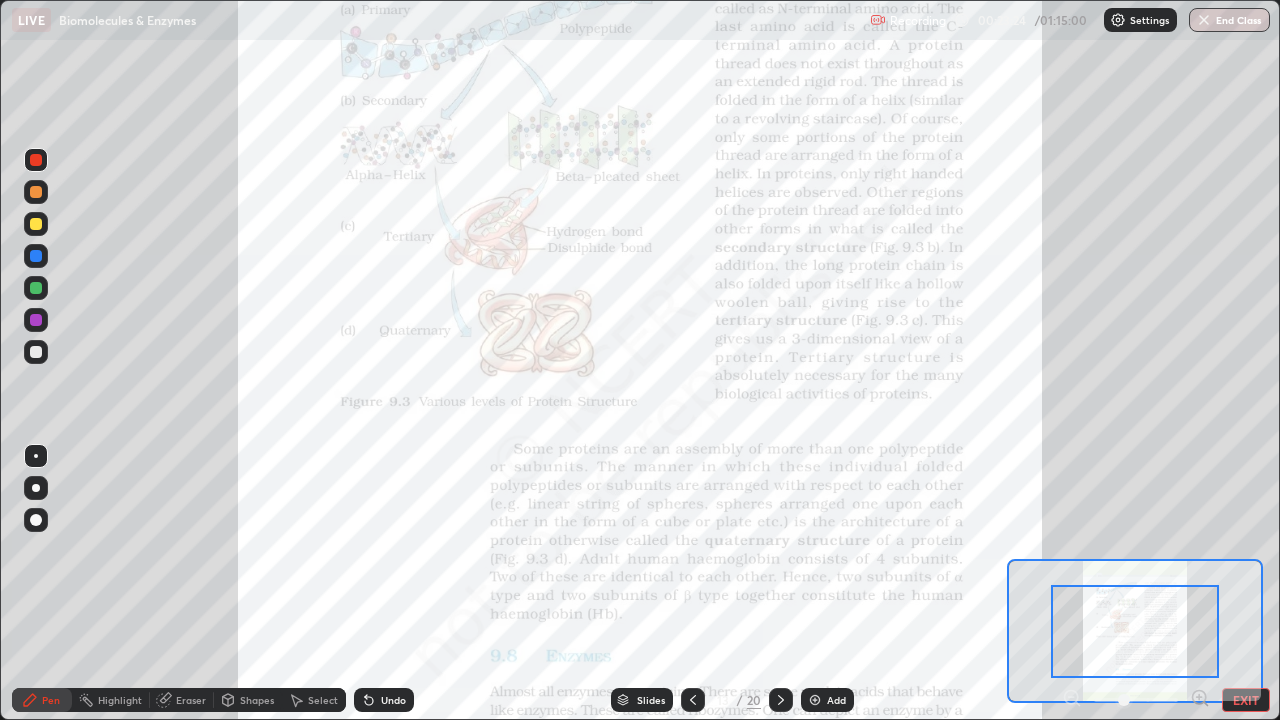 click 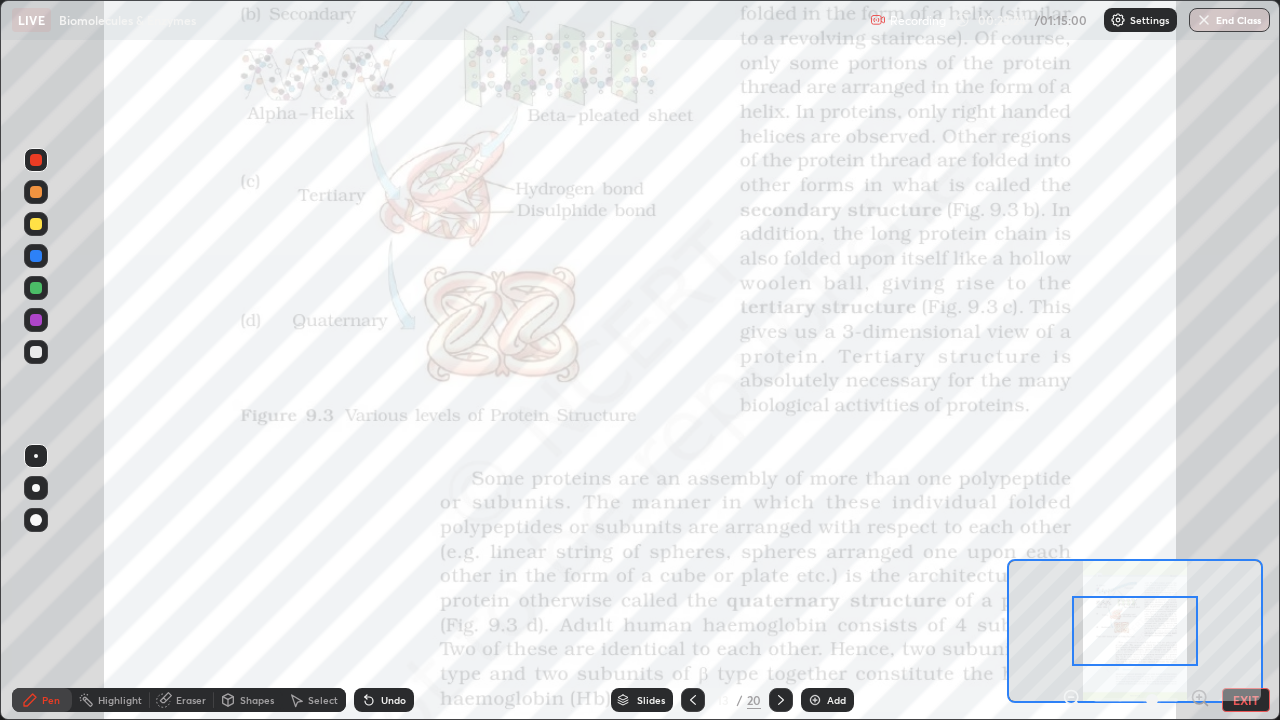 click 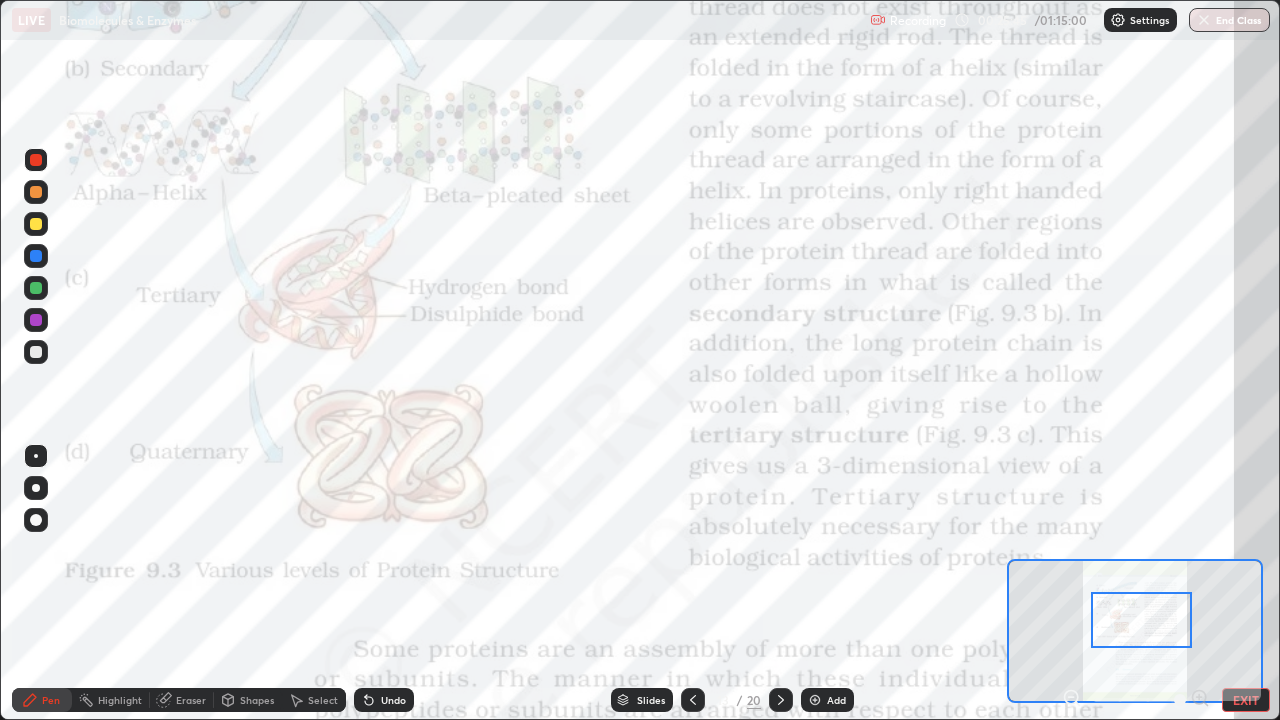 click 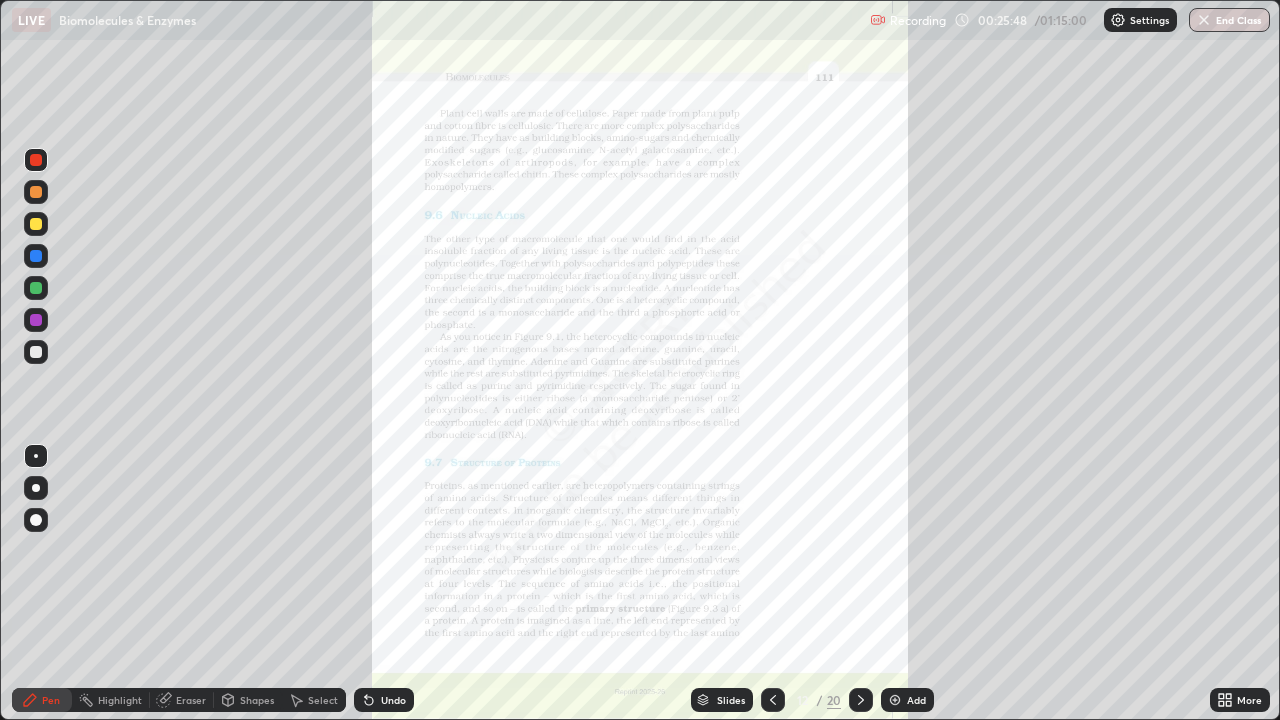 click 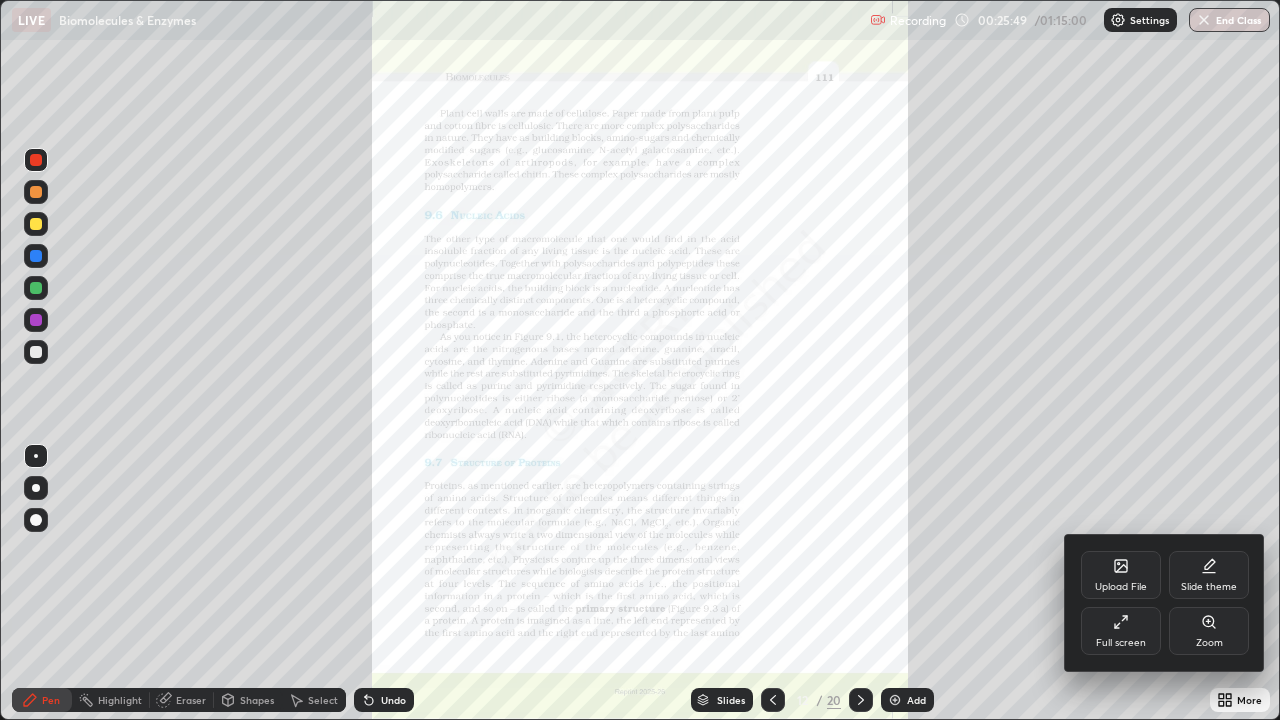 click 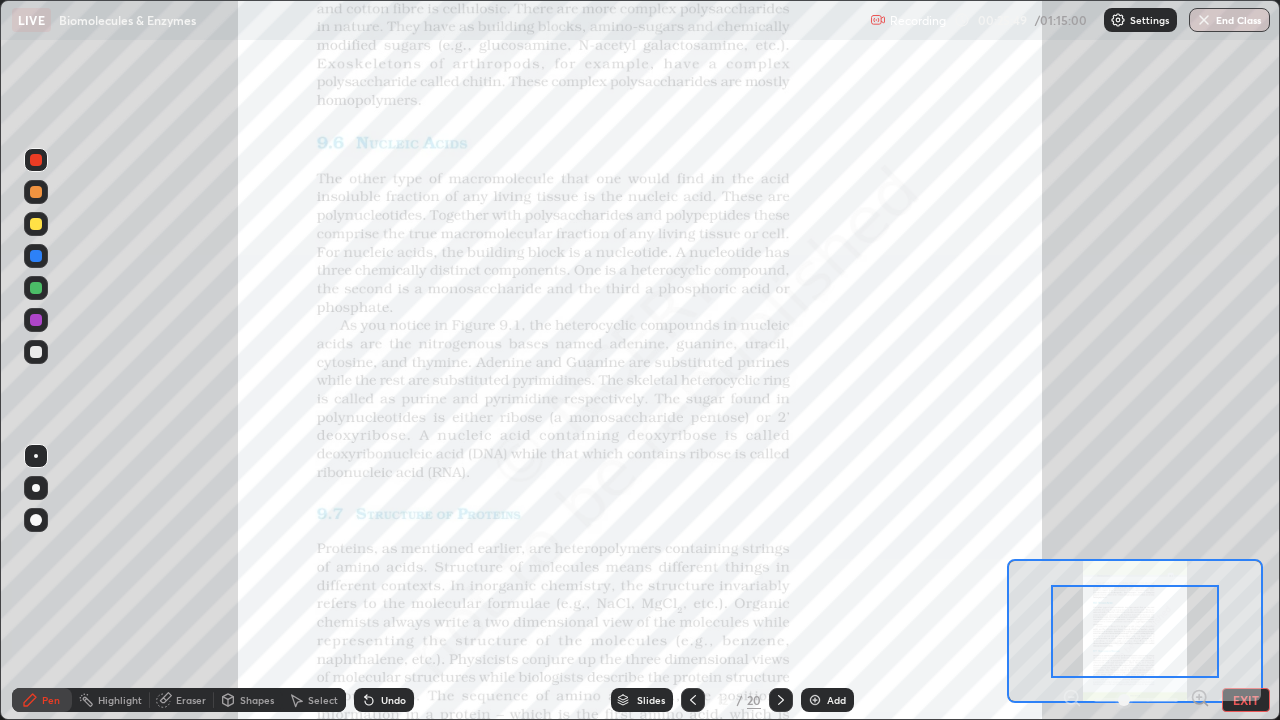 click 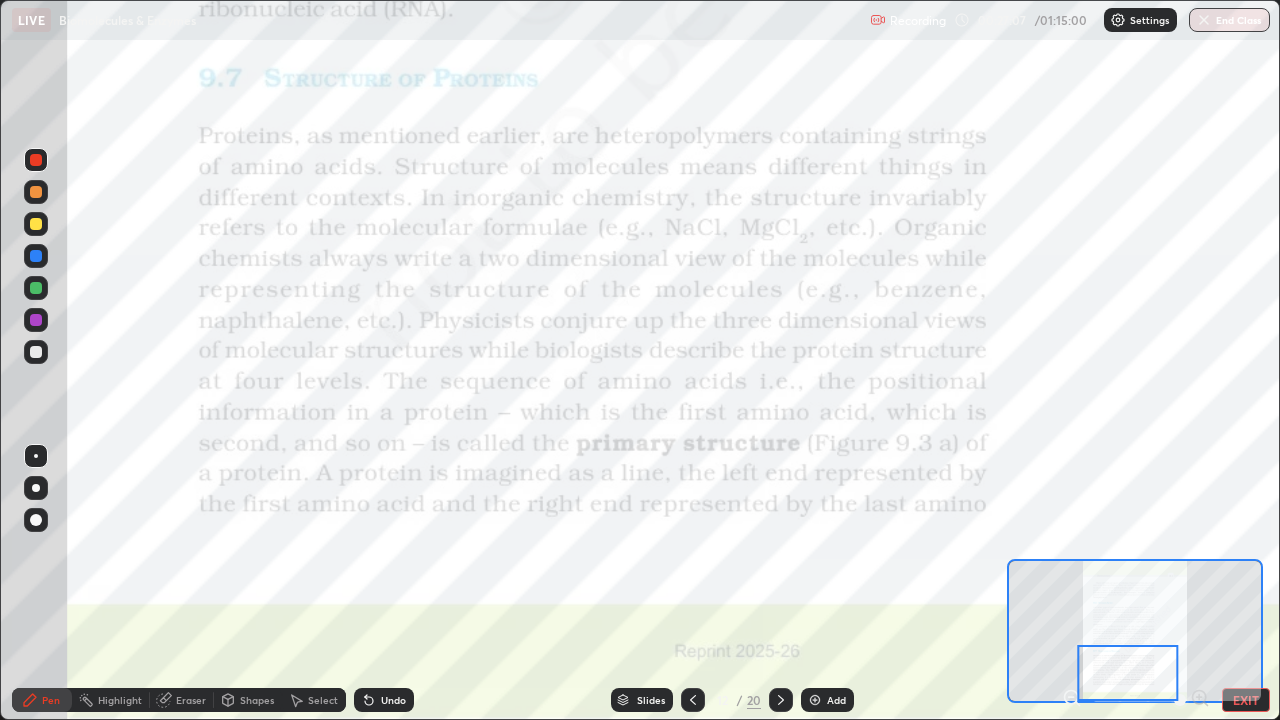 click on "Slides" at bounding box center [642, 700] 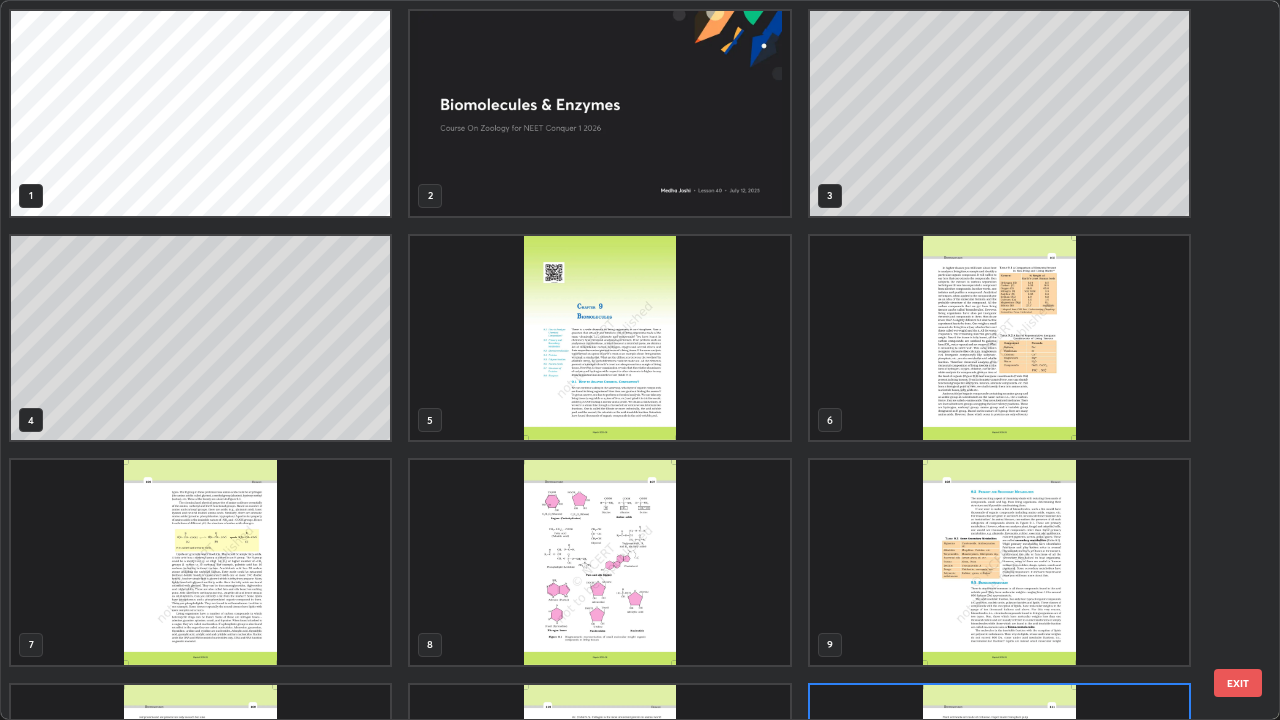 scroll, scrollTop: 180, scrollLeft: 0, axis: vertical 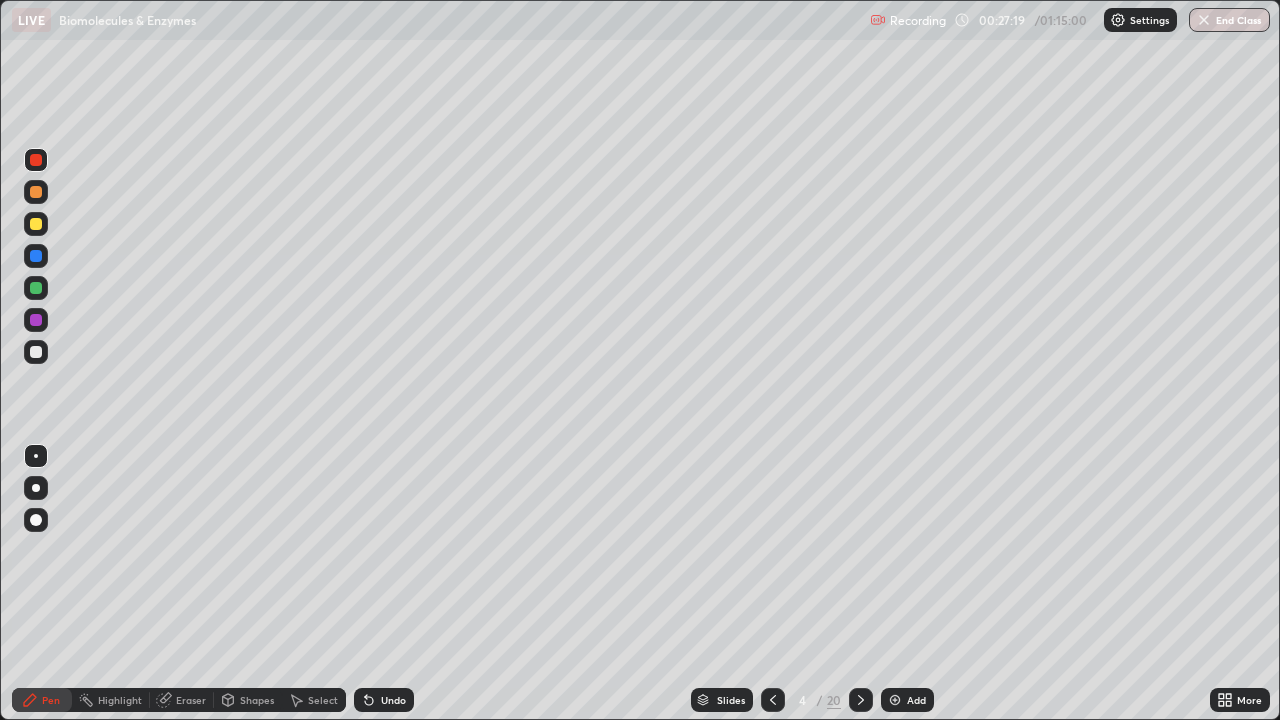 click on "Add" at bounding box center [916, 700] 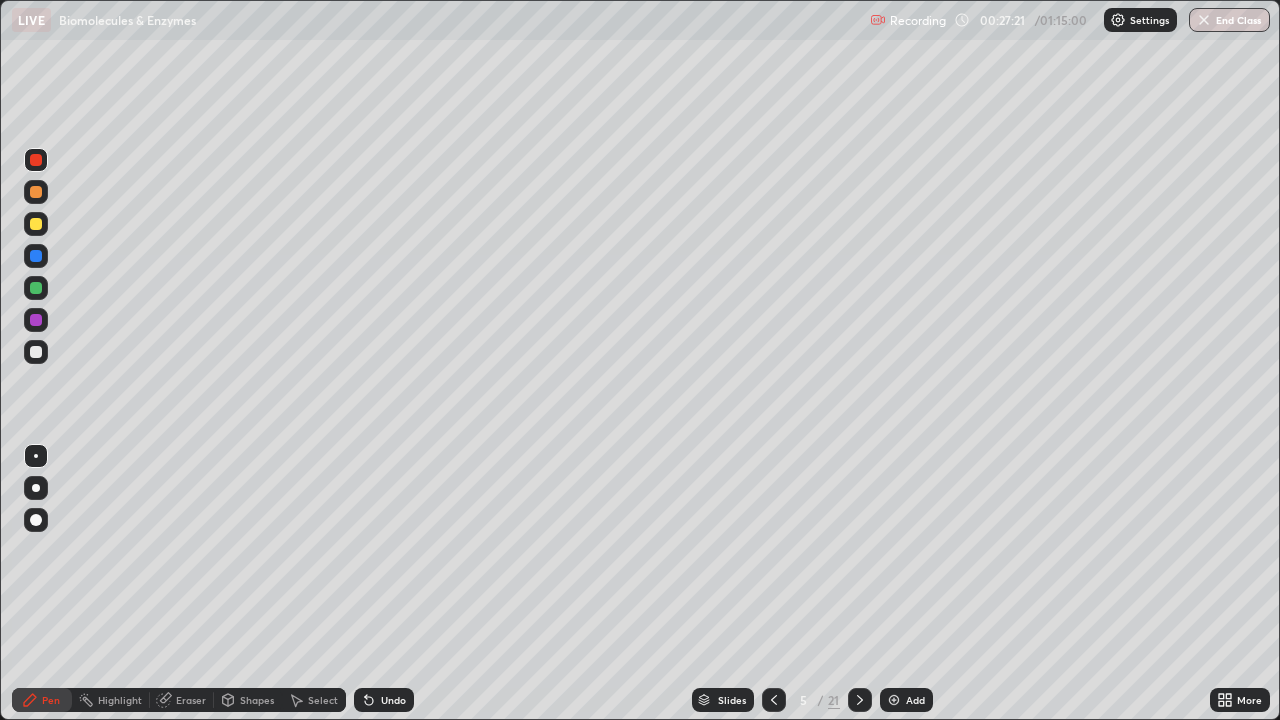 click at bounding box center (36, 224) 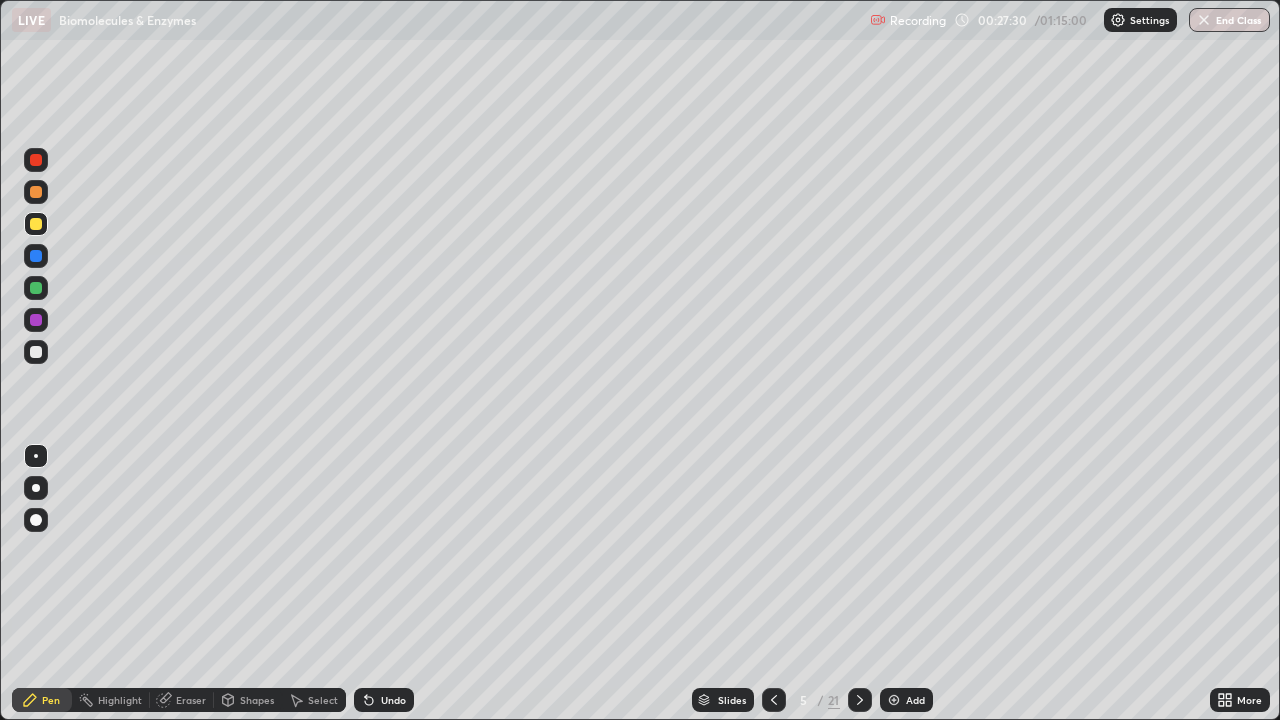 click at bounding box center [36, 352] 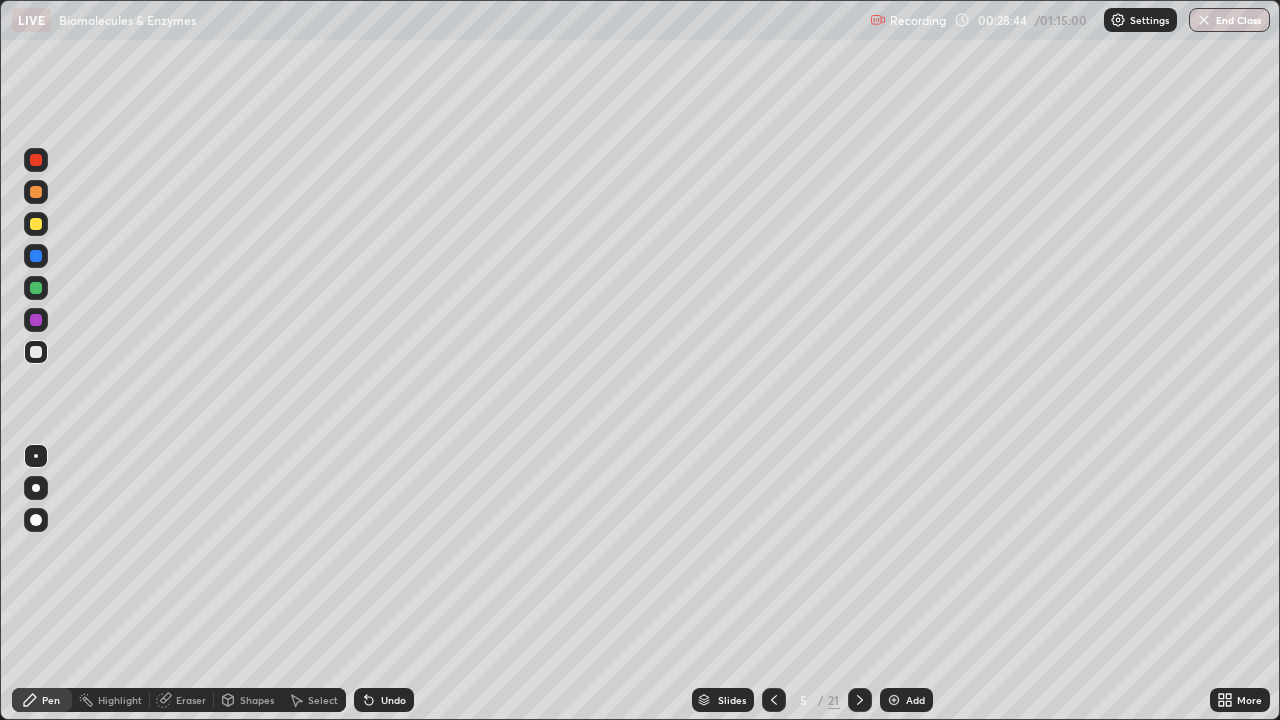 click at bounding box center [36, 224] 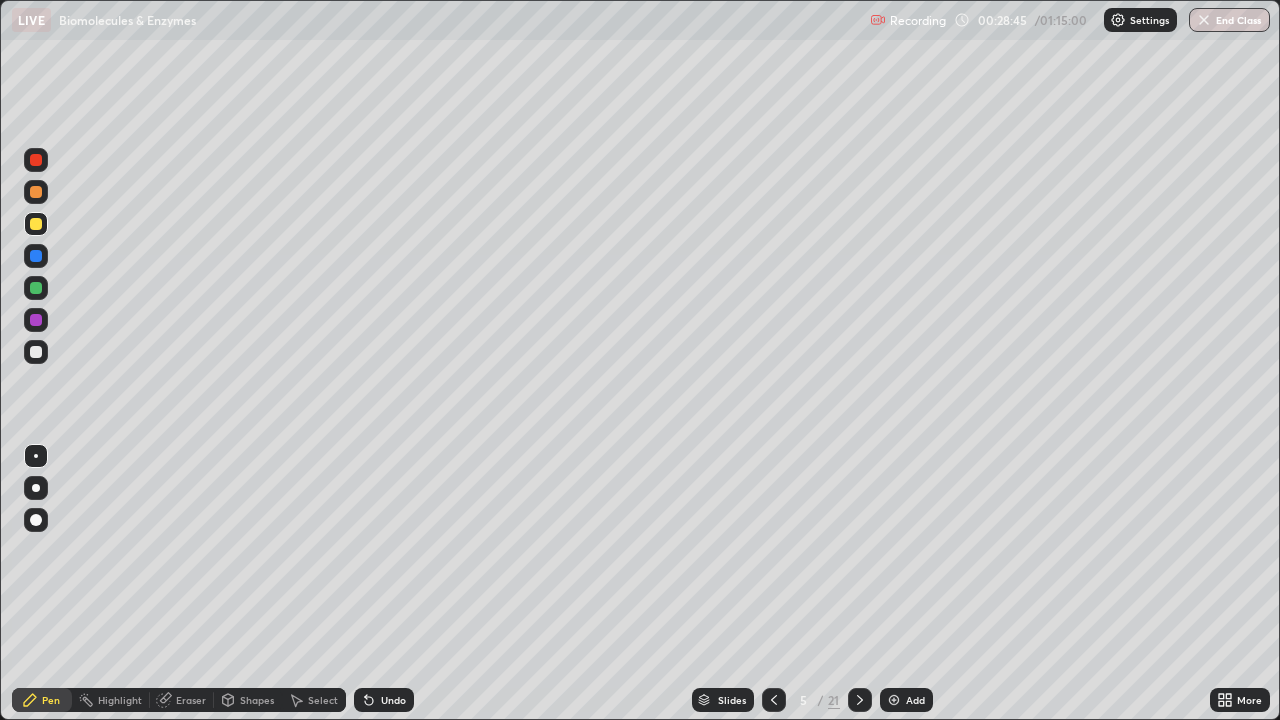 click at bounding box center (36, 192) 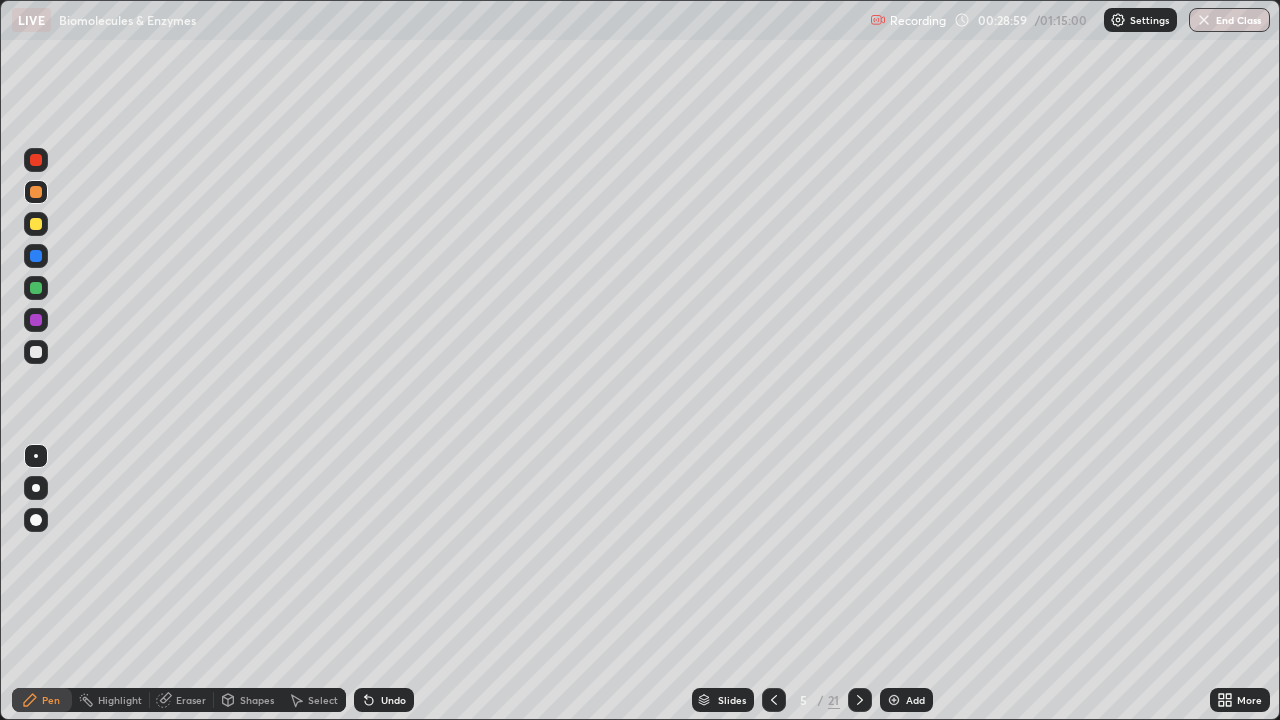click at bounding box center [36, 352] 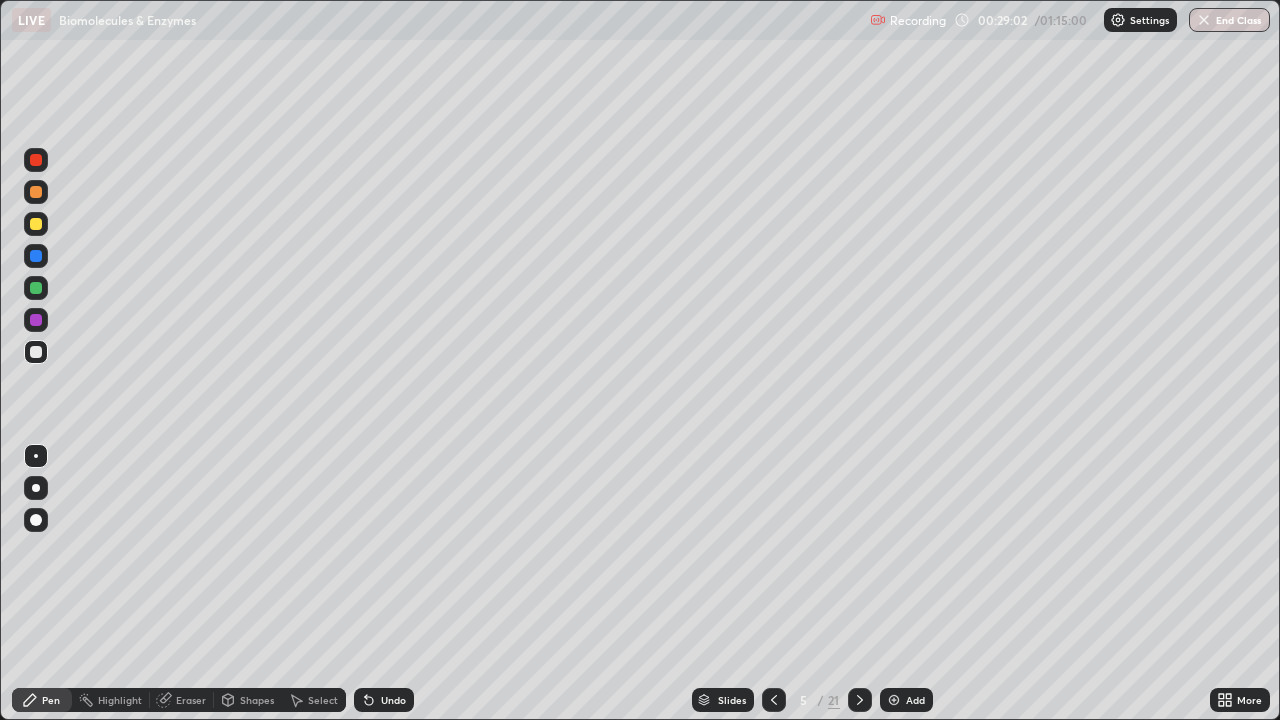 click at bounding box center (36, 224) 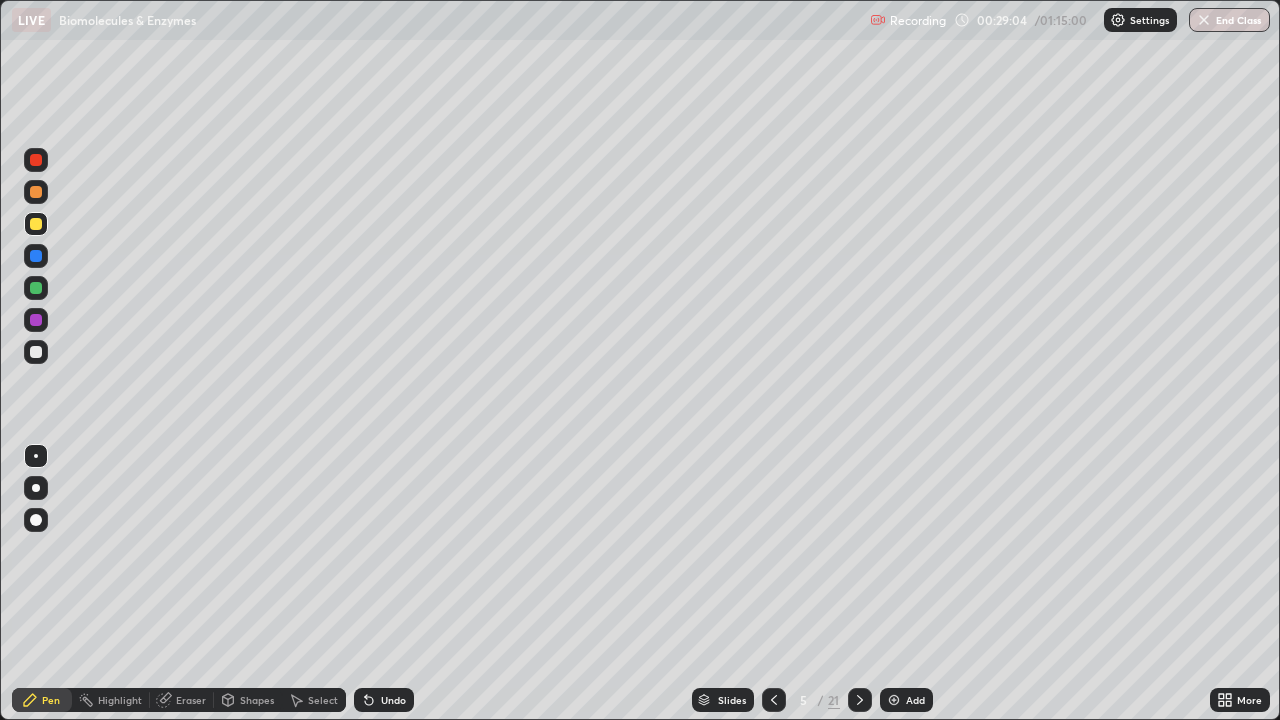 click at bounding box center (36, 320) 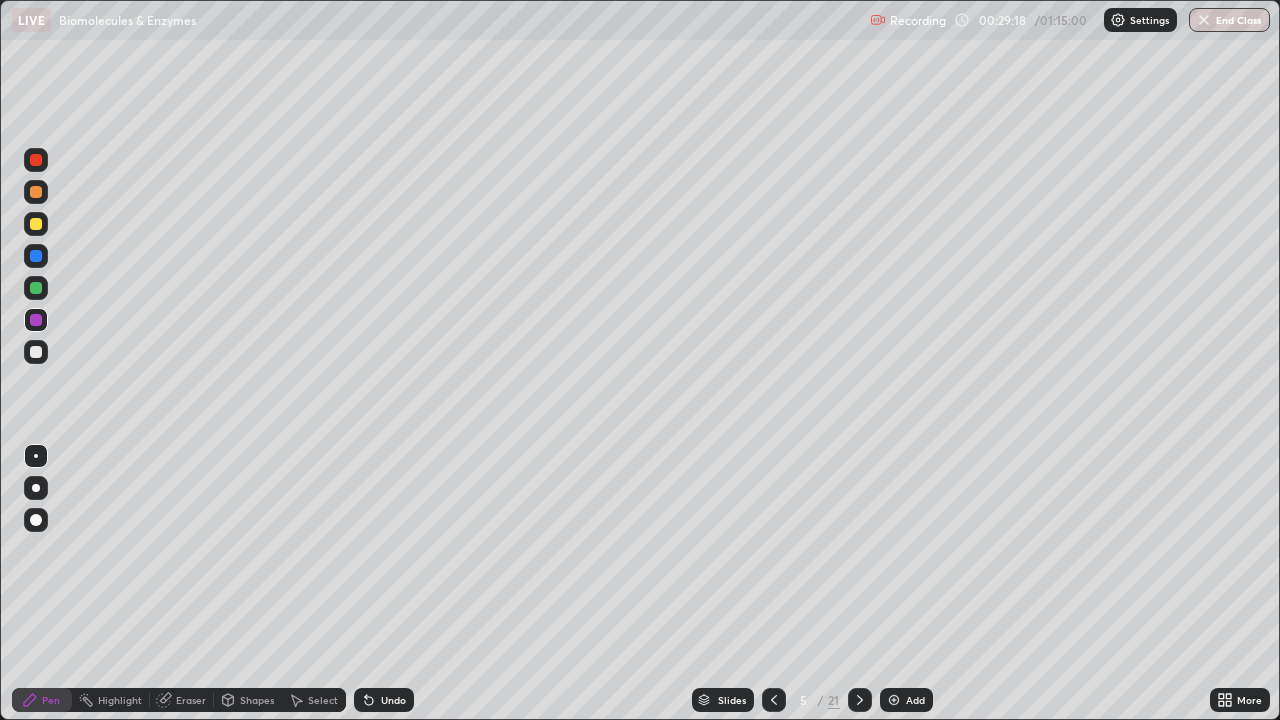 click at bounding box center (36, 256) 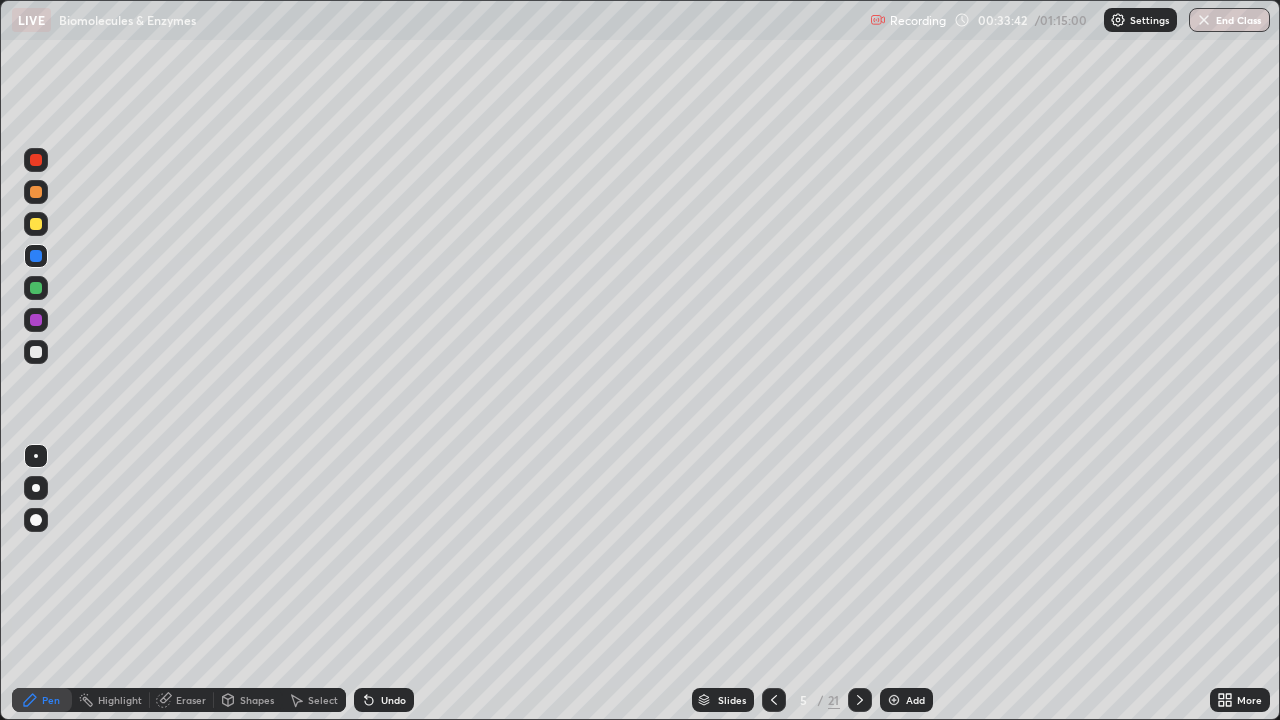 click at bounding box center (36, 288) 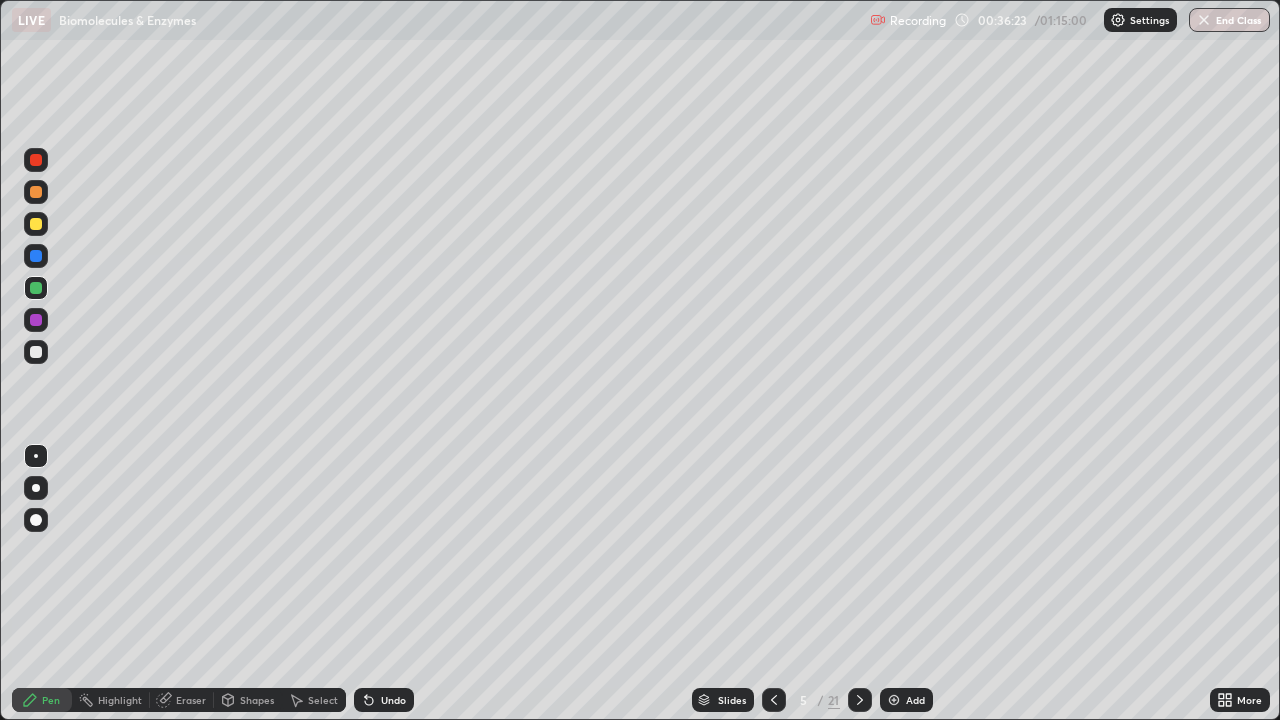 click at bounding box center [36, 224] 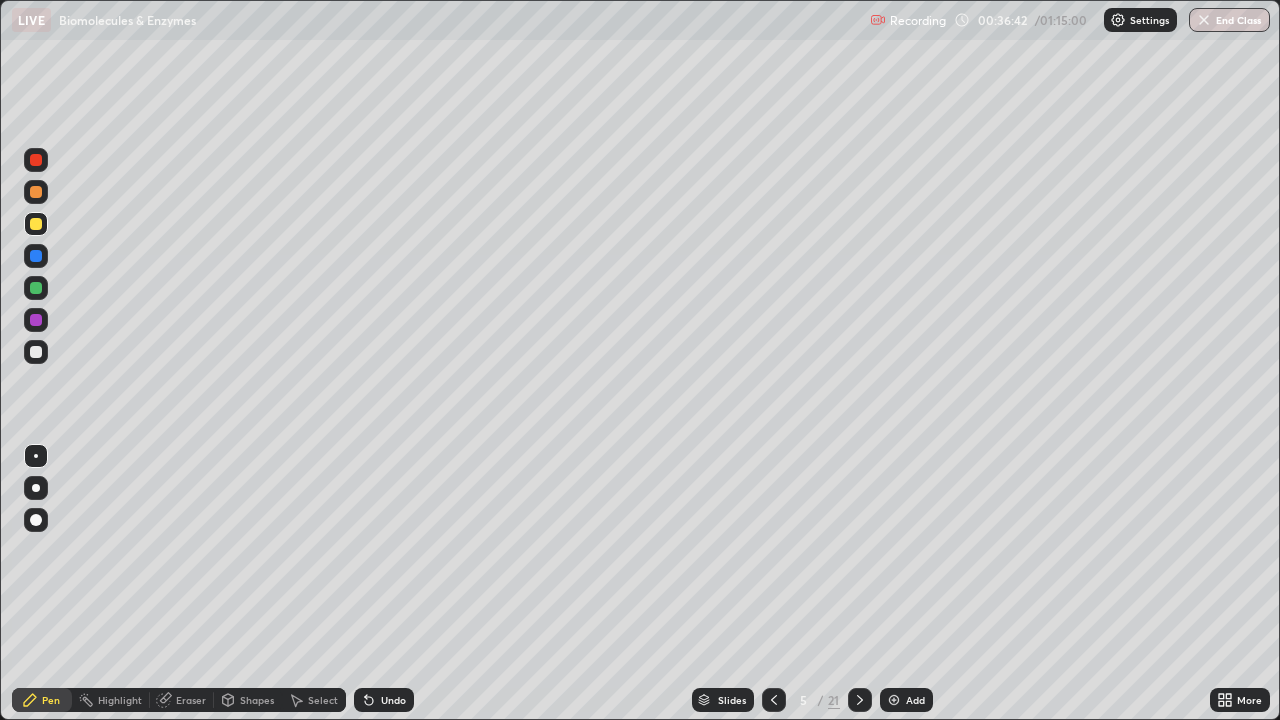 click on "Undo" at bounding box center [384, 700] 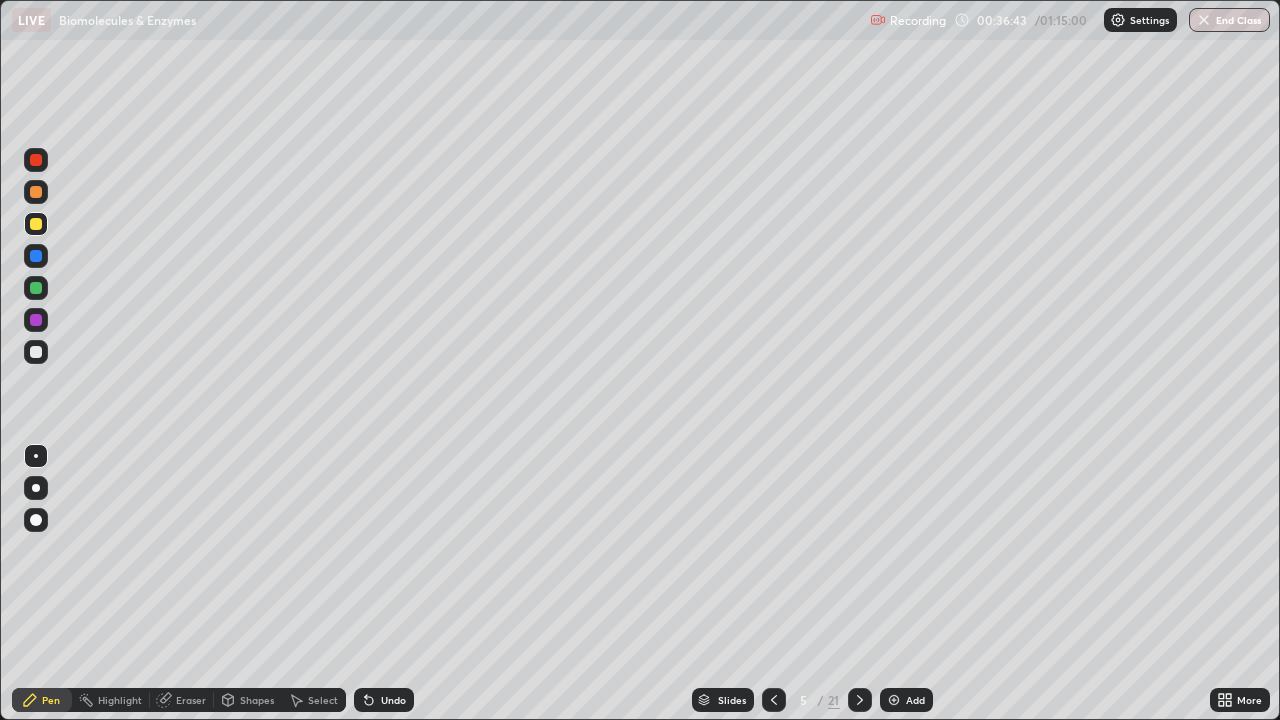 click on "Undo" at bounding box center [384, 700] 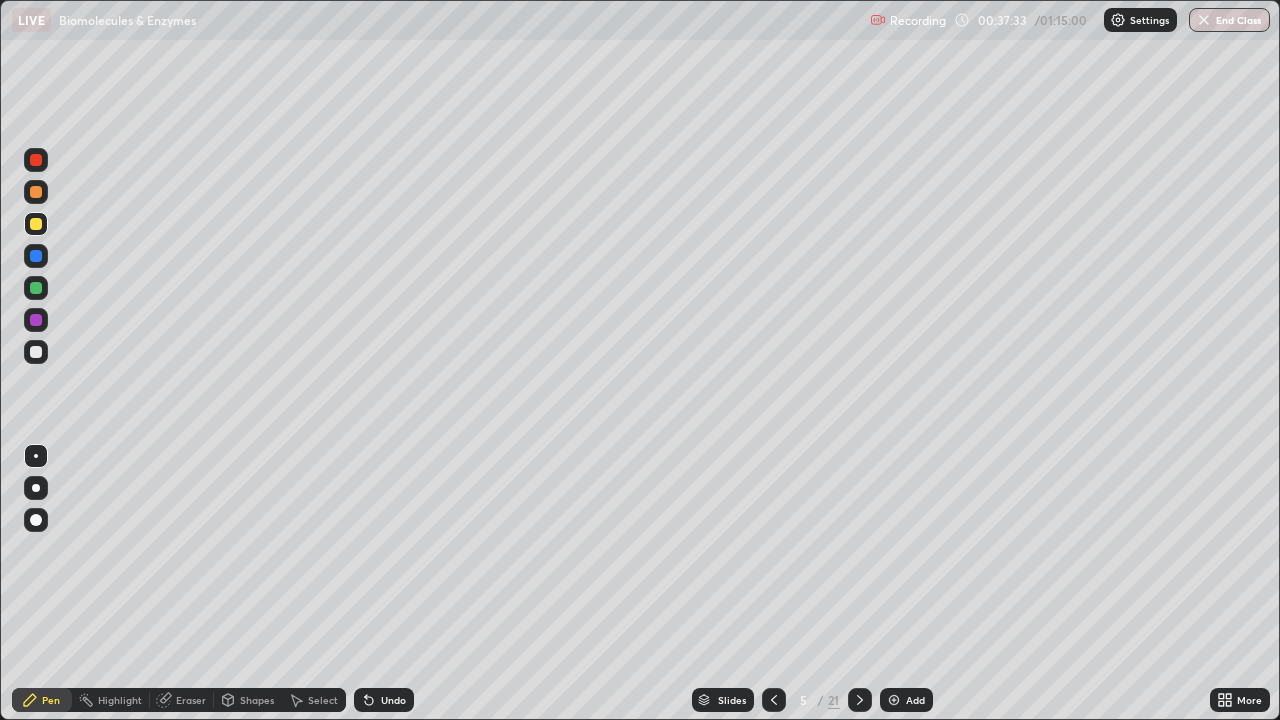click at bounding box center [36, 352] 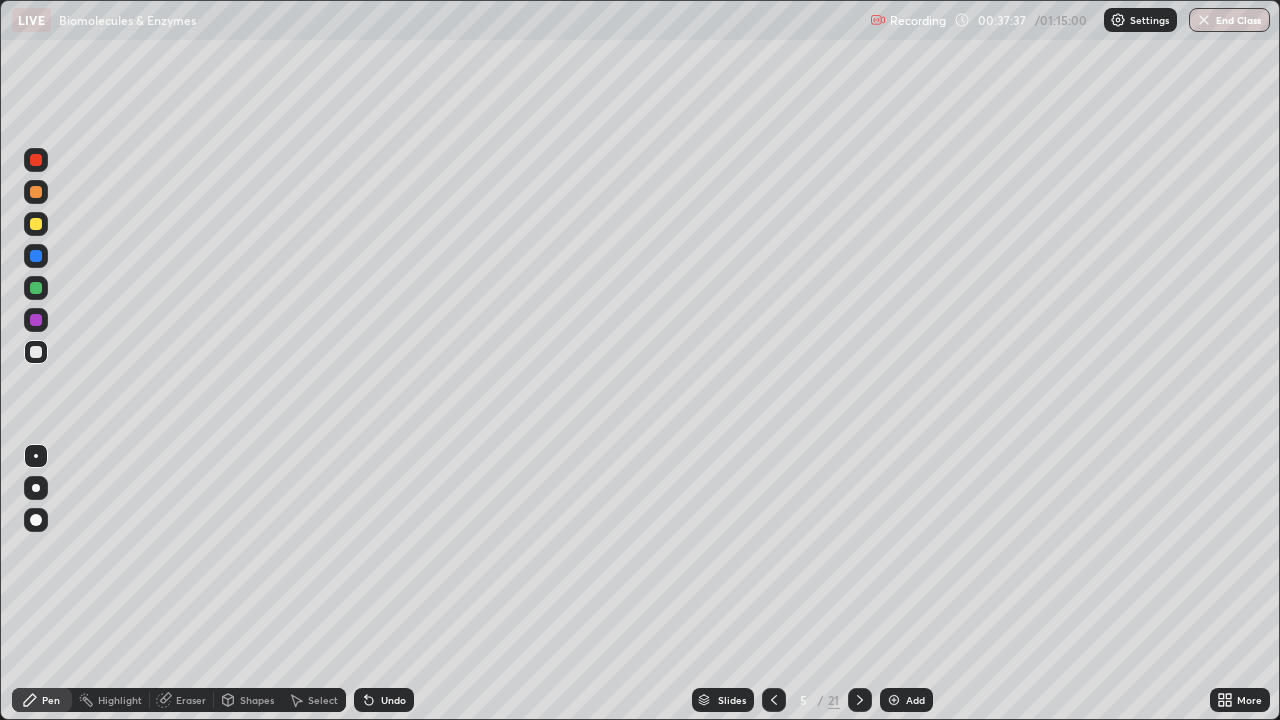 click at bounding box center [36, 256] 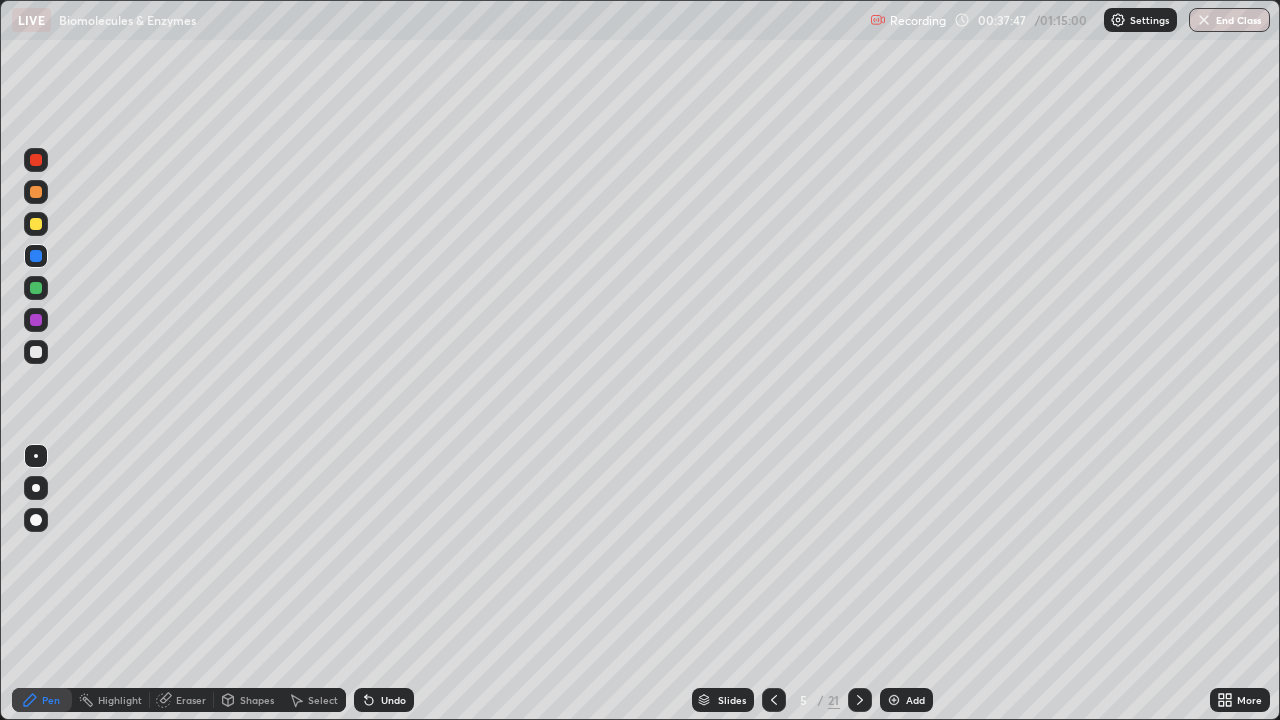 click on "Undo" at bounding box center [393, 700] 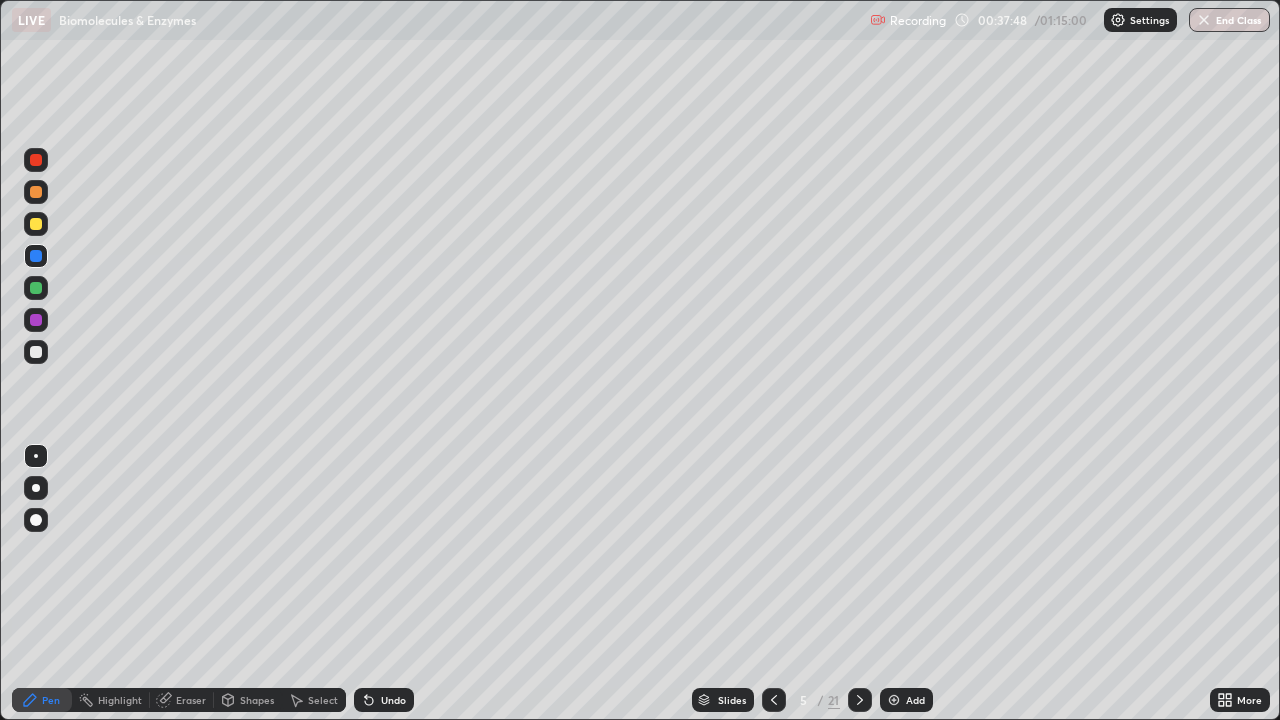 click 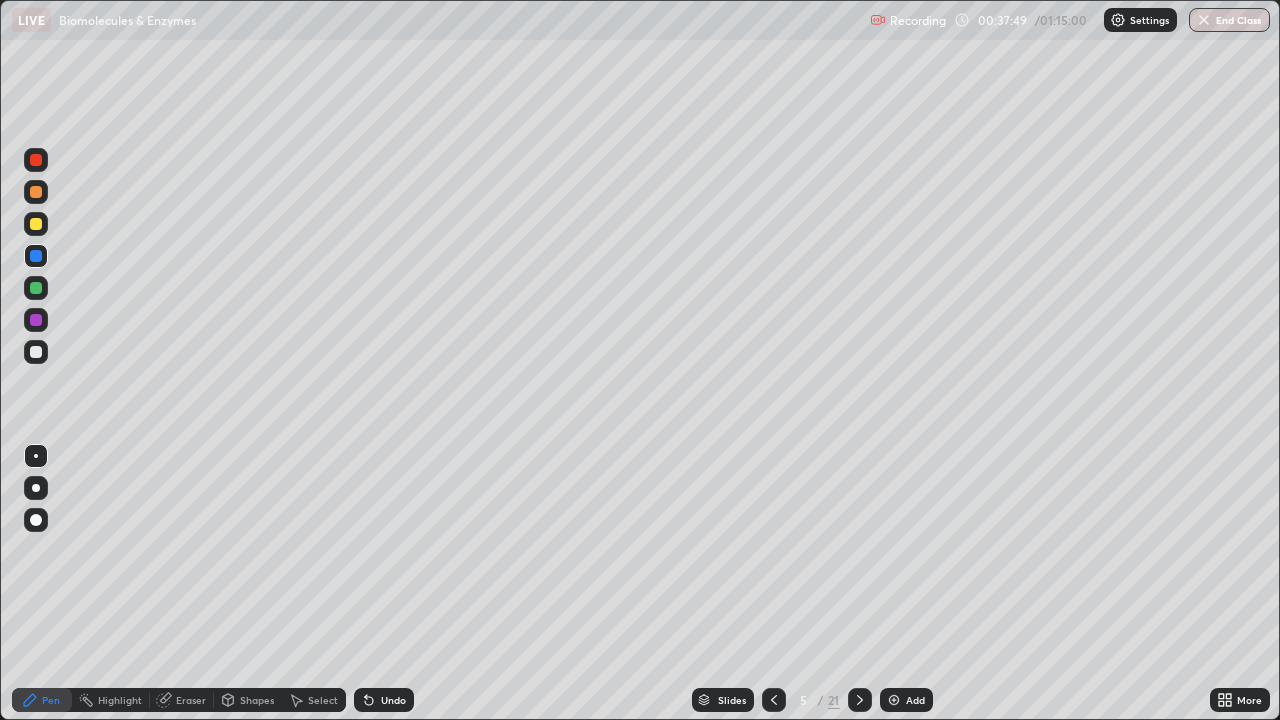 click on "Undo" at bounding box center (380, 700) 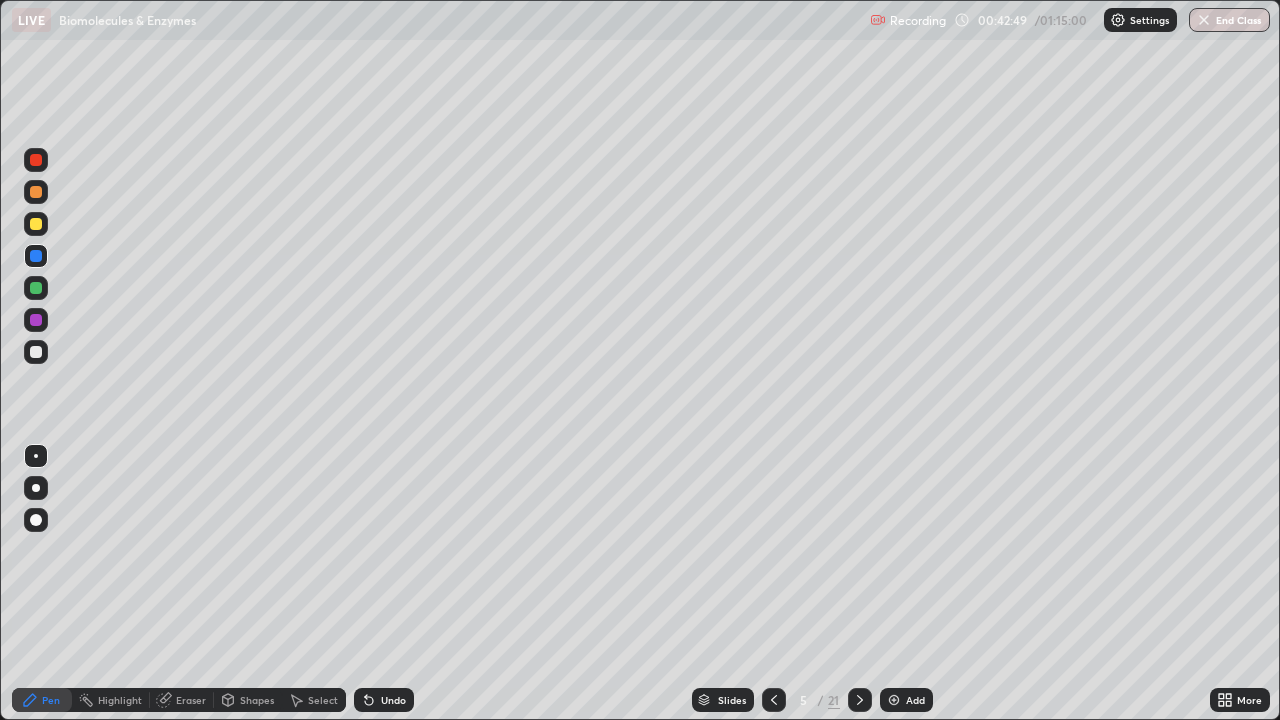 click at bounding box center [36, 224] 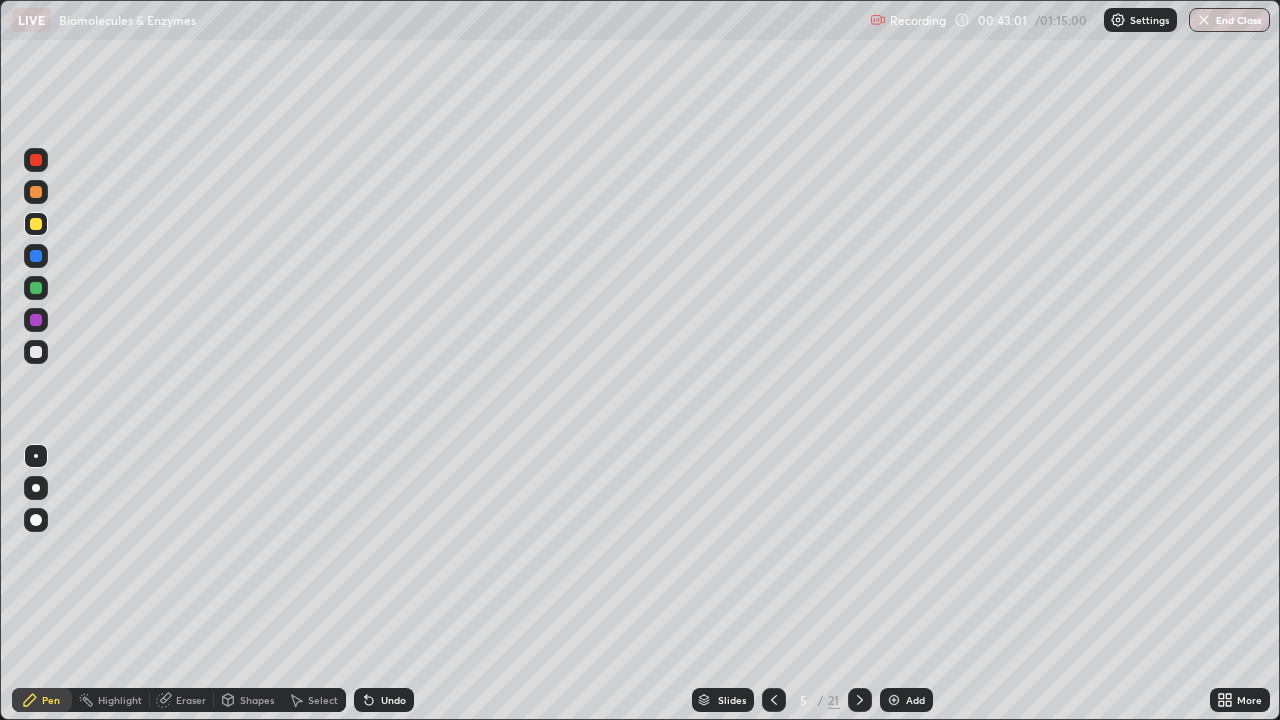 click at bounding box center (36, 352) 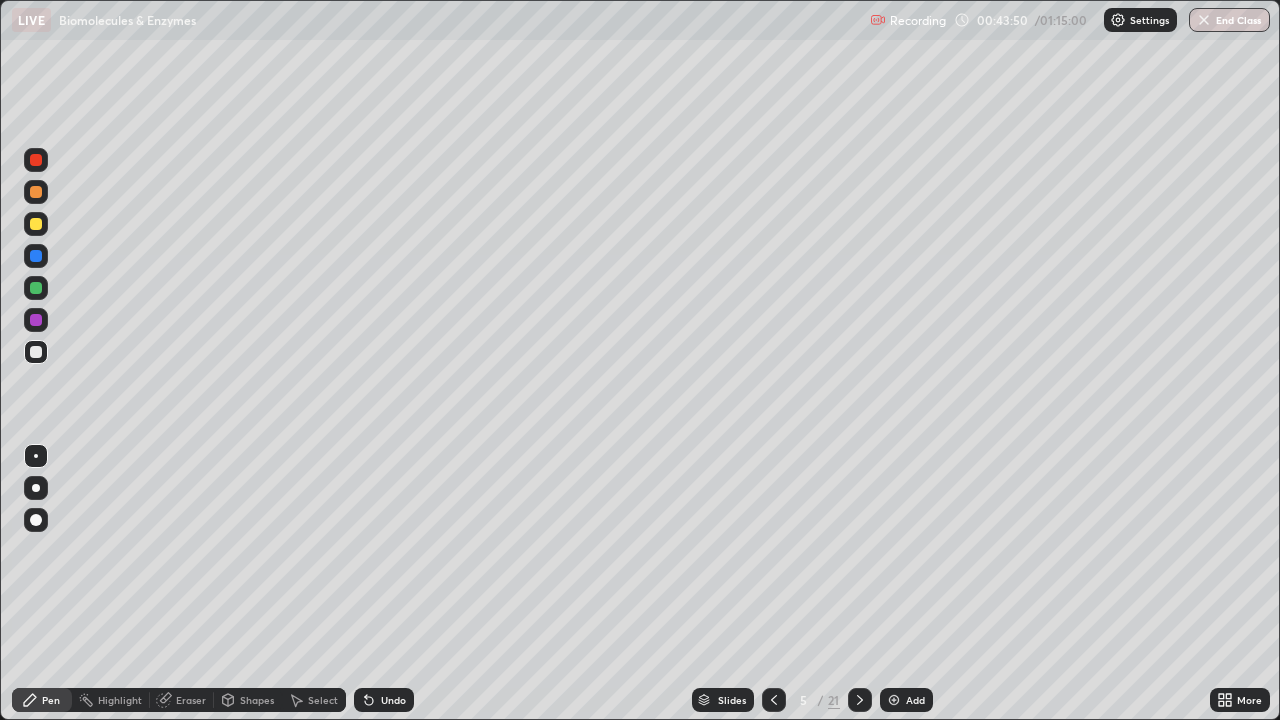 click at bounding box center (36, 288) 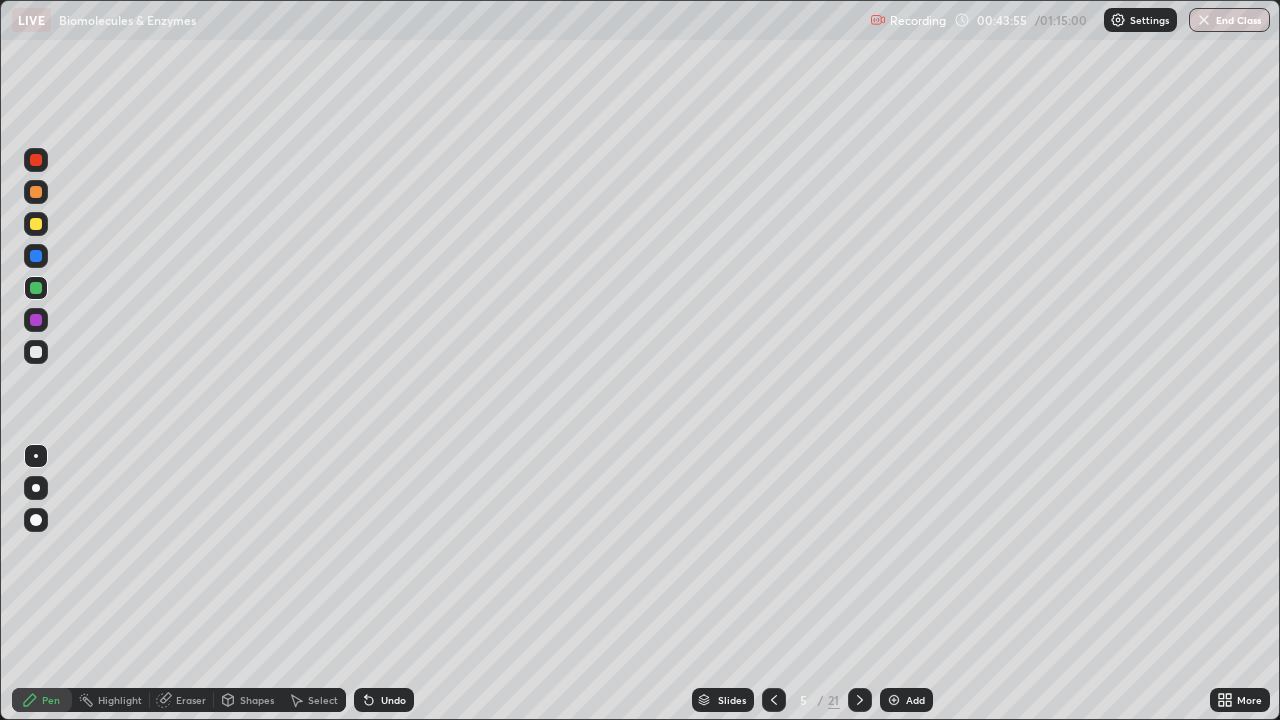 click at bounding box center (36, 320) 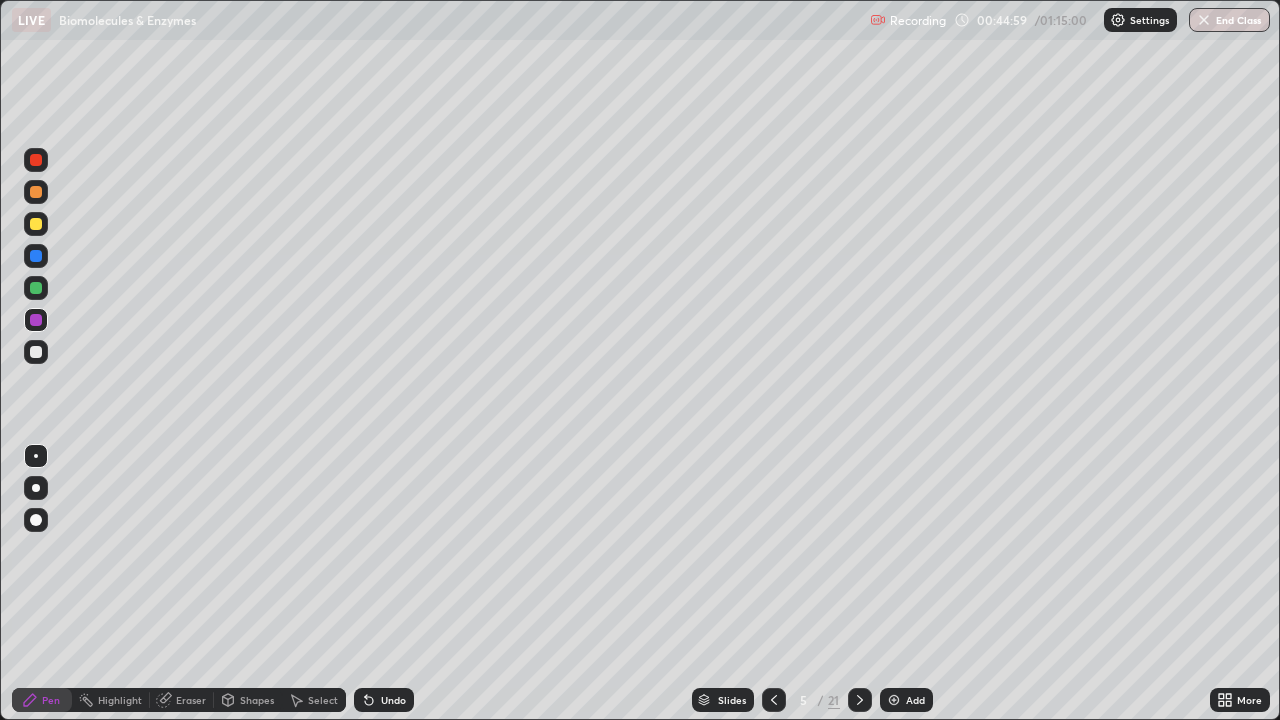 click at bounding box center [36, 352] 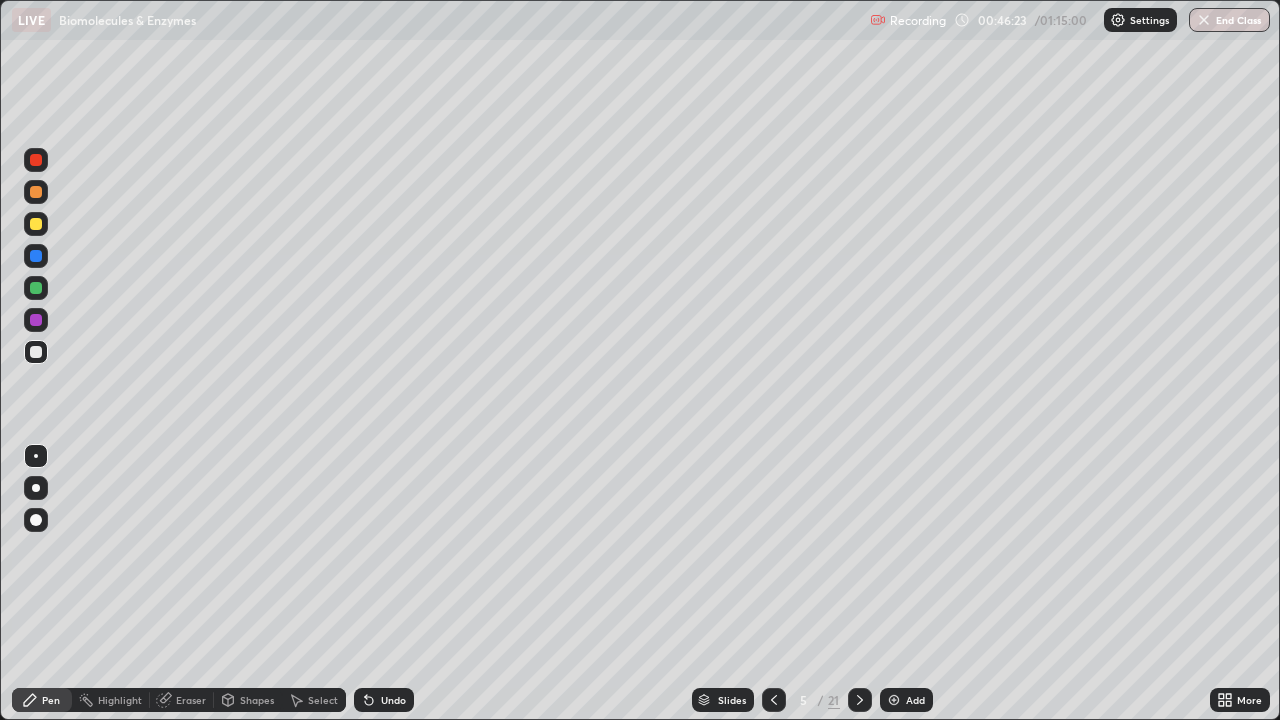 click 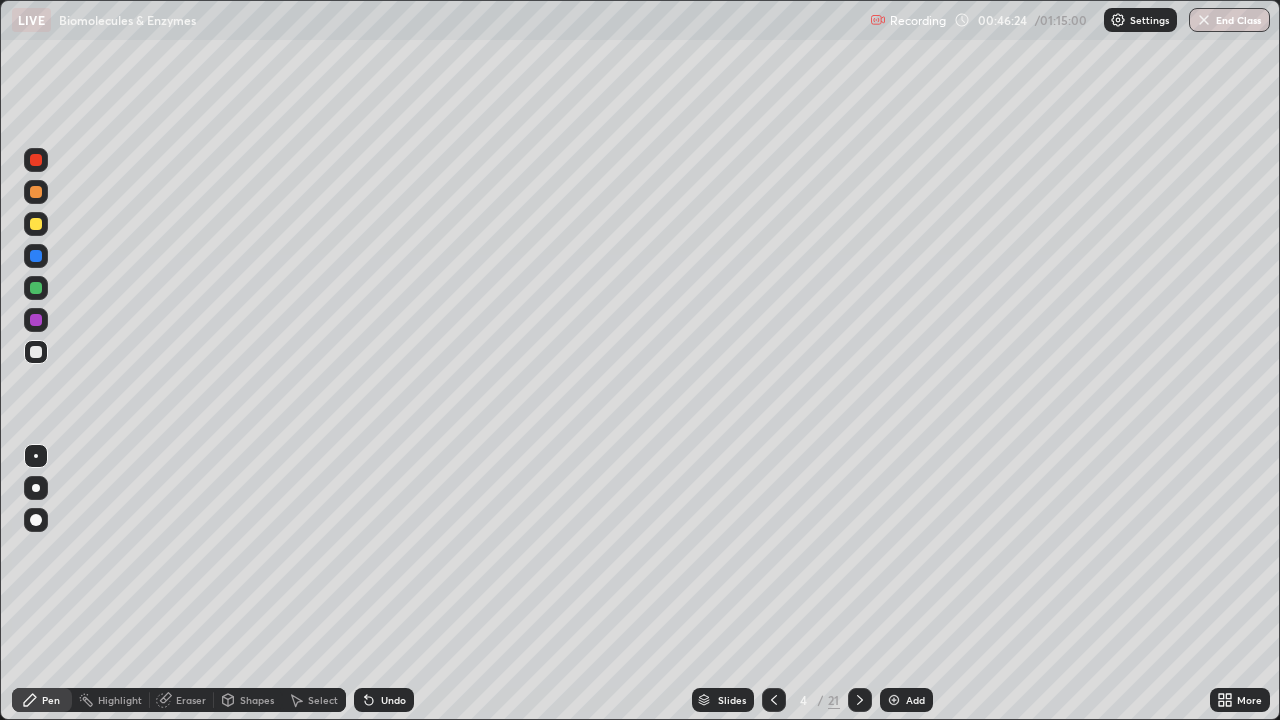 click 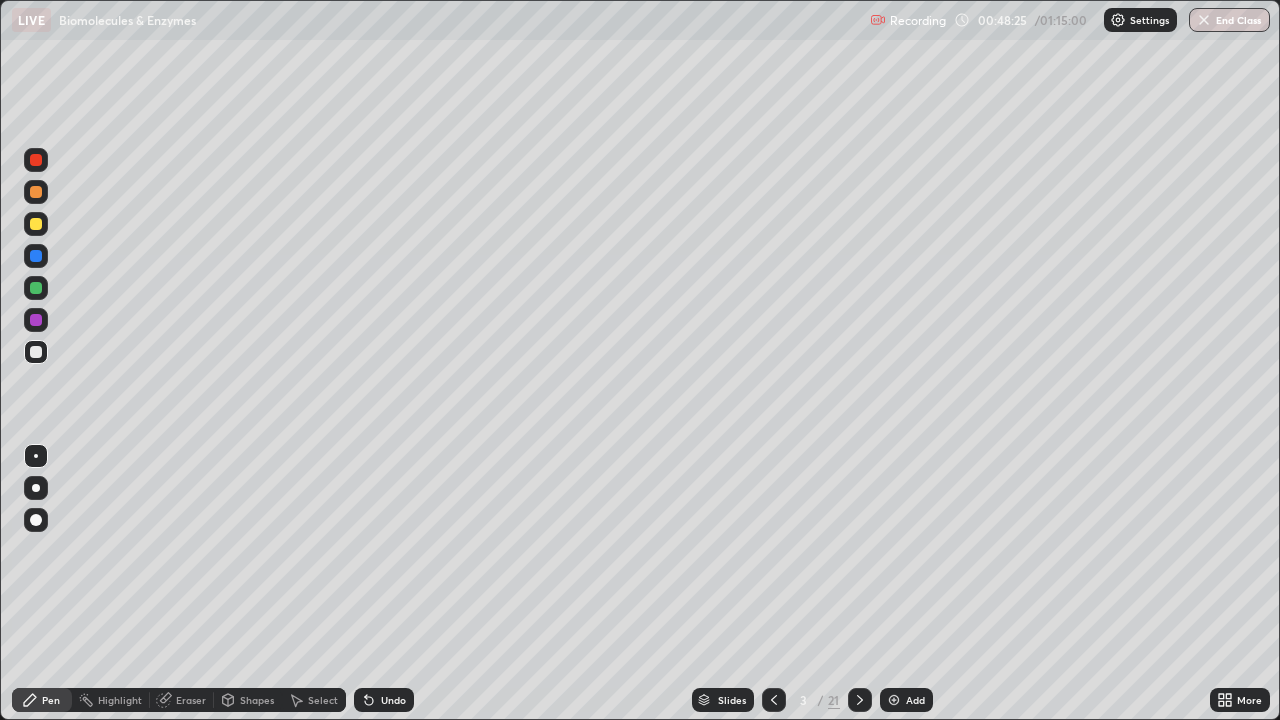 click on "Slides" at bounding box center [723, 700] 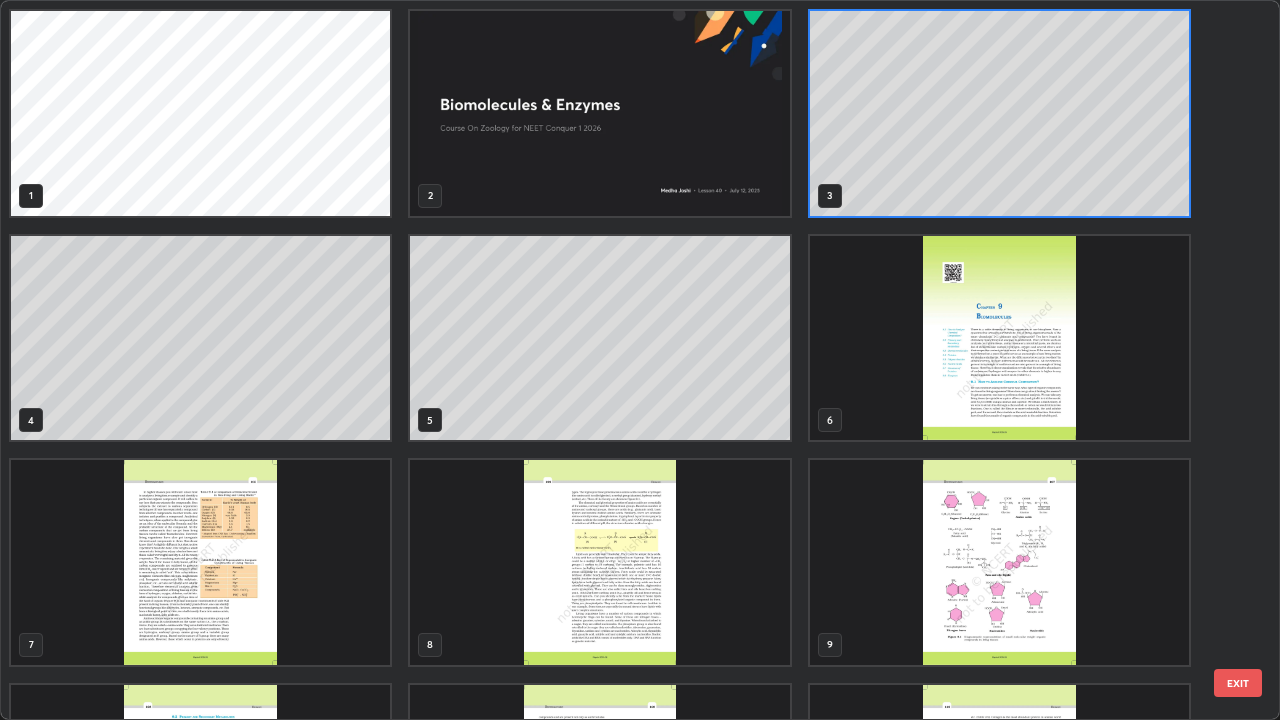 scroll, scrollTop: 7, scrollLeft: 11, axis: both 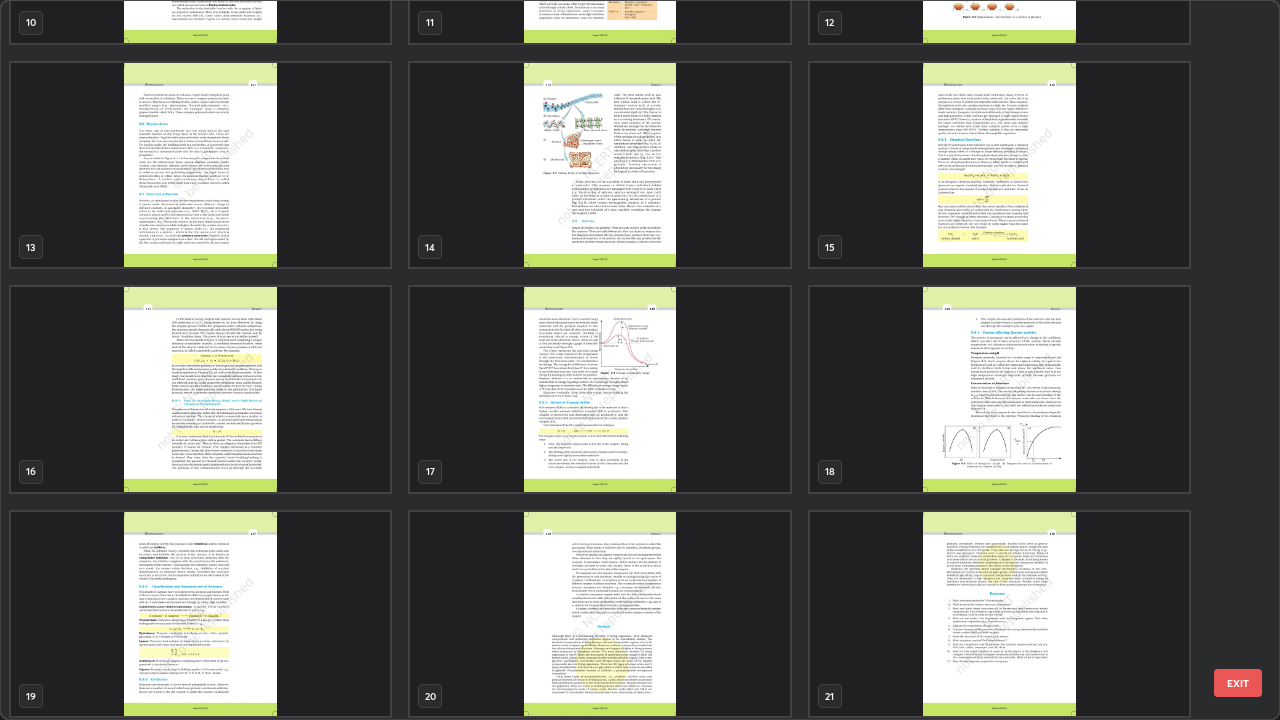 click at bounding box center [599, 165] 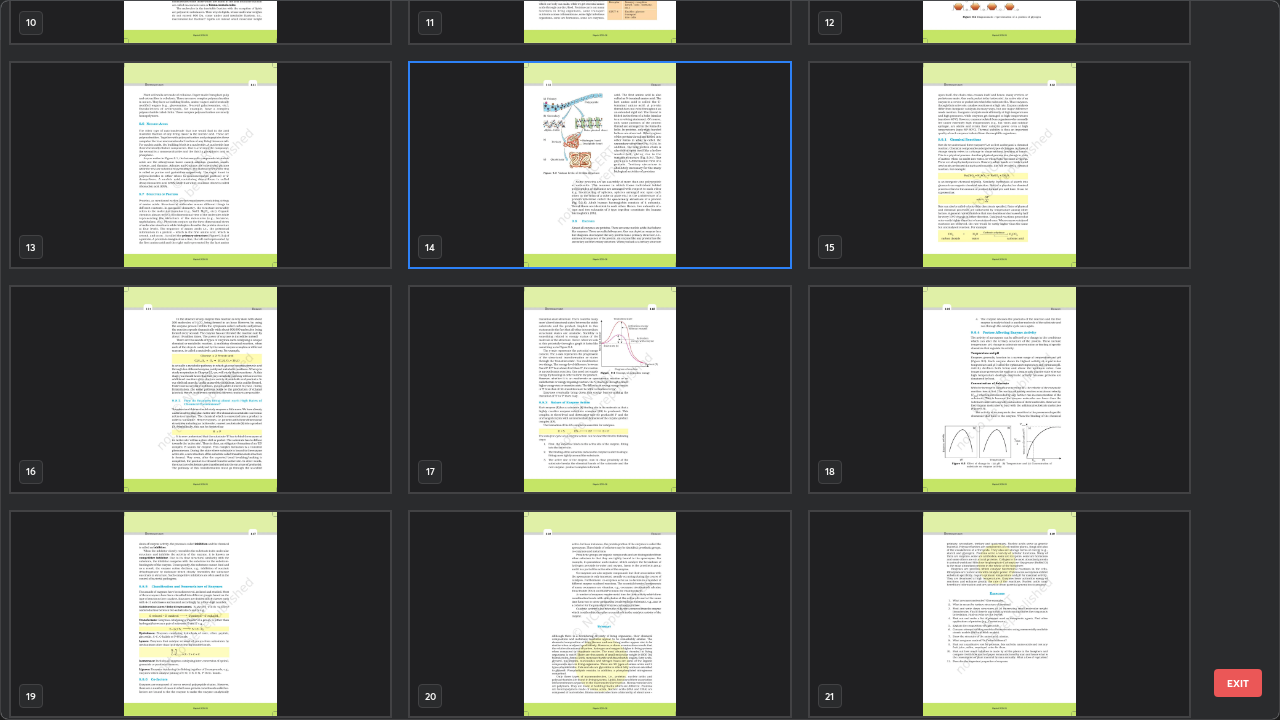 click at bounding box center (599, 165) 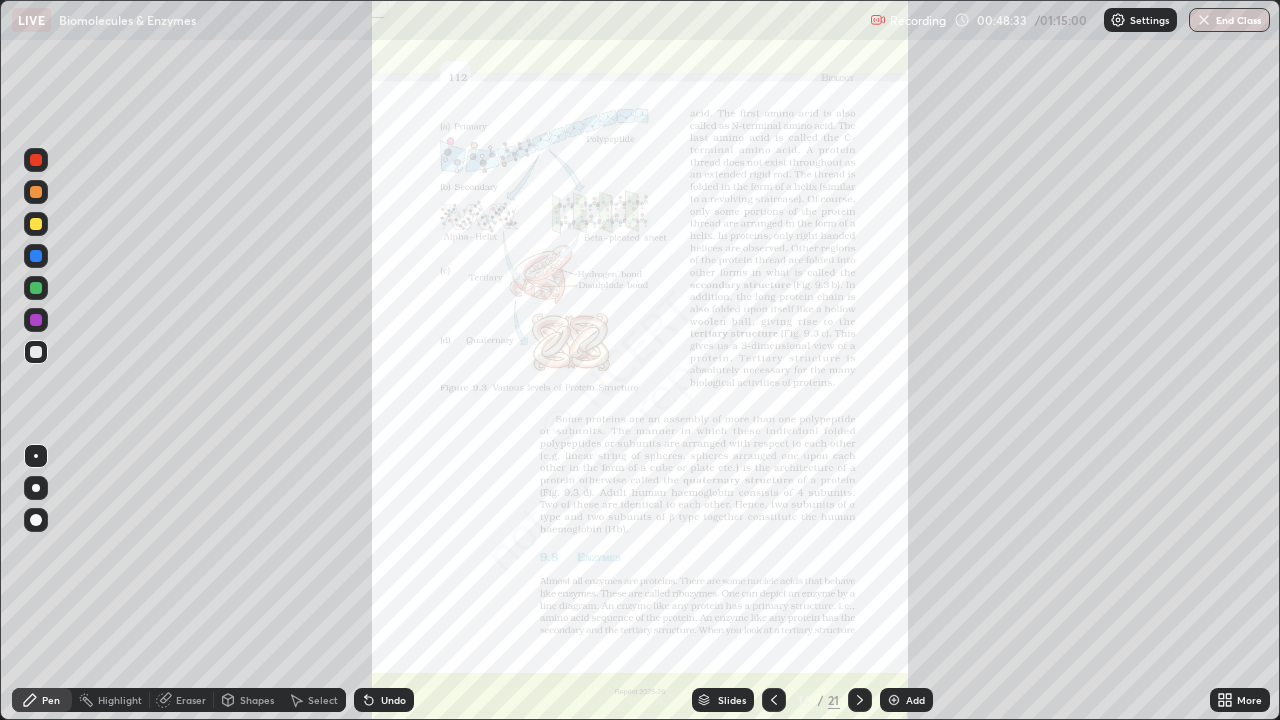 click 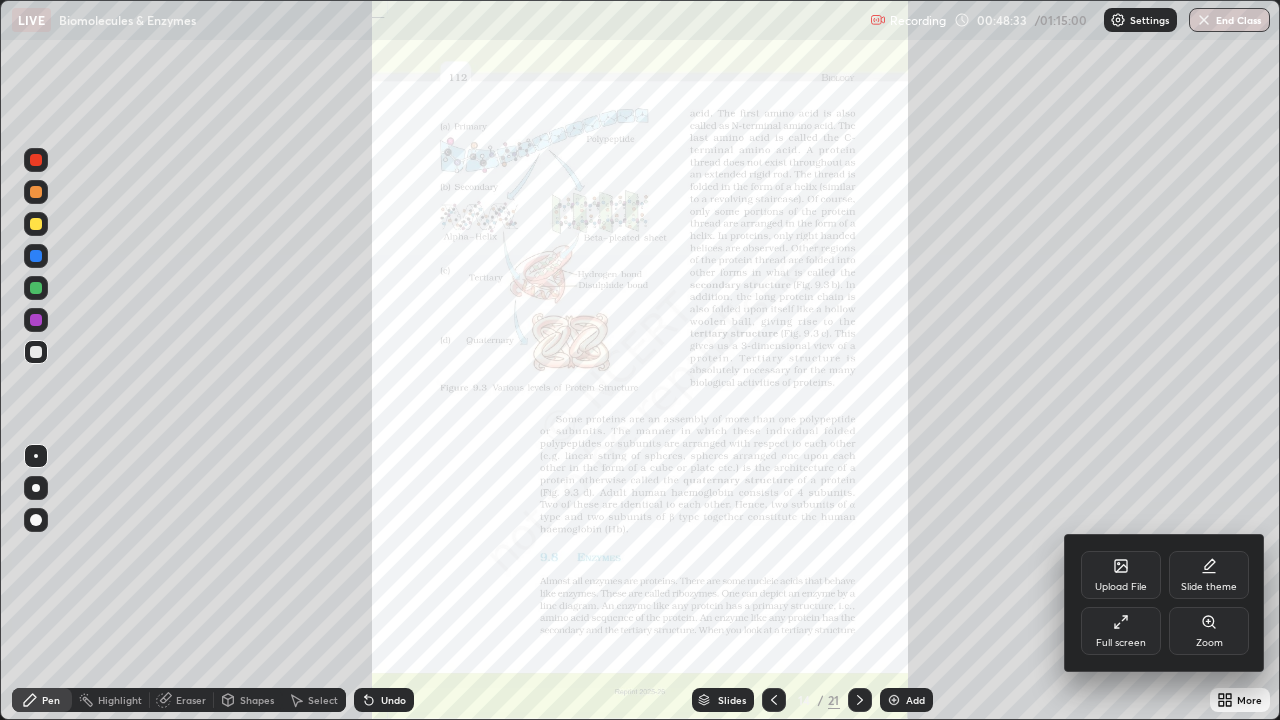click on "Zoom" at bounding box center (1209, 631) 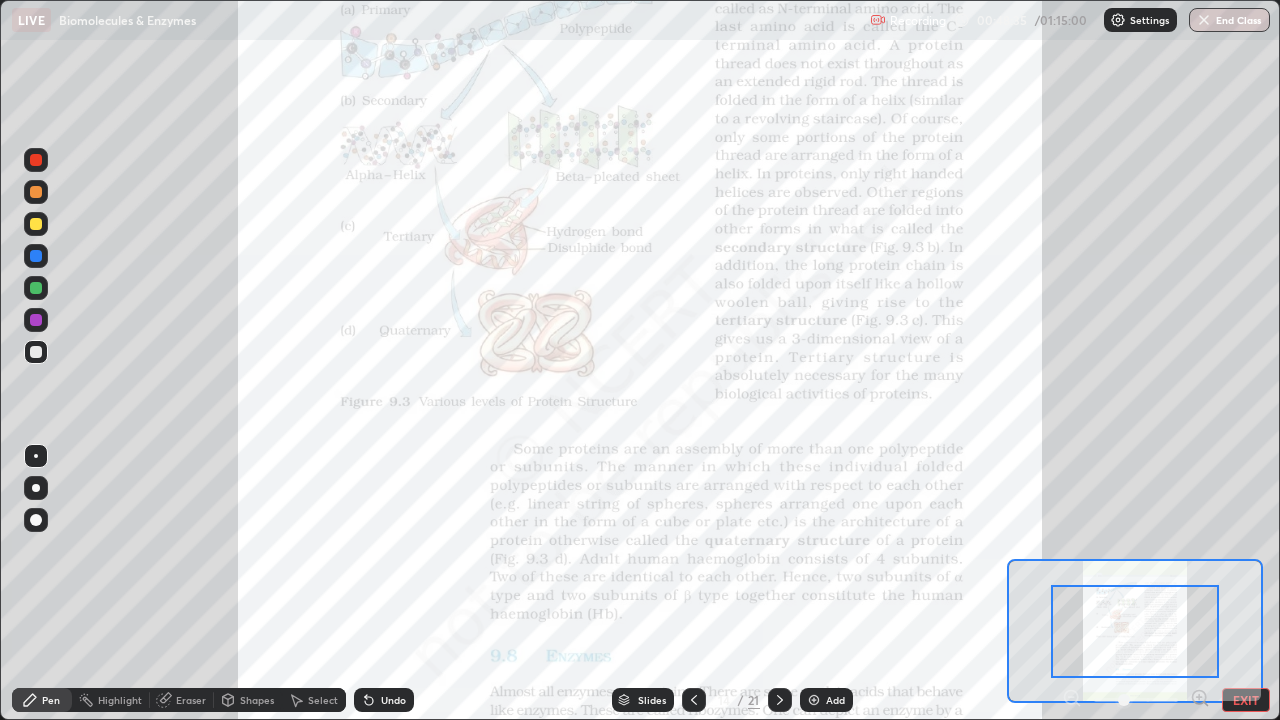 click 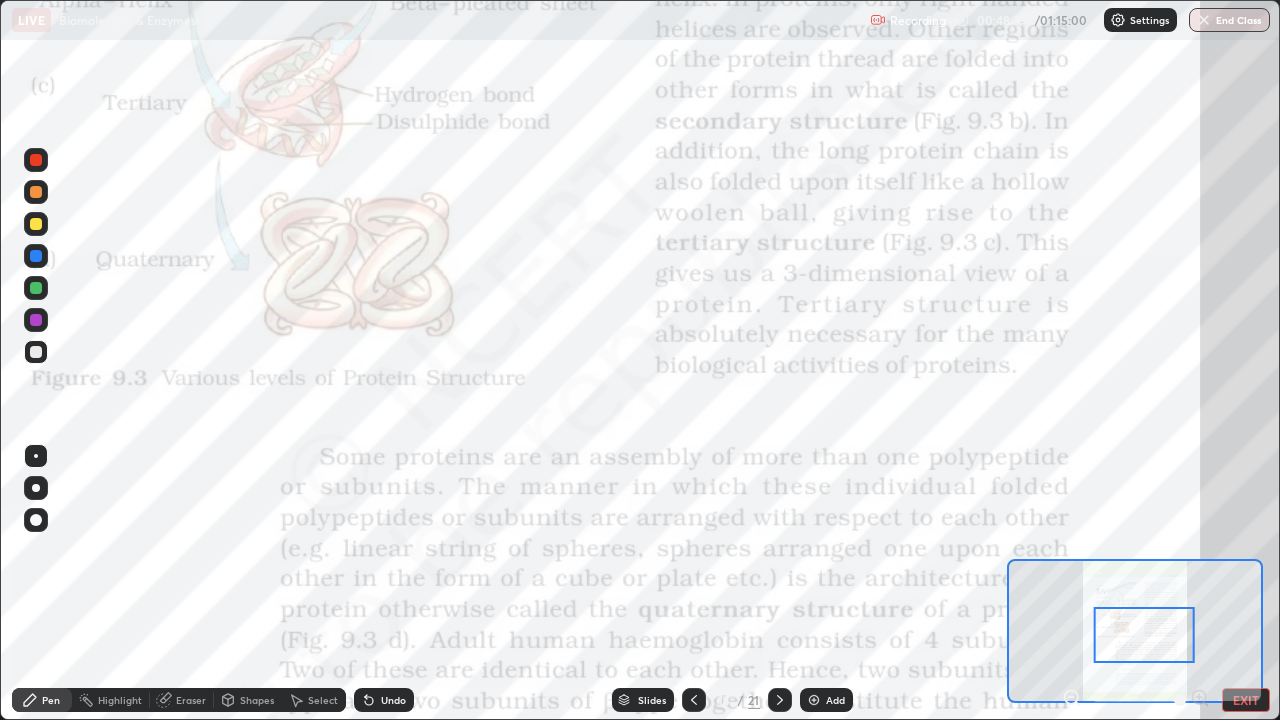 click at bounding box center (36, 160) 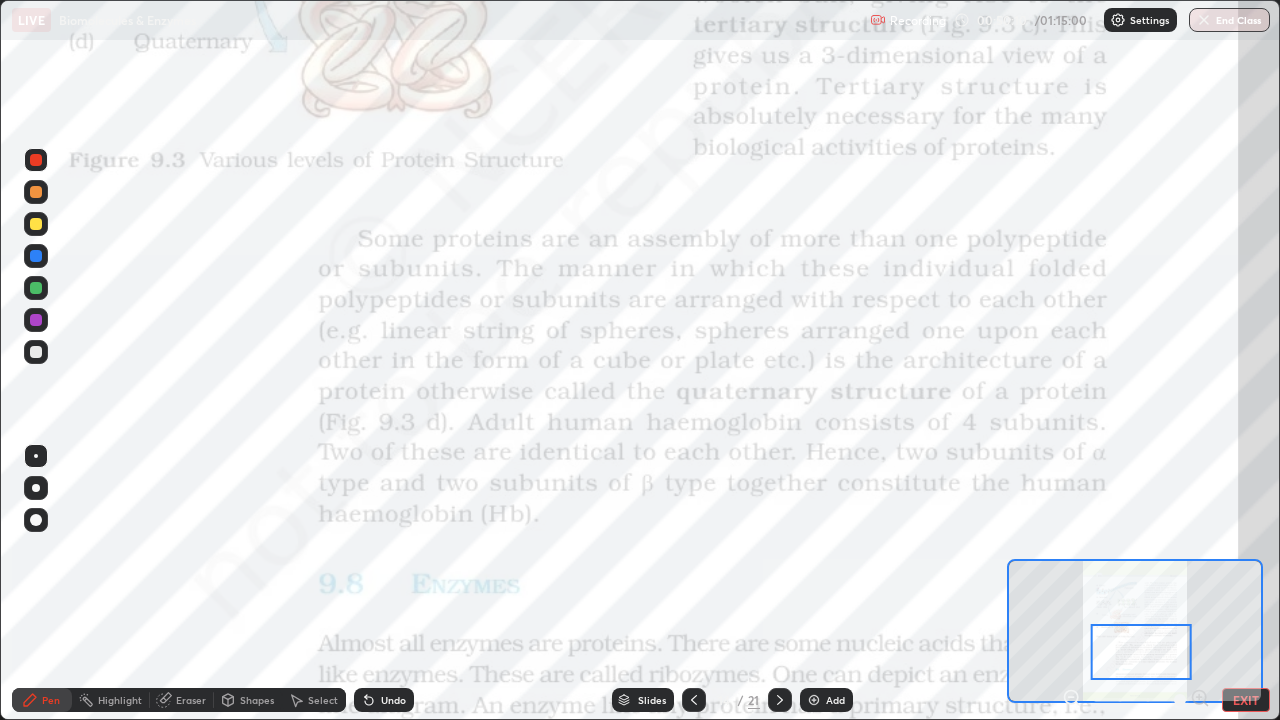 click on "Slides" at bounding box center [652, 700] 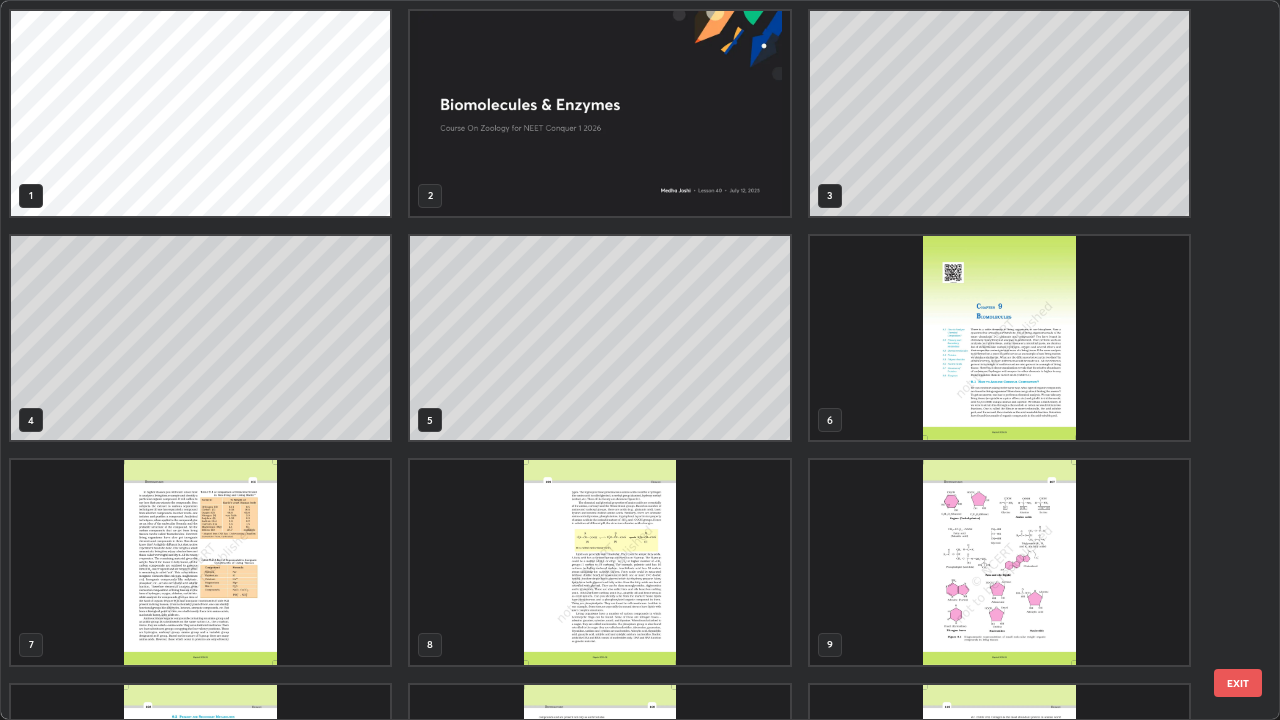 scroll, scrollTop: 405, scrollLeft: 0, axis: vertical 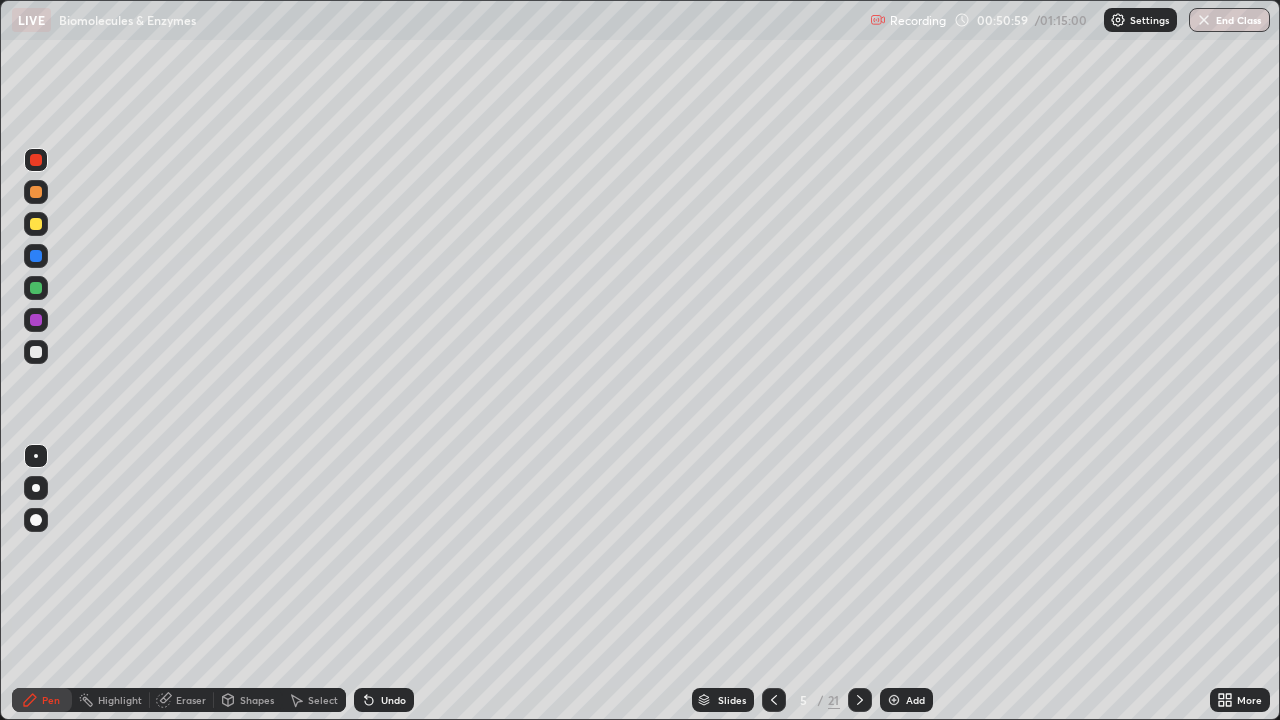 click 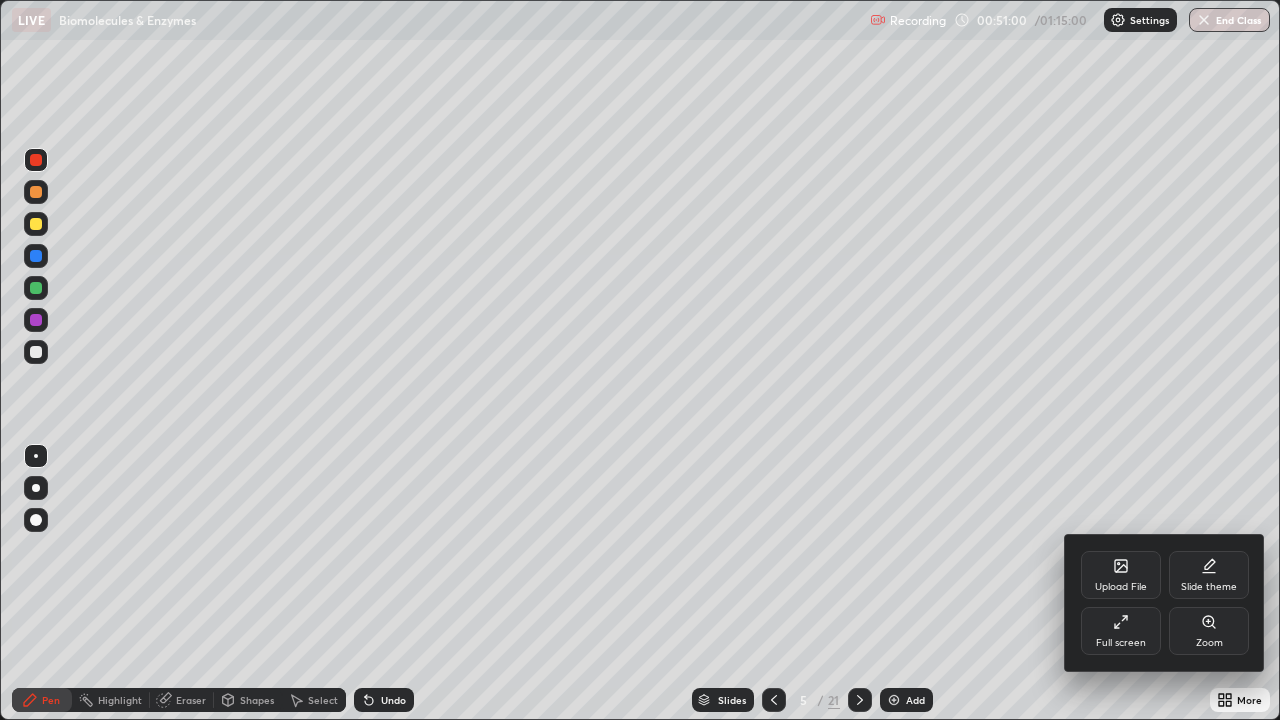 click on "Full screen" at bounding box center [1121, 643] 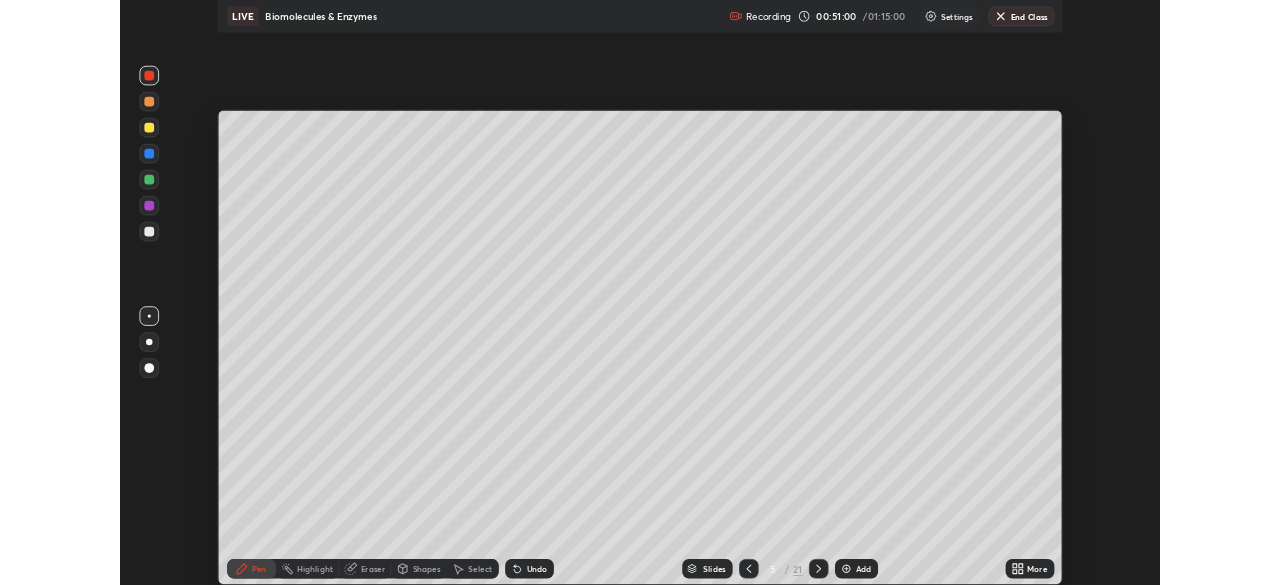 scroll, scrollTop: 585, scrollLeft: 1280, axis: both 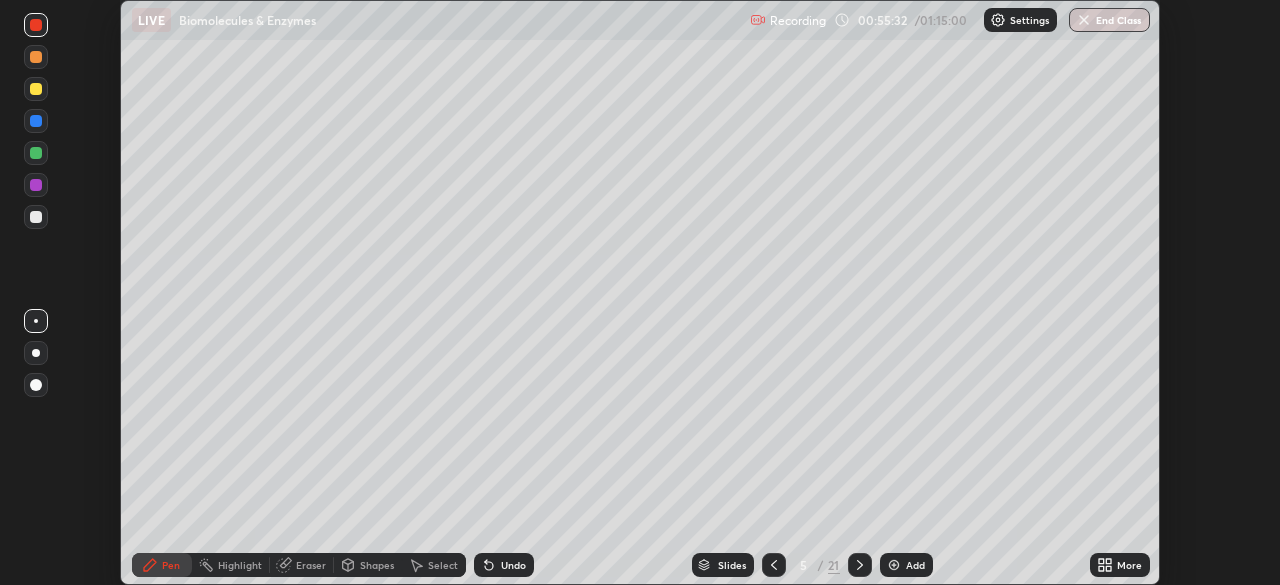 click 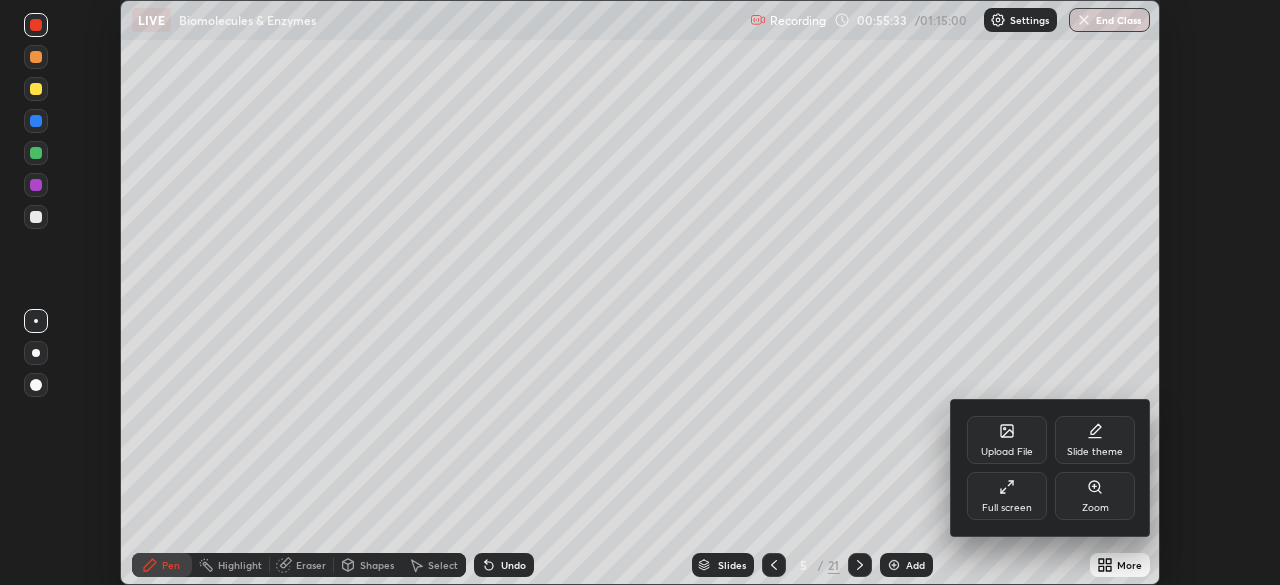 click on "Full screen" at bounding box center (1007, 496) 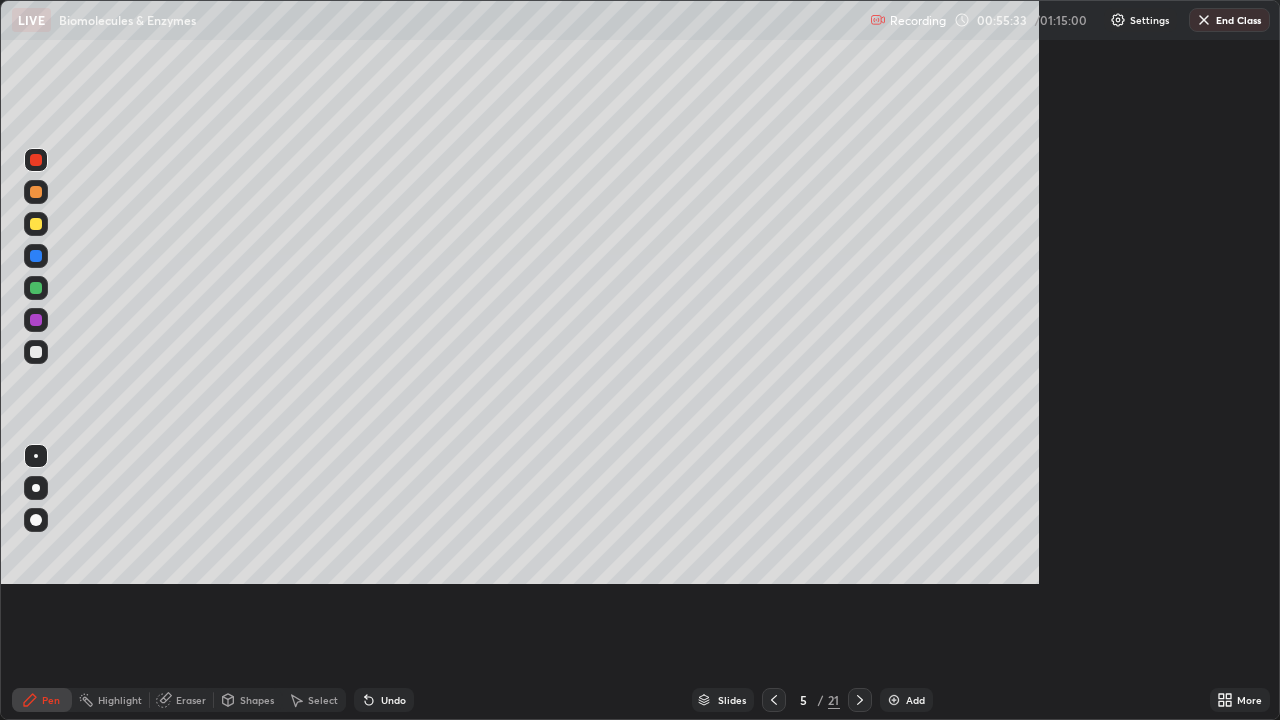 scroll, scrollTop: 99280, scrollLeft: 98720, axis: both 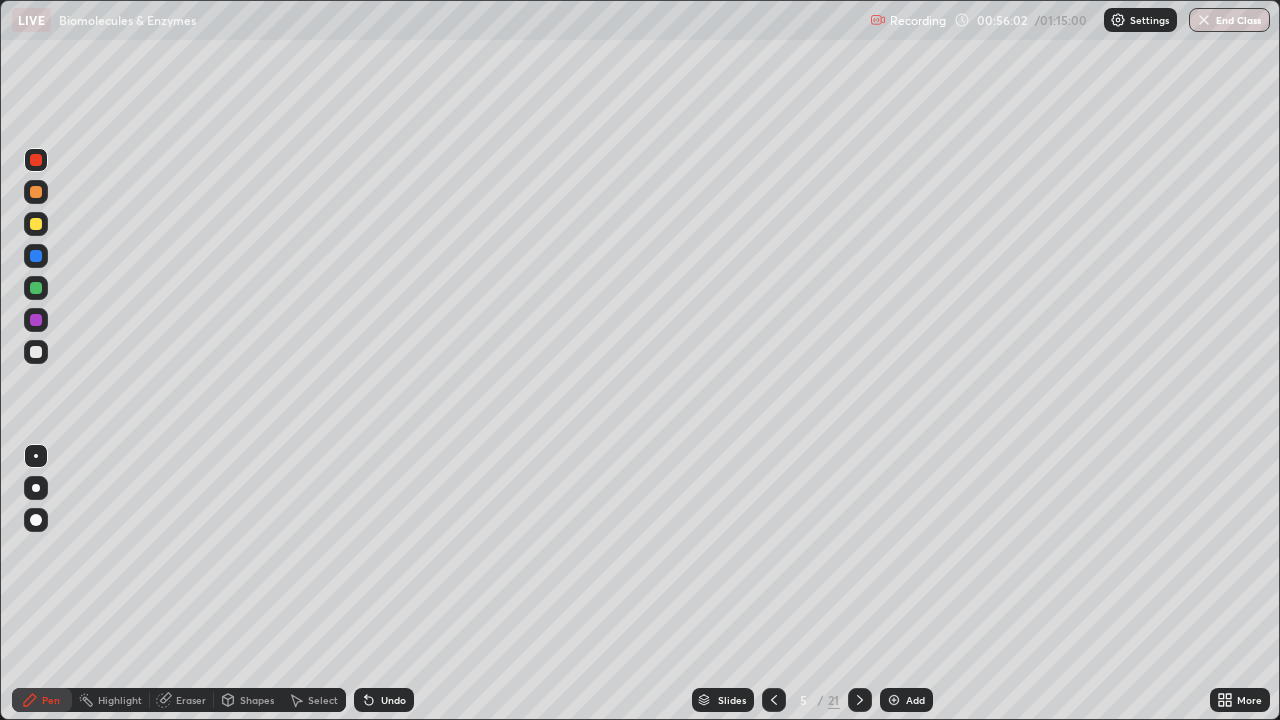 click 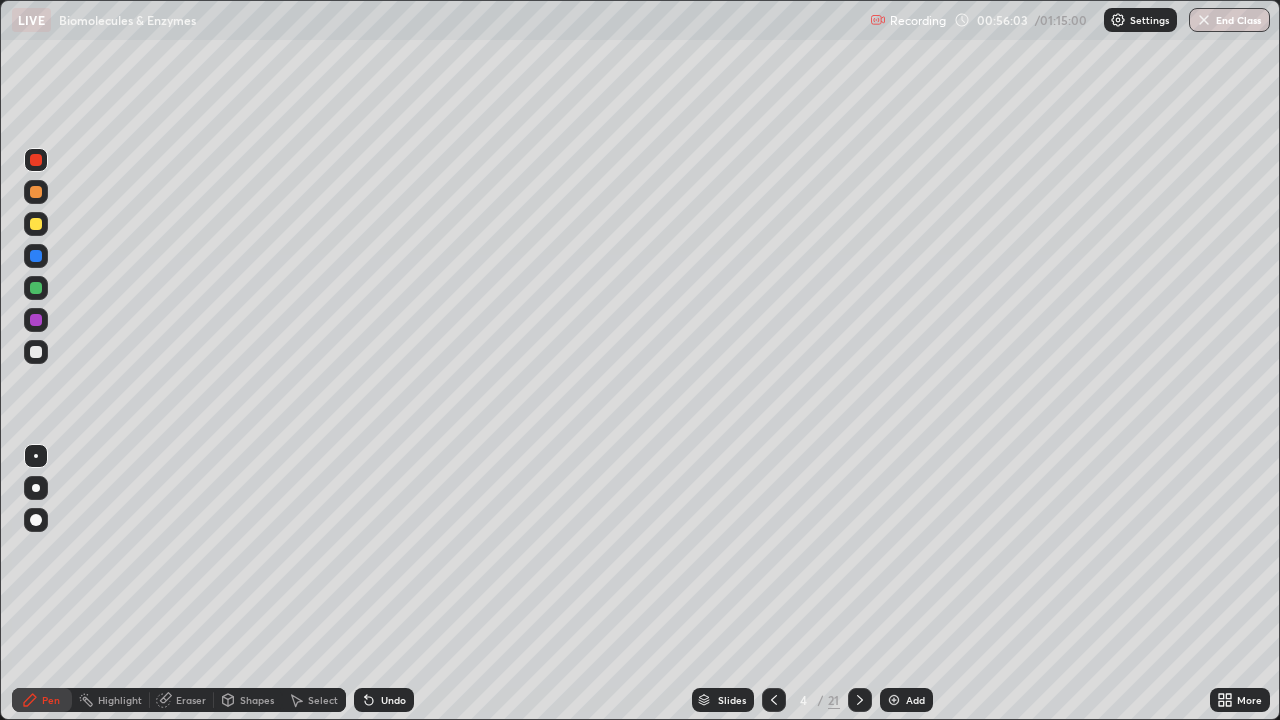 click 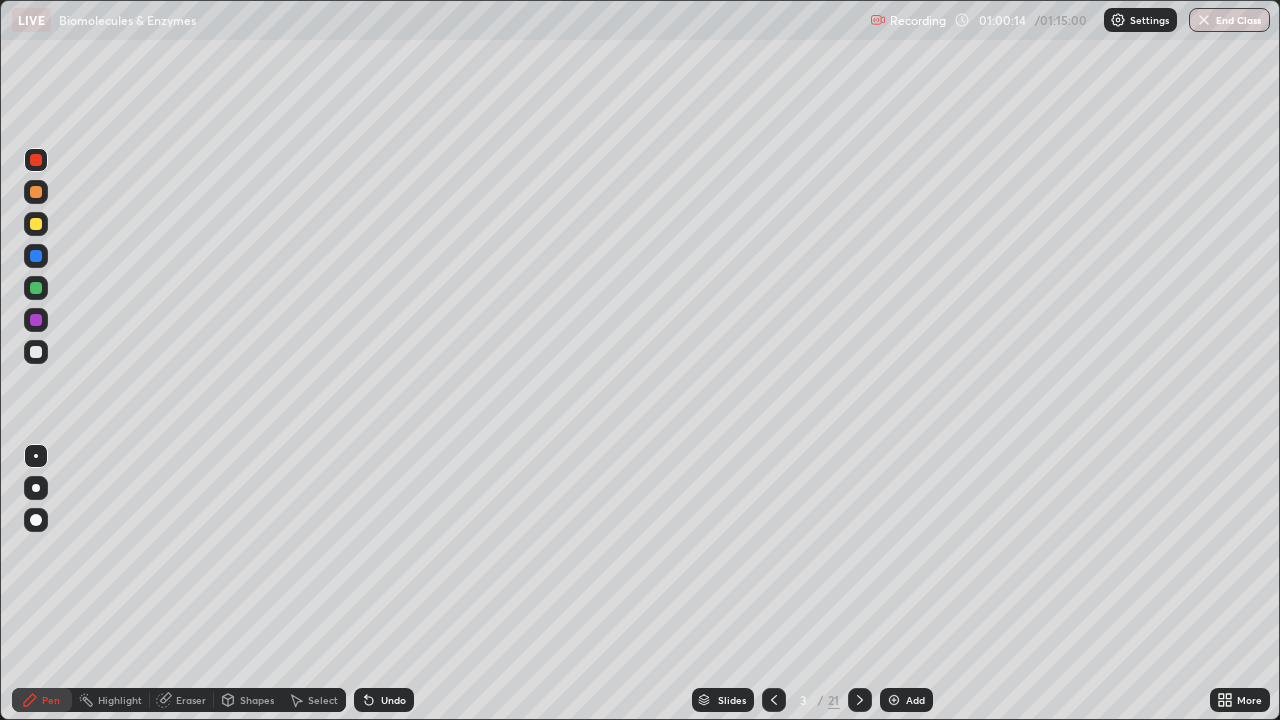 click 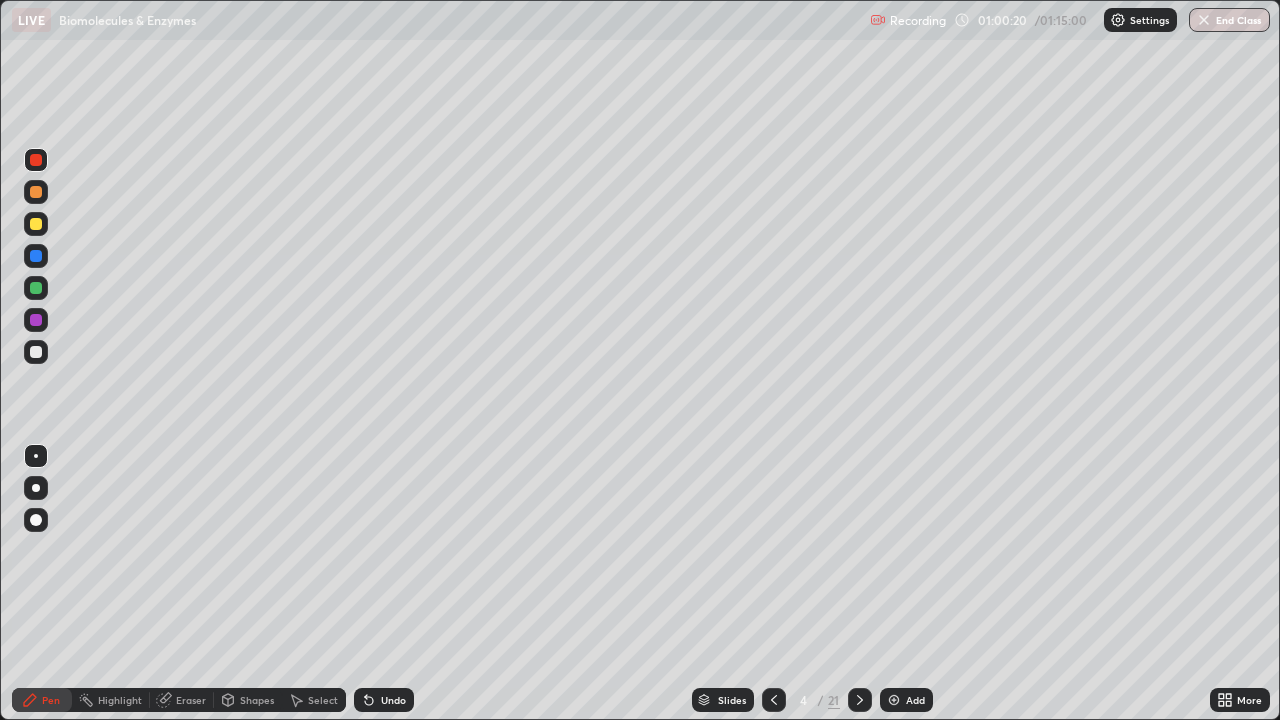 click at bounding box center [36, 256] 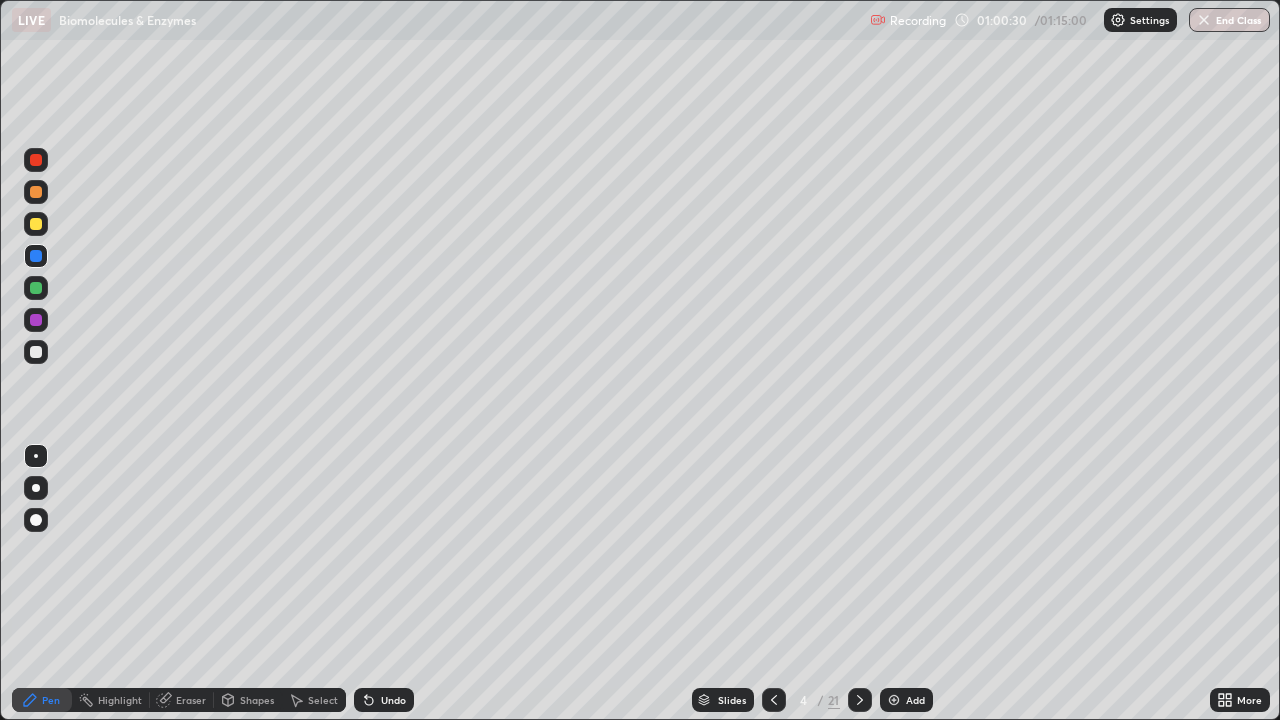 click at bounding box center [36, 192] 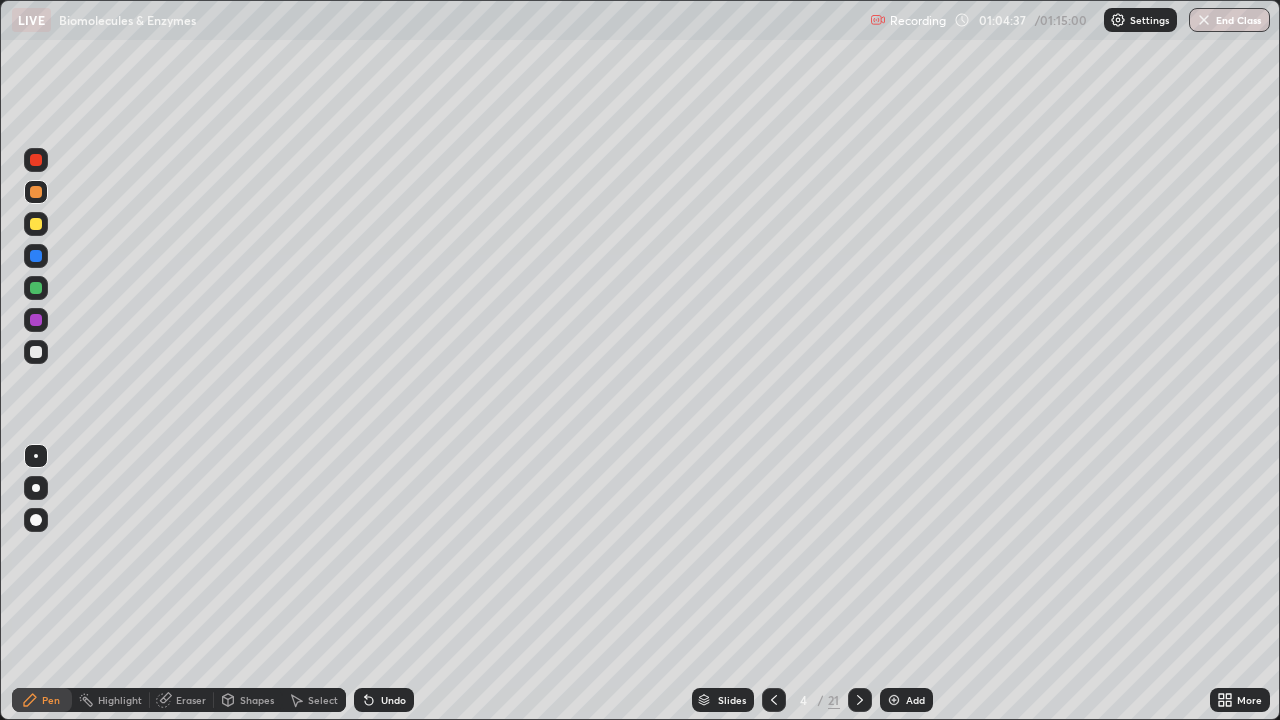 click 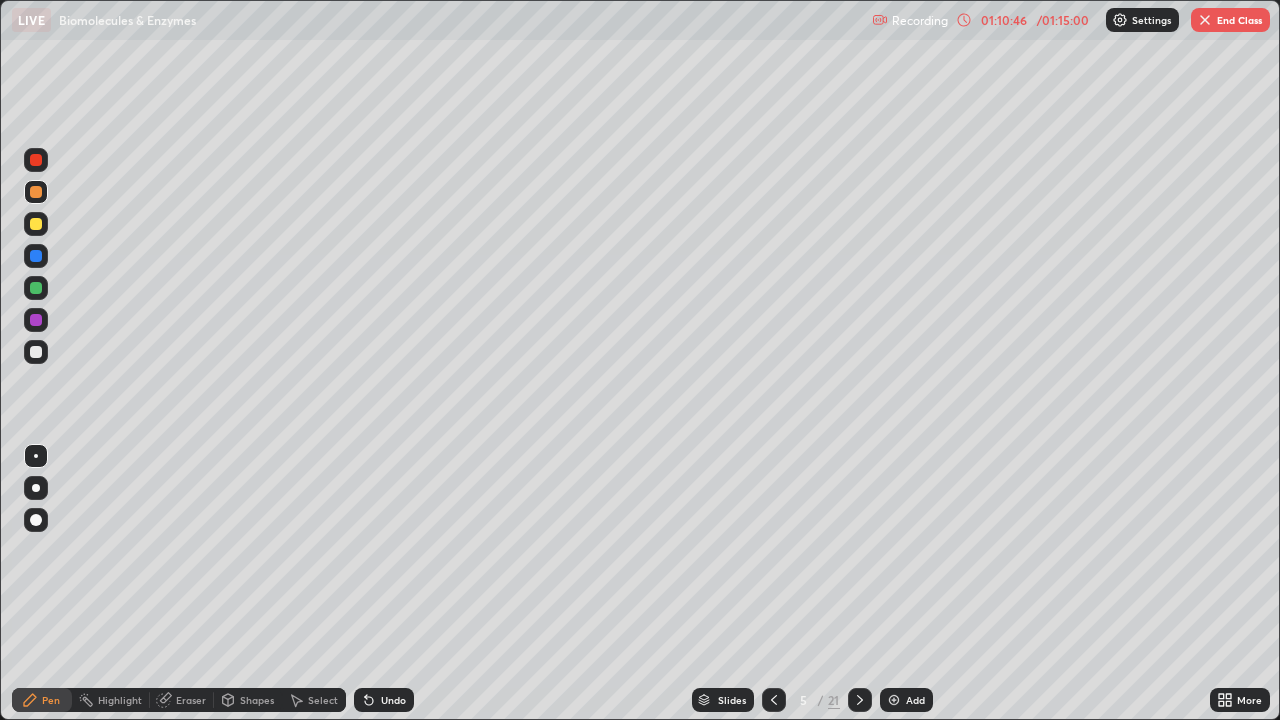 click on "End Class" at bounding box center [1230, 20] 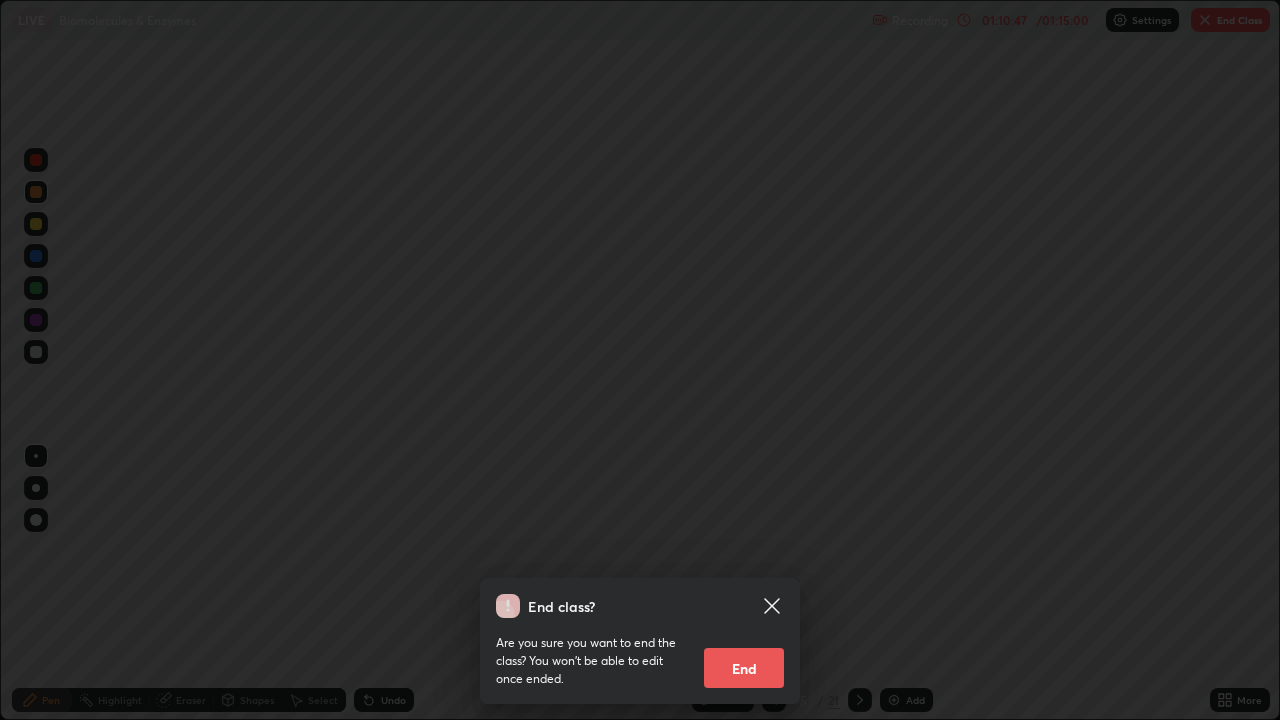 click on "End" at bounding box center (744, 668) 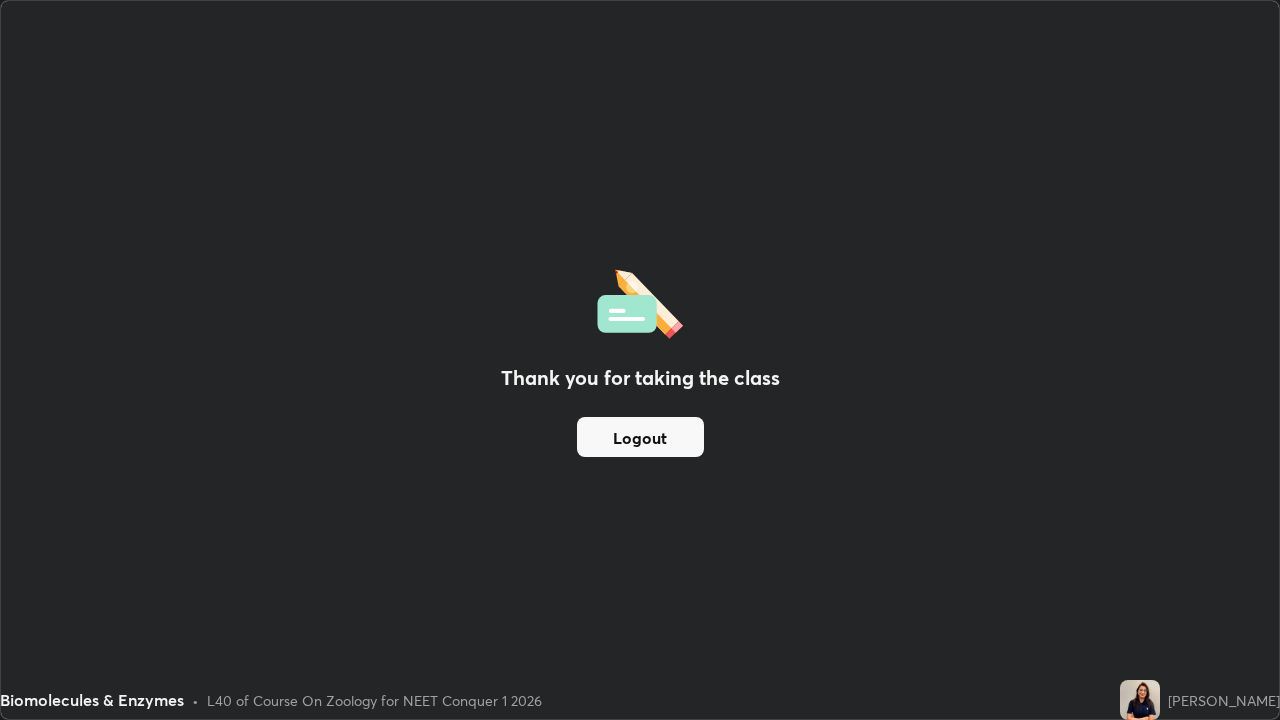 click on "Logout" at bounding box center (640, 437) 